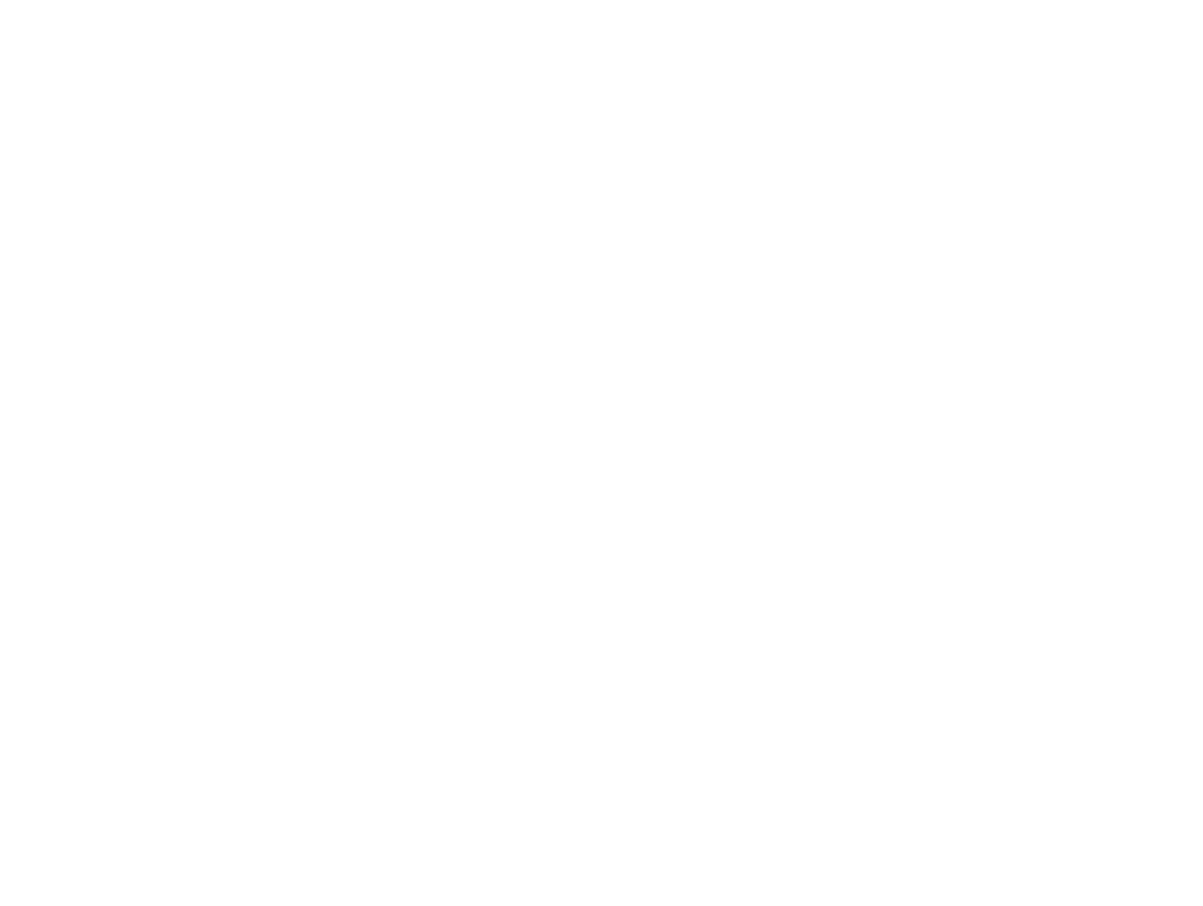 scroll, scrollTop: 0, scrollLeft: 0, axis: both 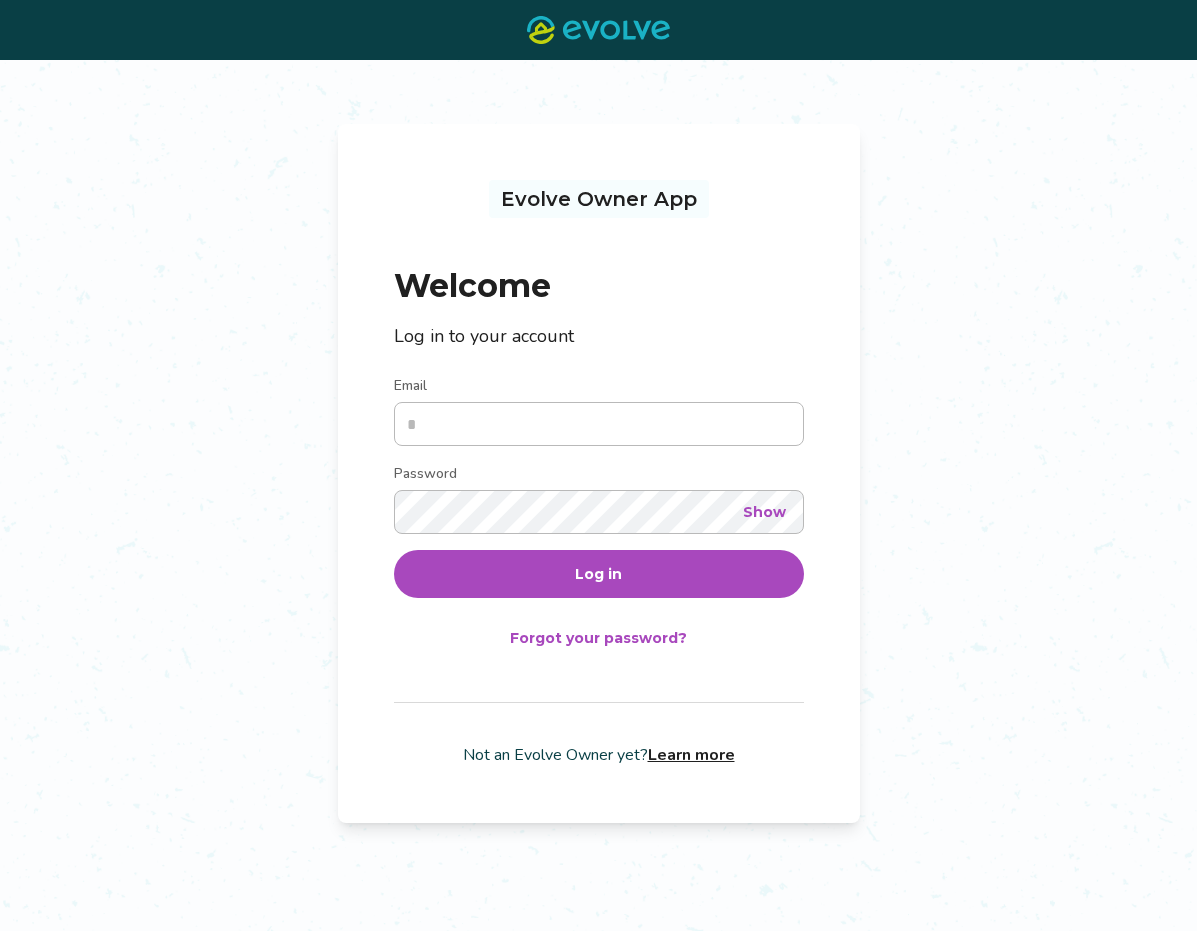 click on "Email" at bounding box center [599, 424] 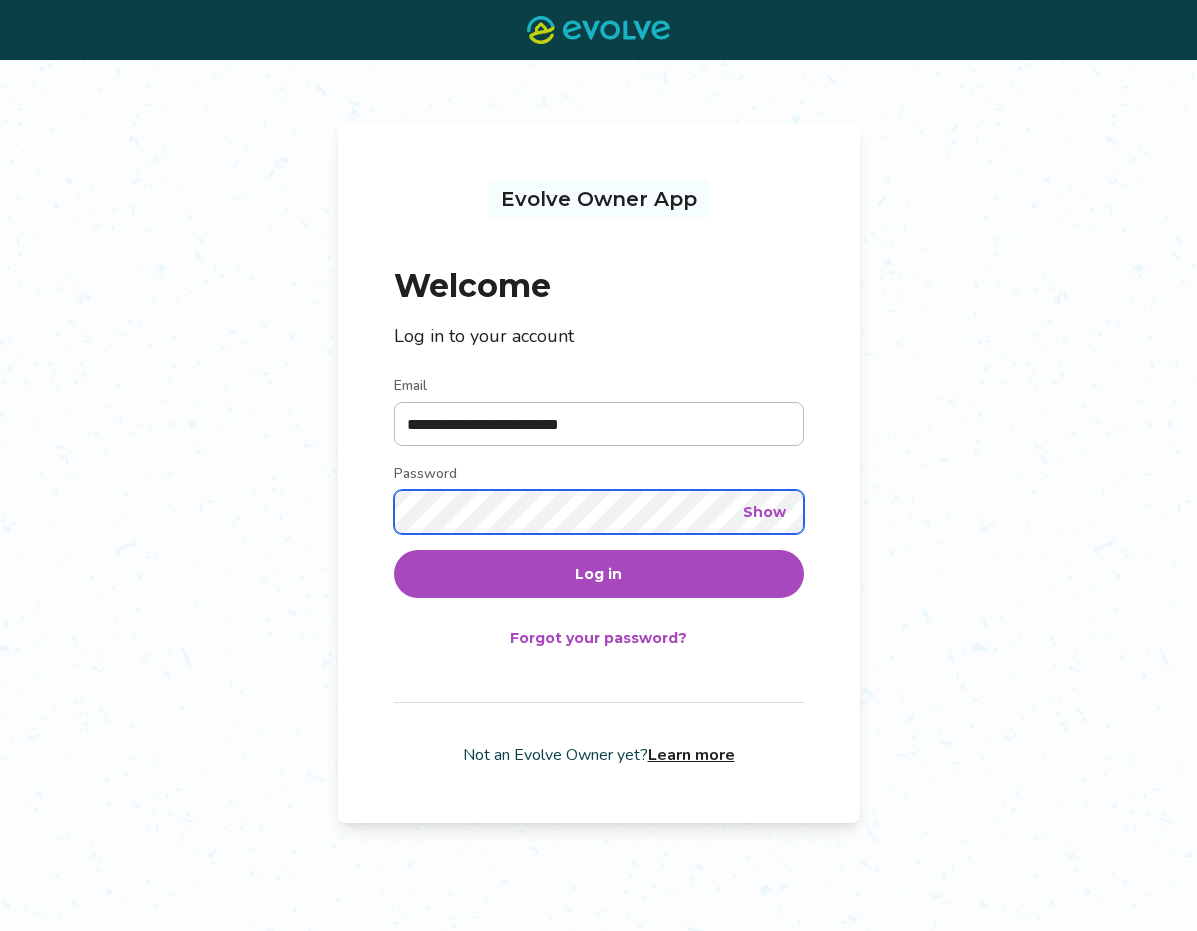 click on "Log in" at bounding box center [599, 574] 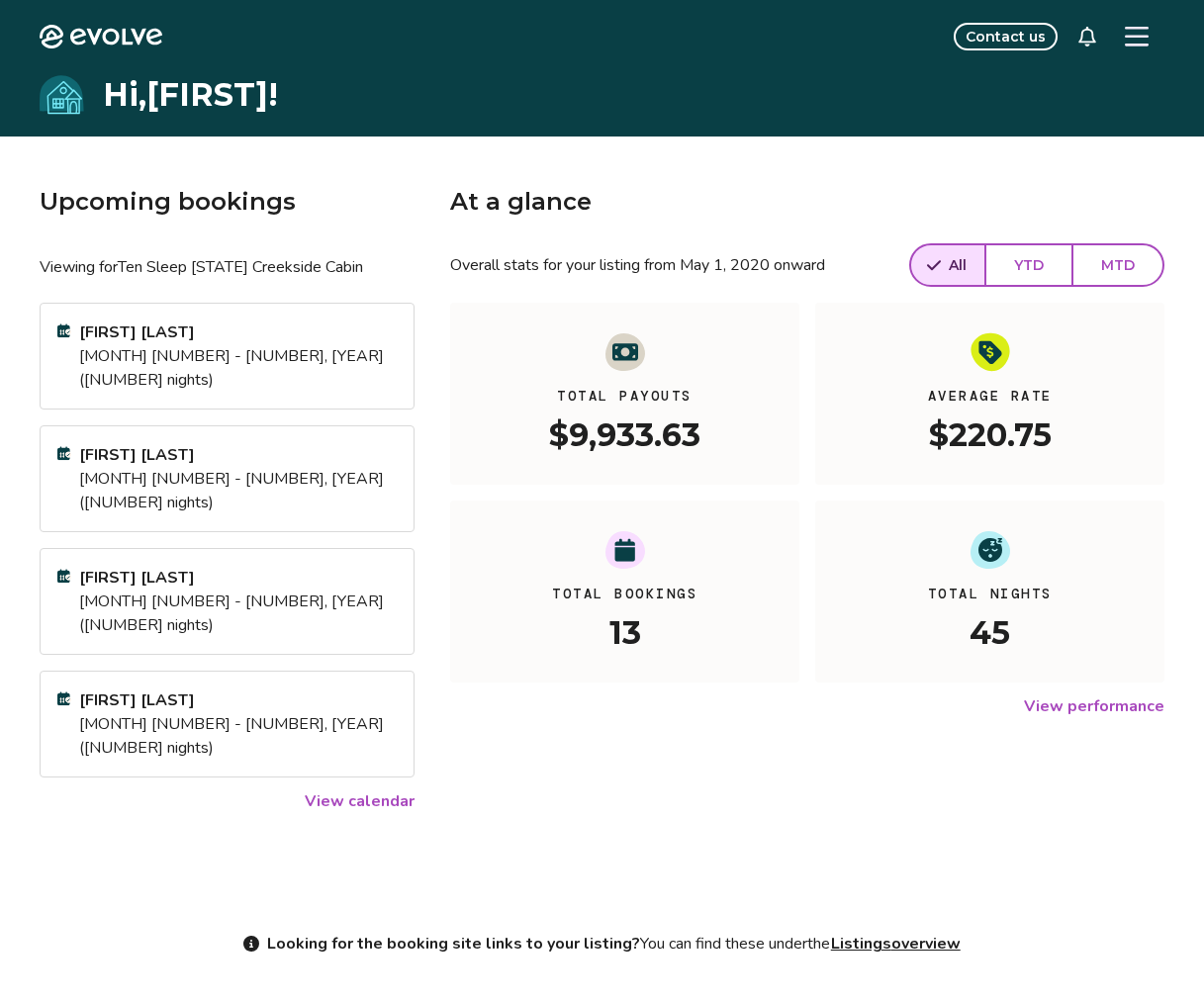 click on "View calendar" at bounding box center [359, 801] 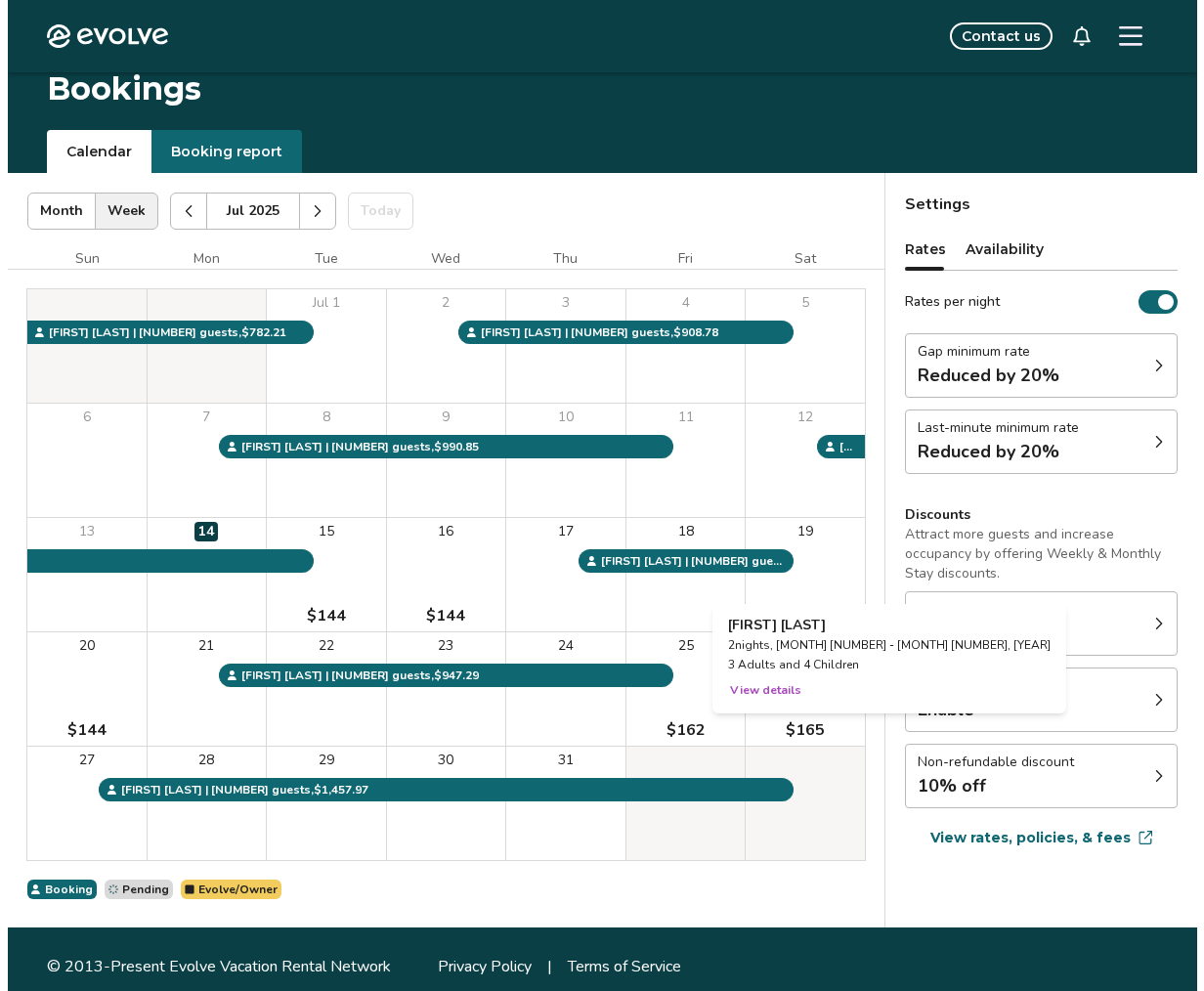scroll, scrollTop: 0, scrollLeft: 0, axis: both 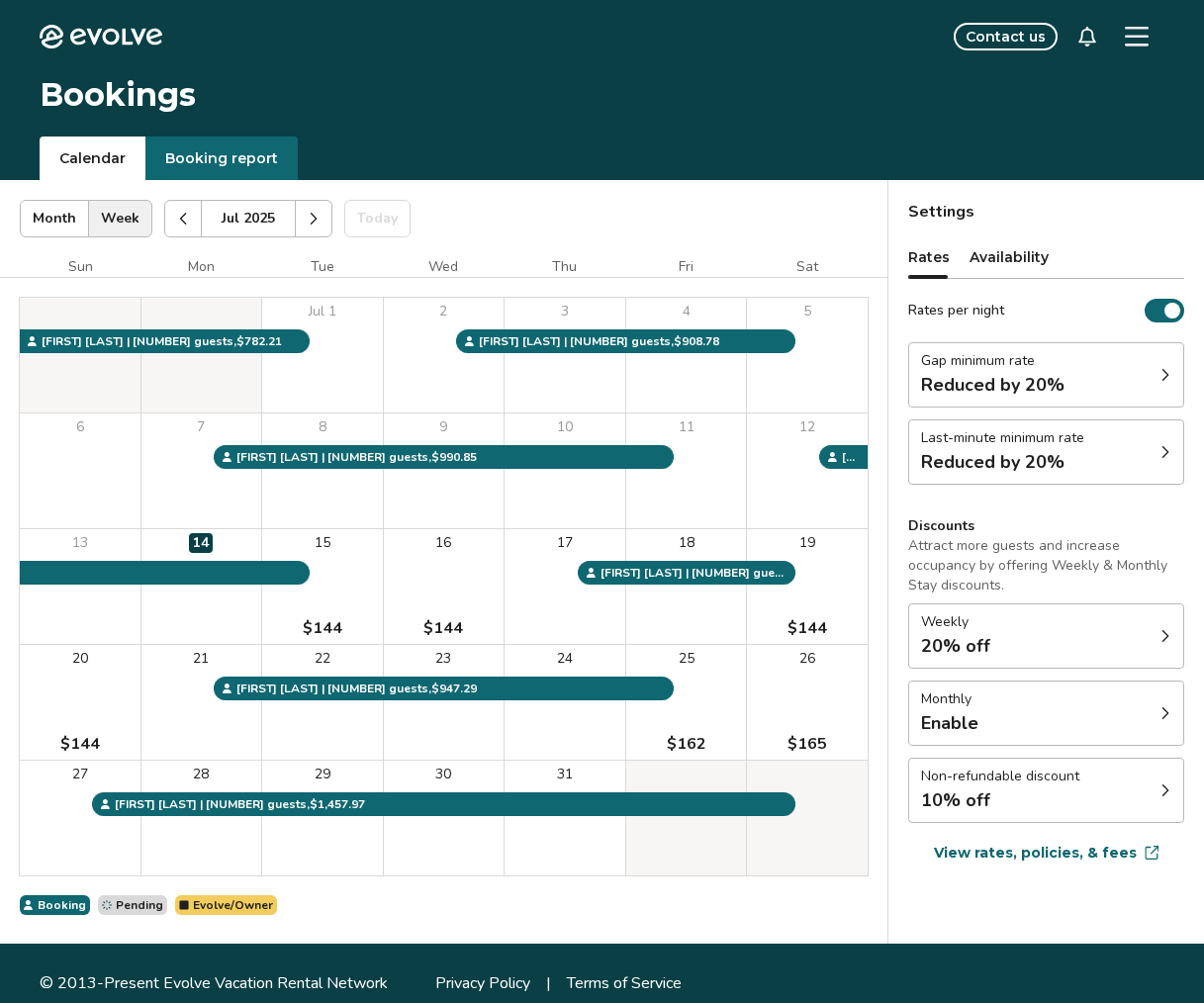 click at bounding box center [1137, 37] 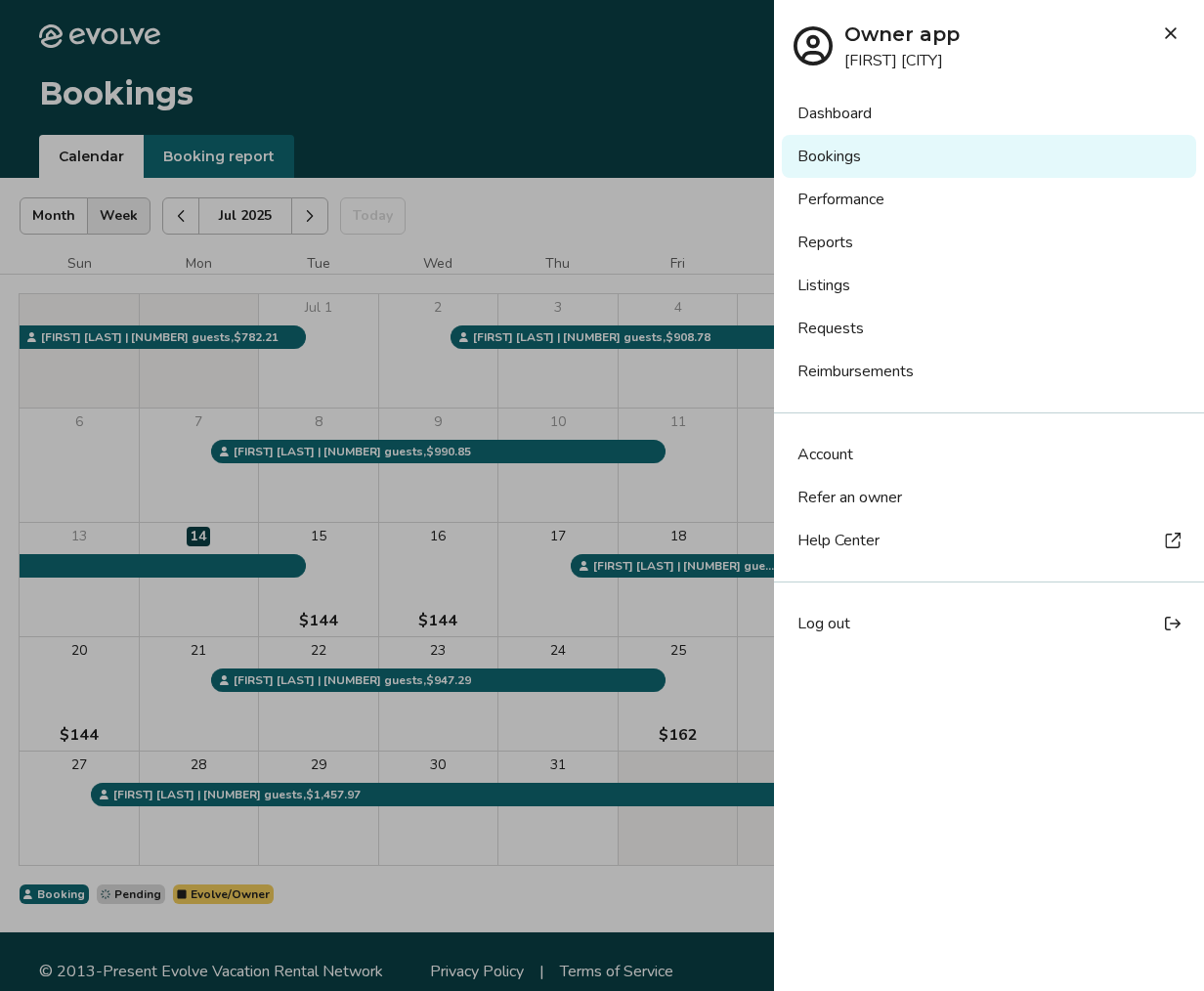 click on "Listings" at bounding box center (989, 285) 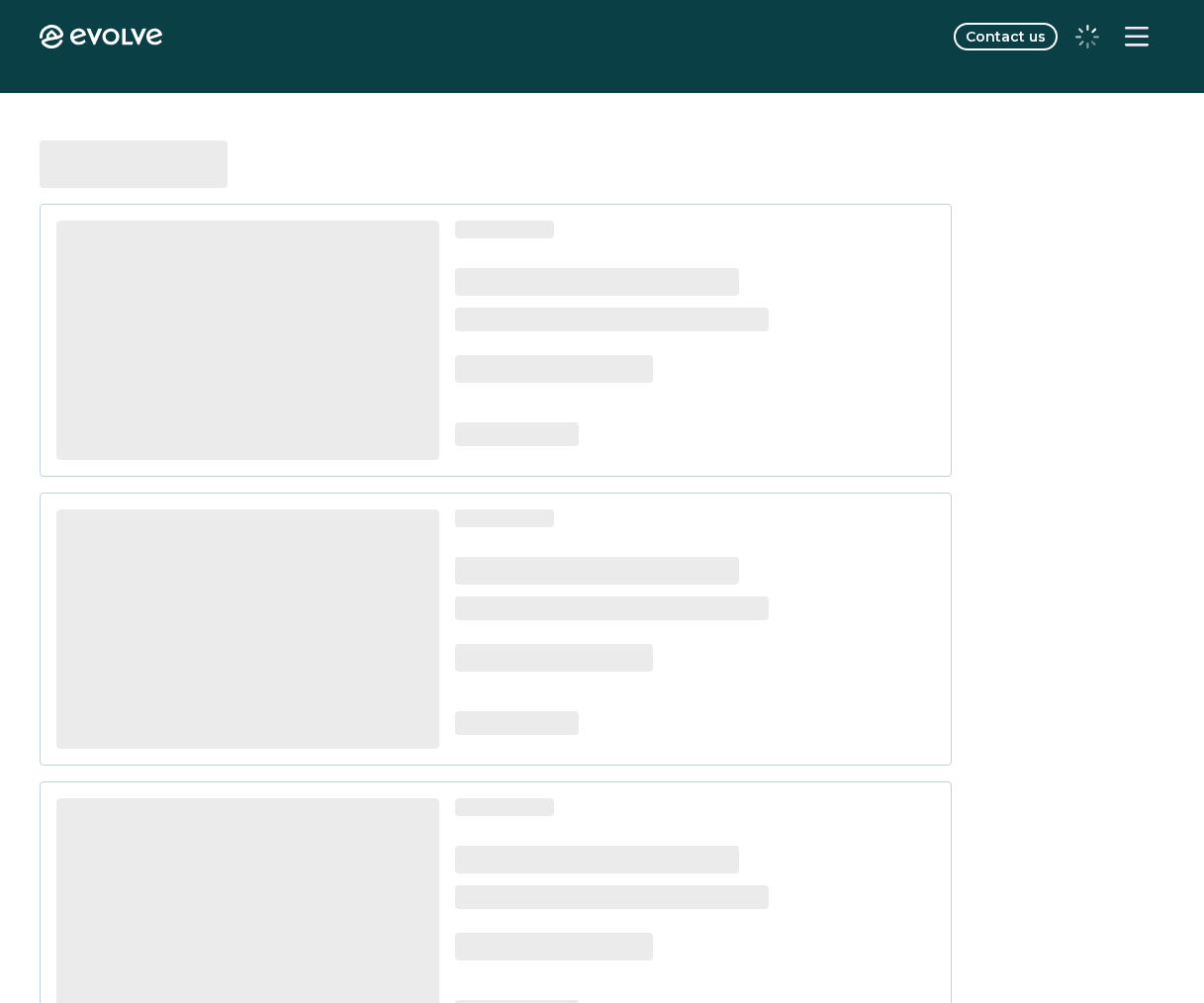 scroll, scrollTop: 0, scrollLeft: 0, axis: both 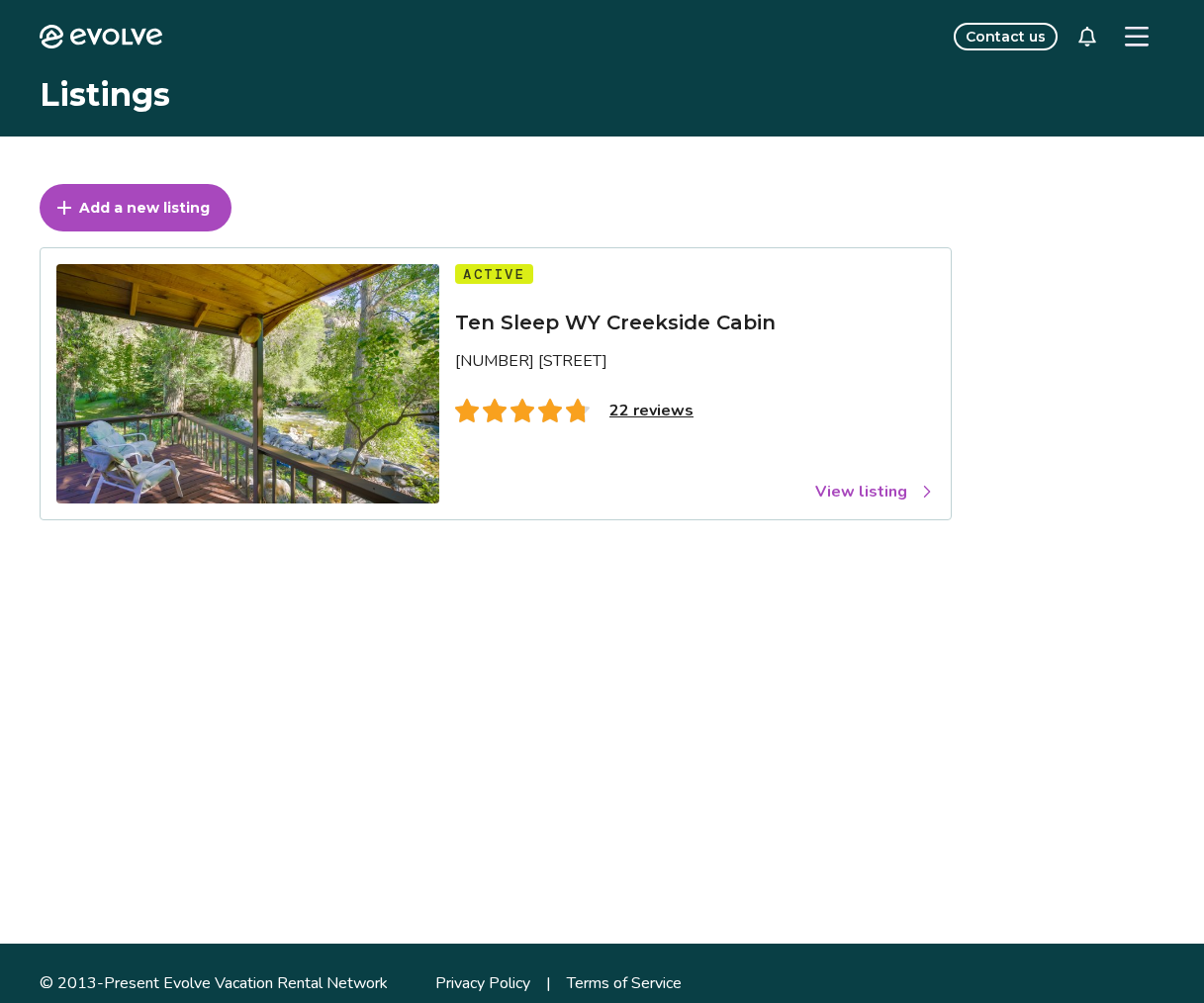 click on "View listing" at bounding box center [875, 492] 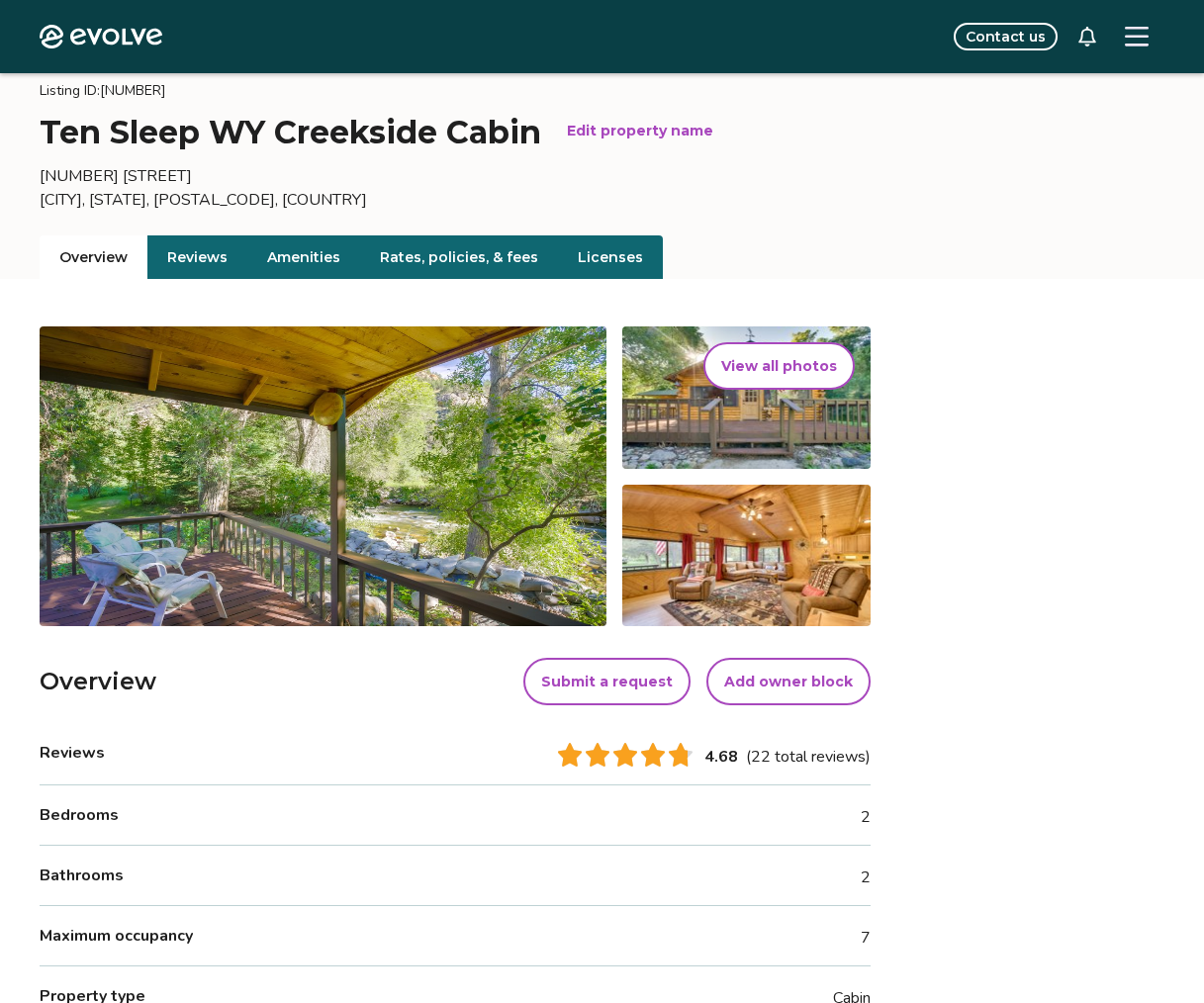 scroll, scrollTop: 99, scrollLeft: 0, axis: vertical 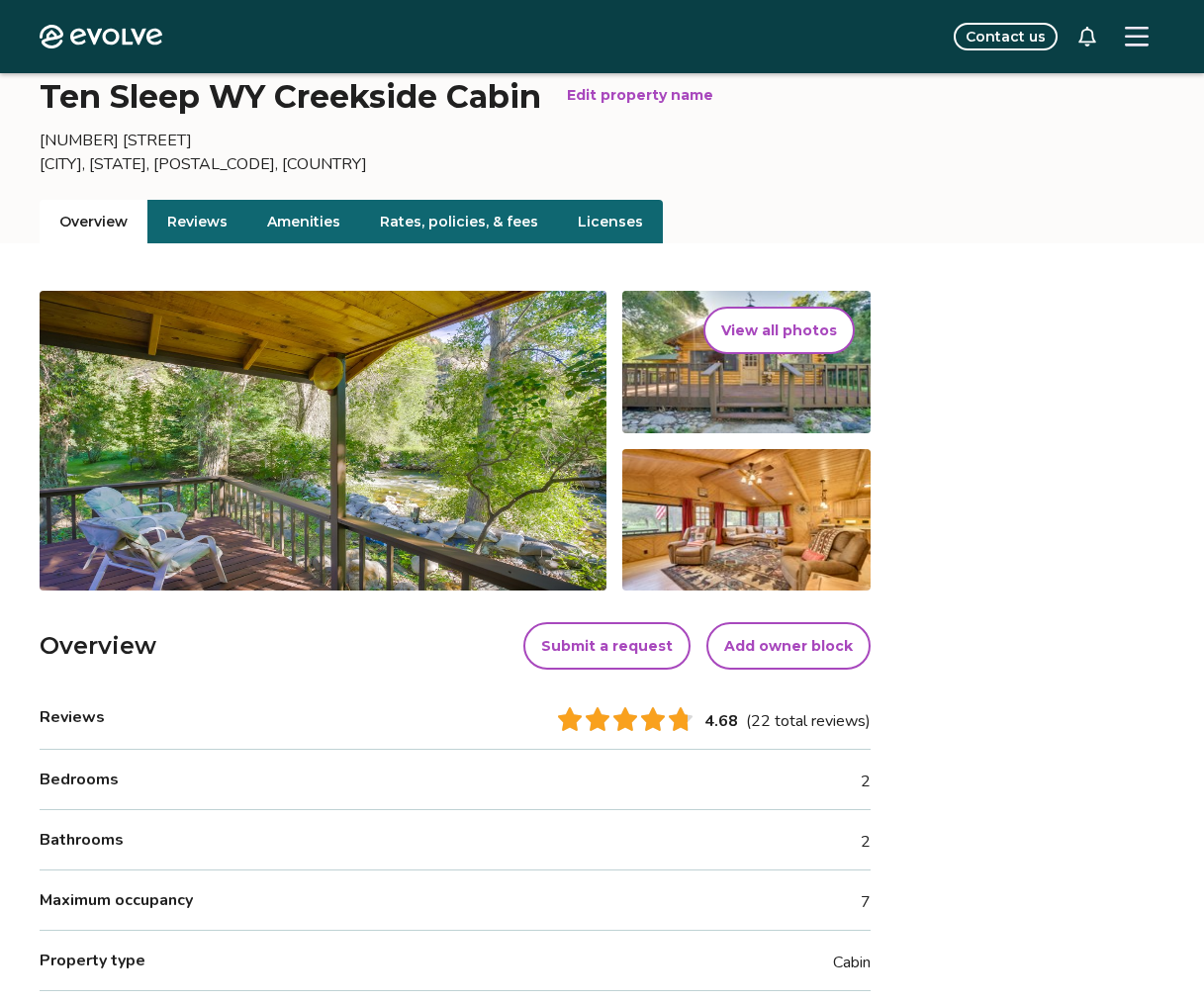 click on "Reviews" at bounding box center [197, 222] 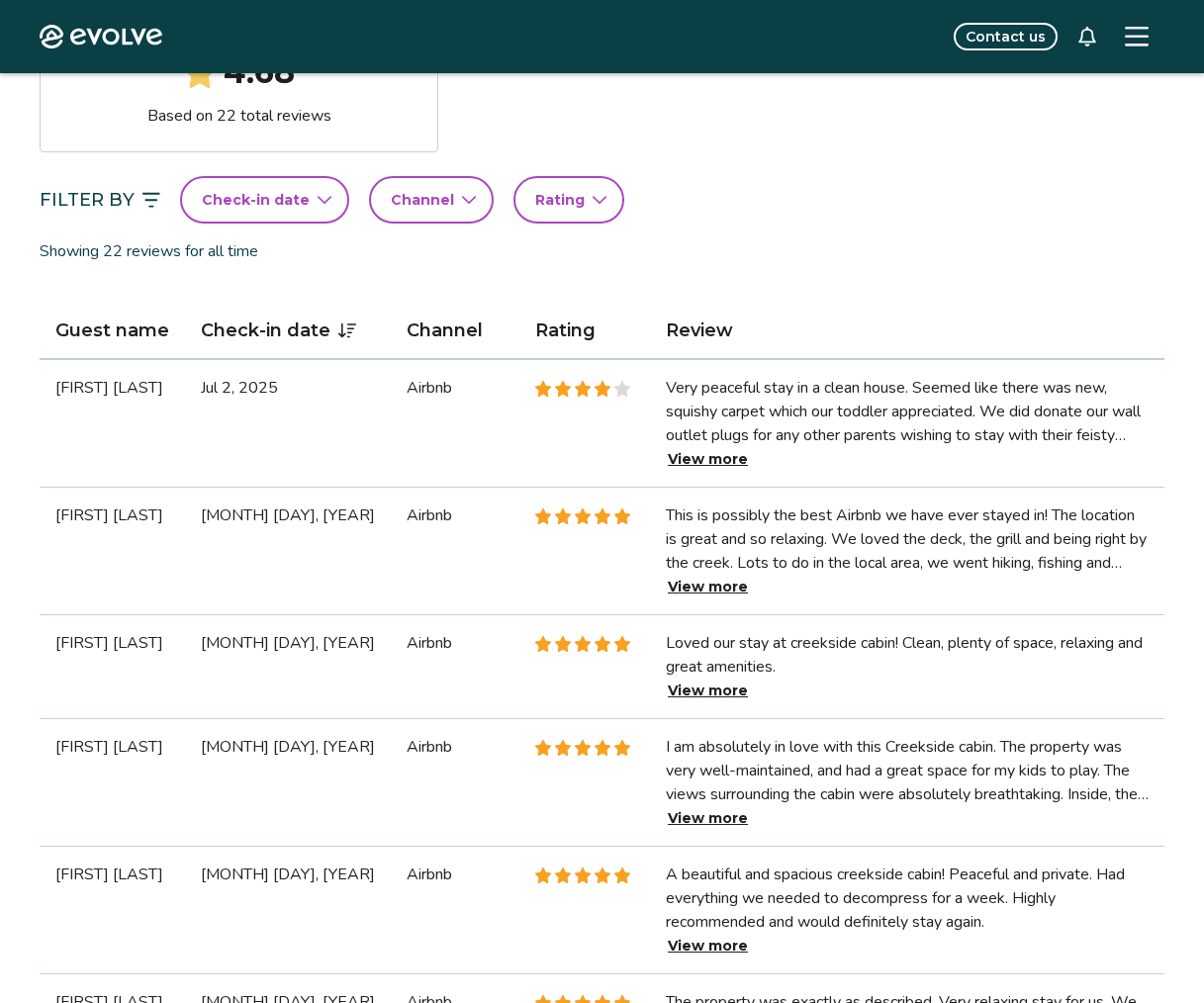 scroll, scrollTop: 495, scrollLeft: 0, axis: vertical 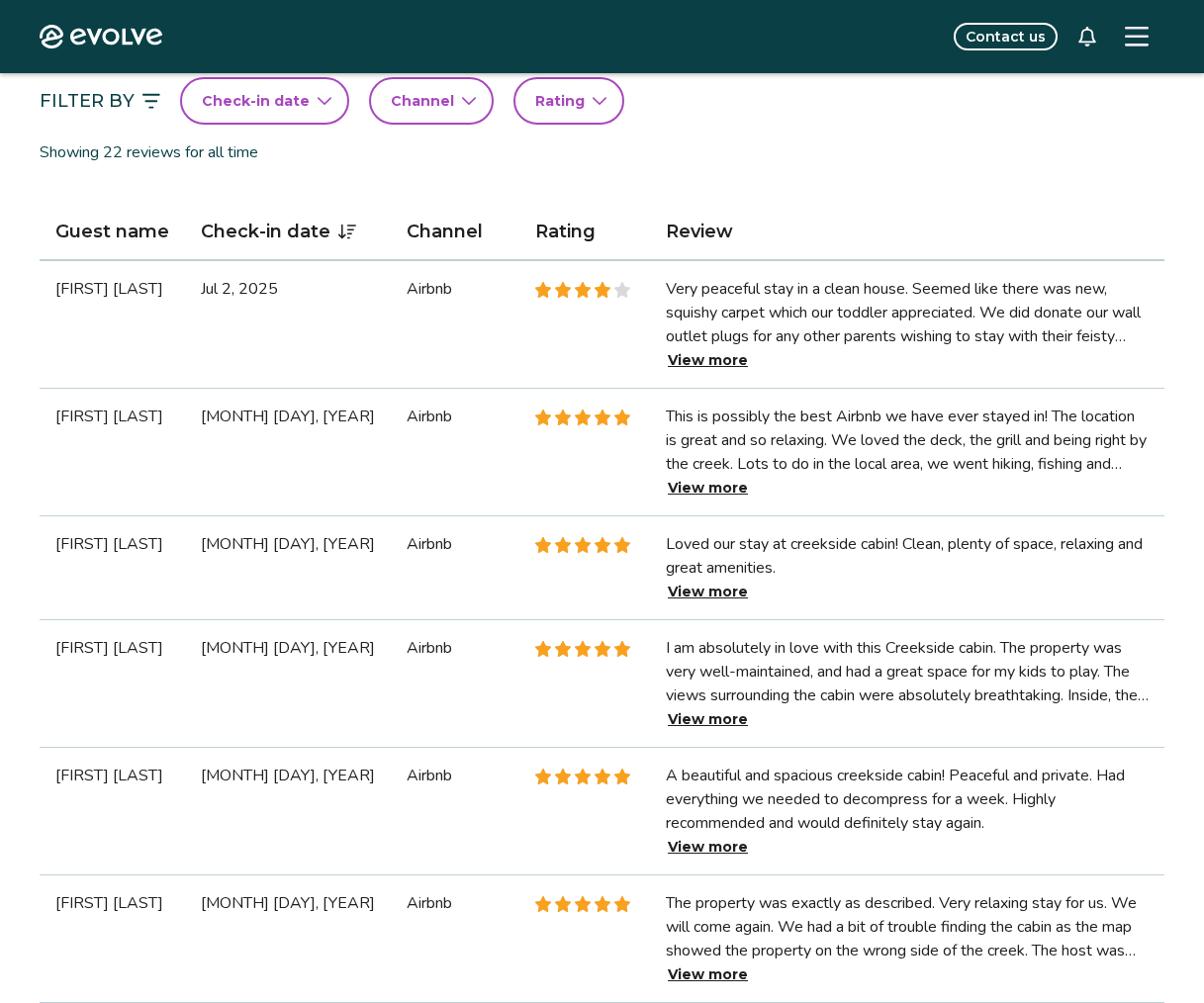 click on "View more" at bounding box center [707, 360] 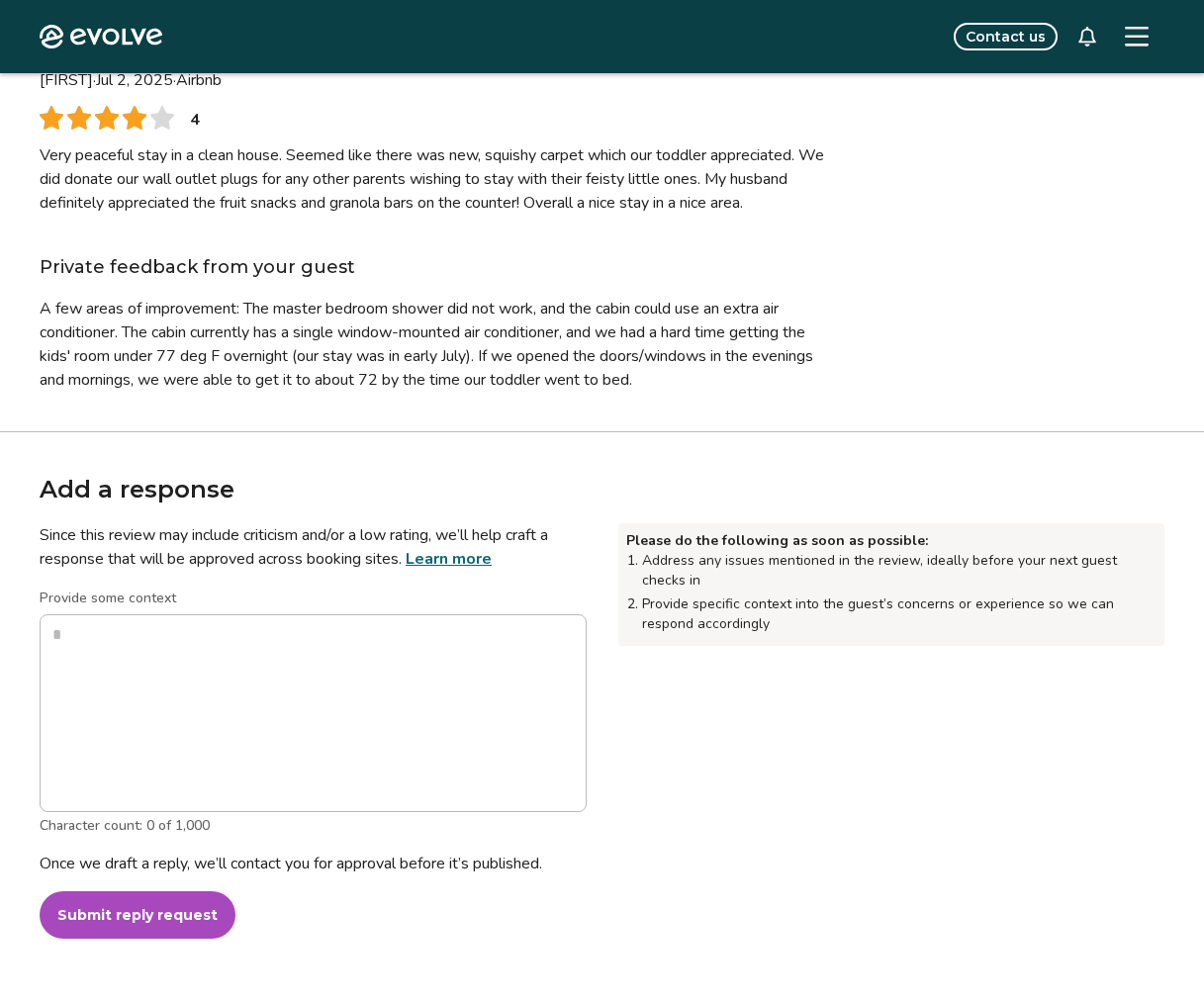 scroll, scrollTop: 198, scrollLeft: 0, axis: vertical 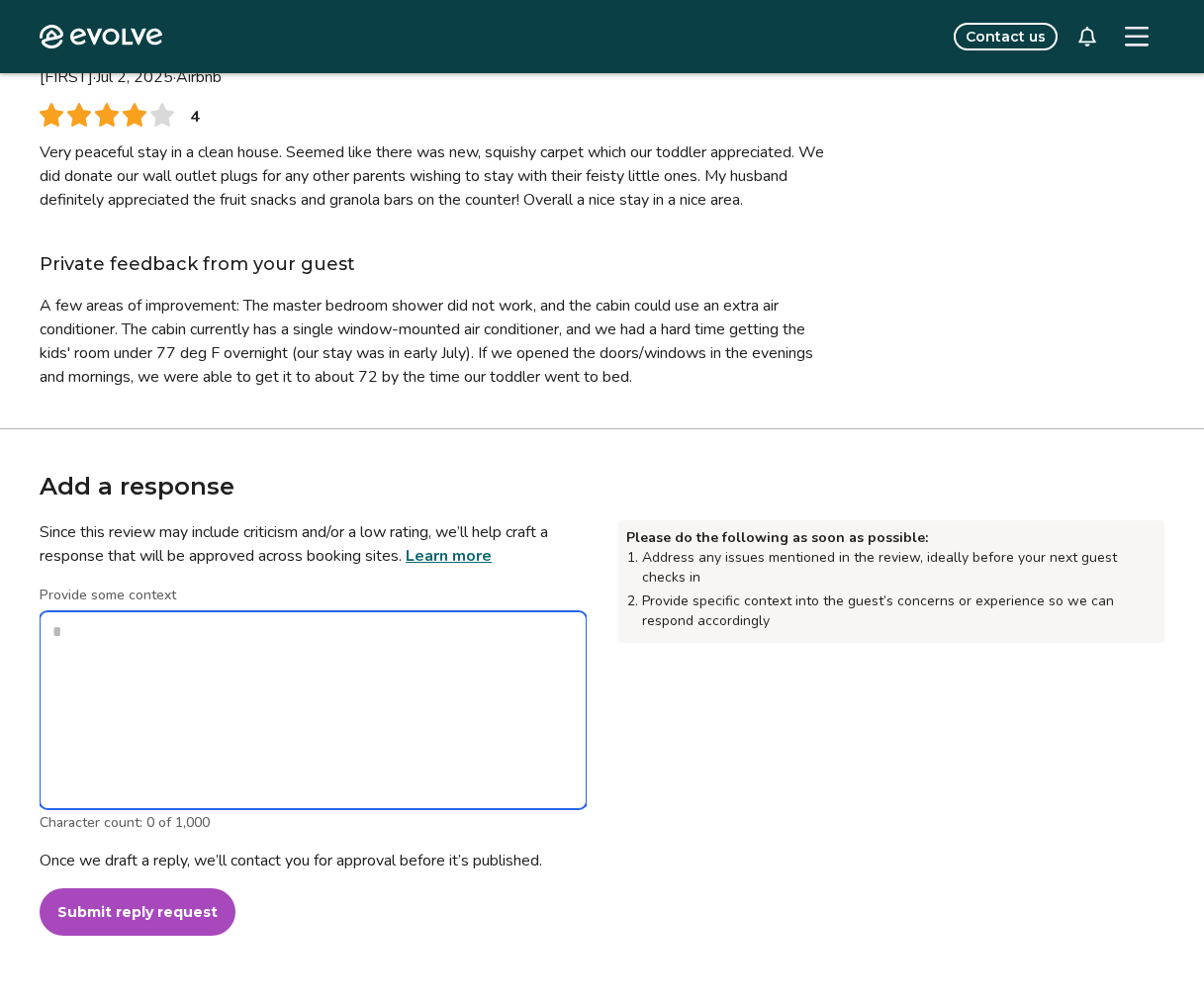 click on "Provide some context" at bounding box center [313, 710] 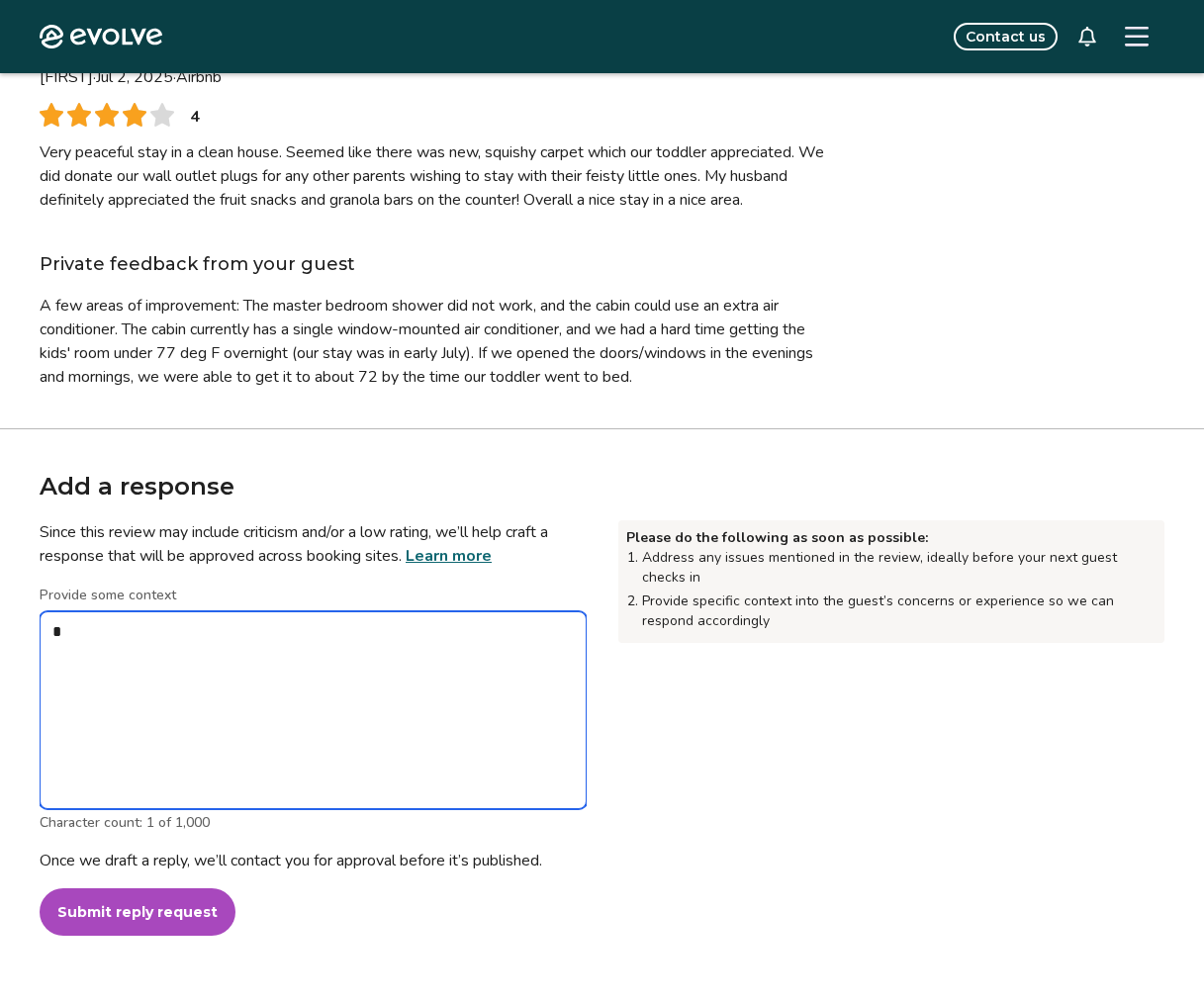 type on "*" 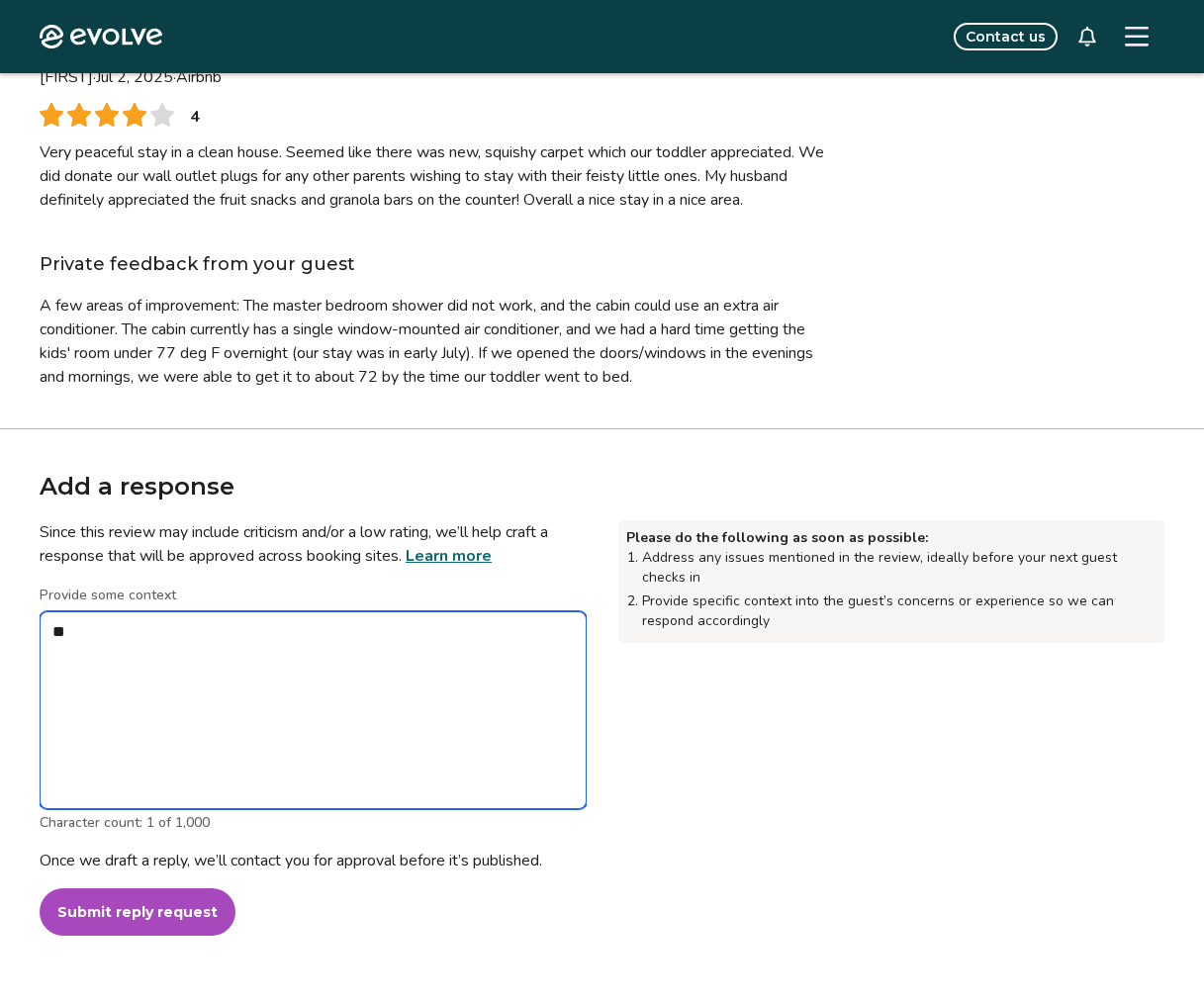type on "*" 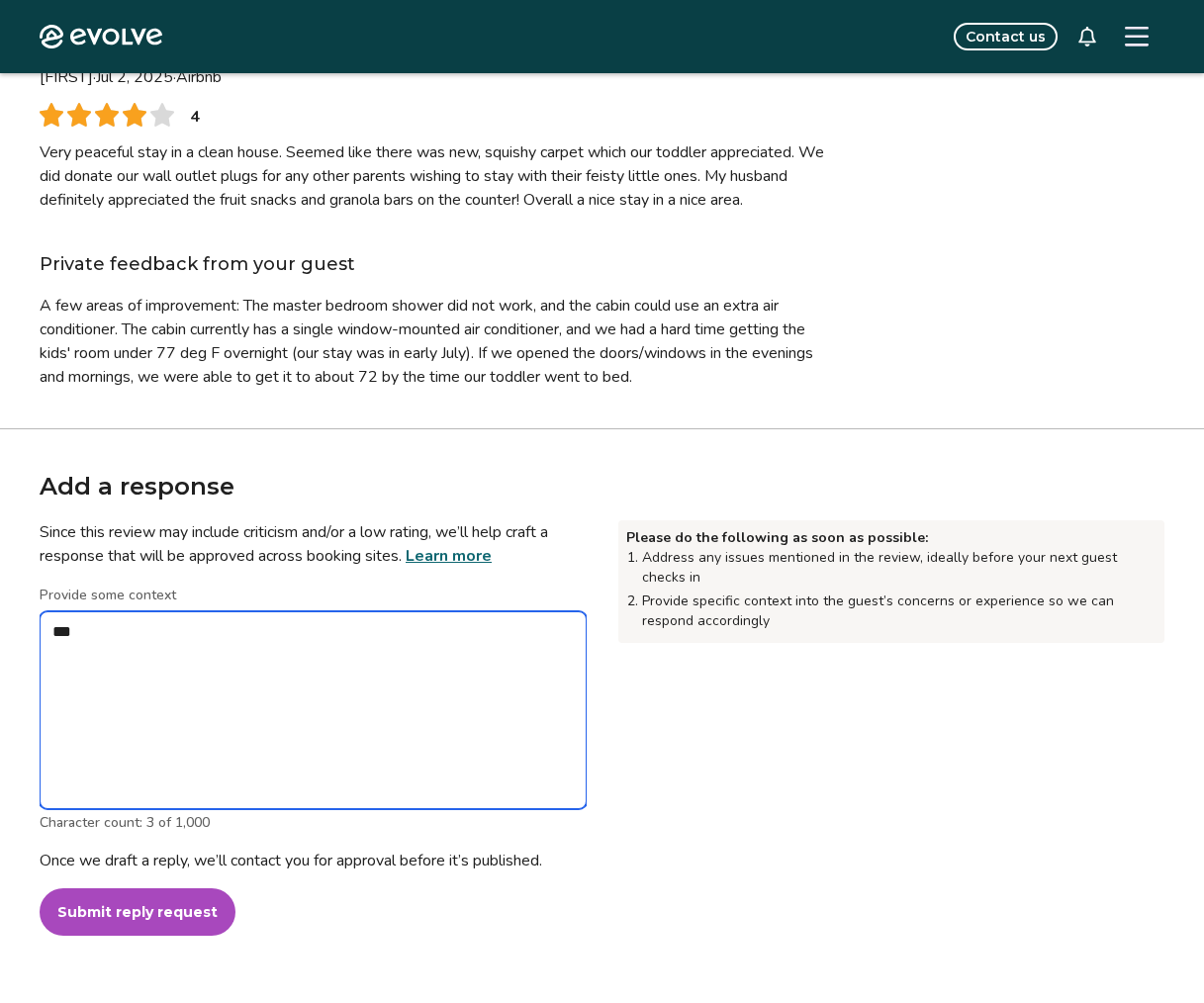 type on "*" 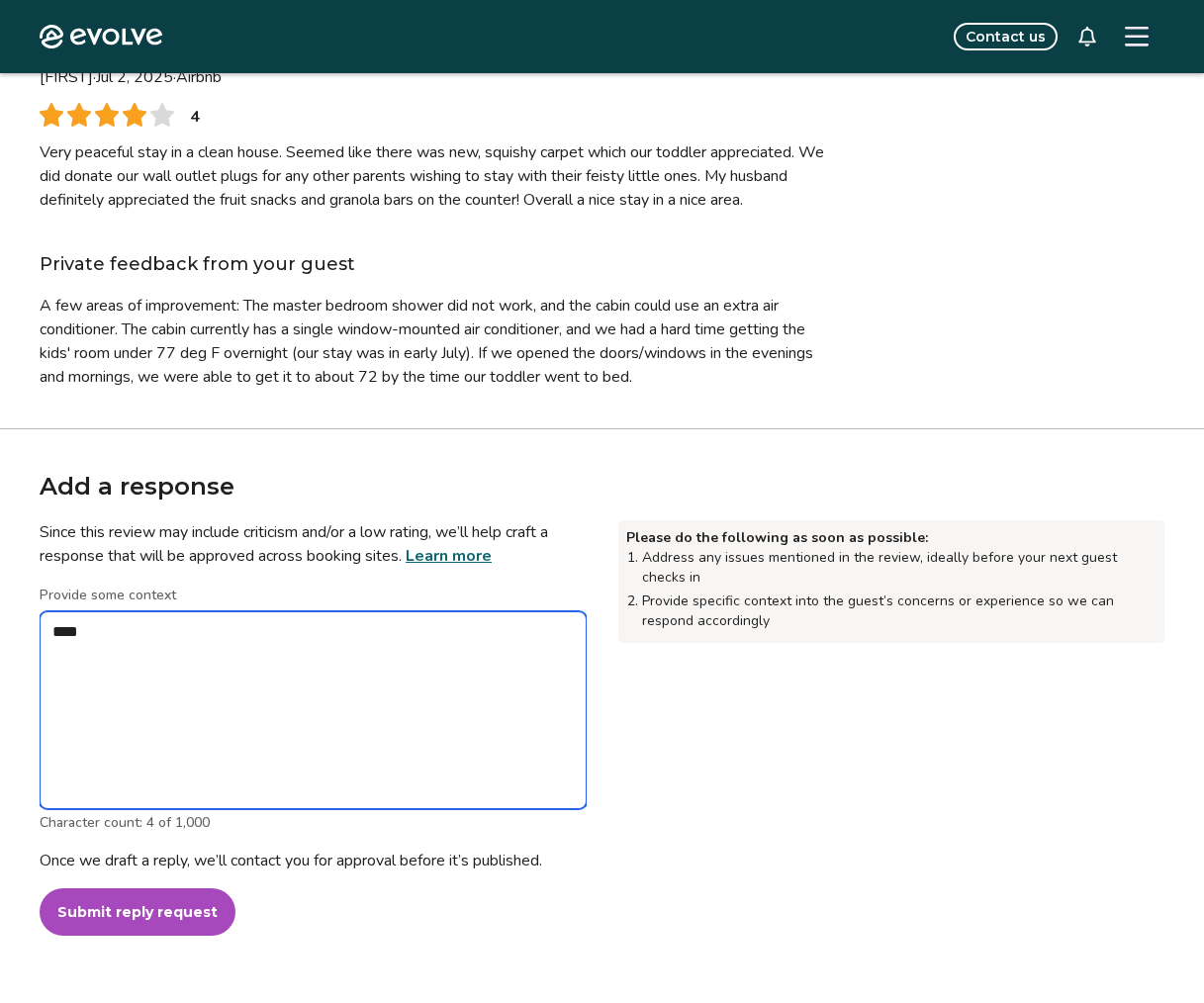 type on "*" 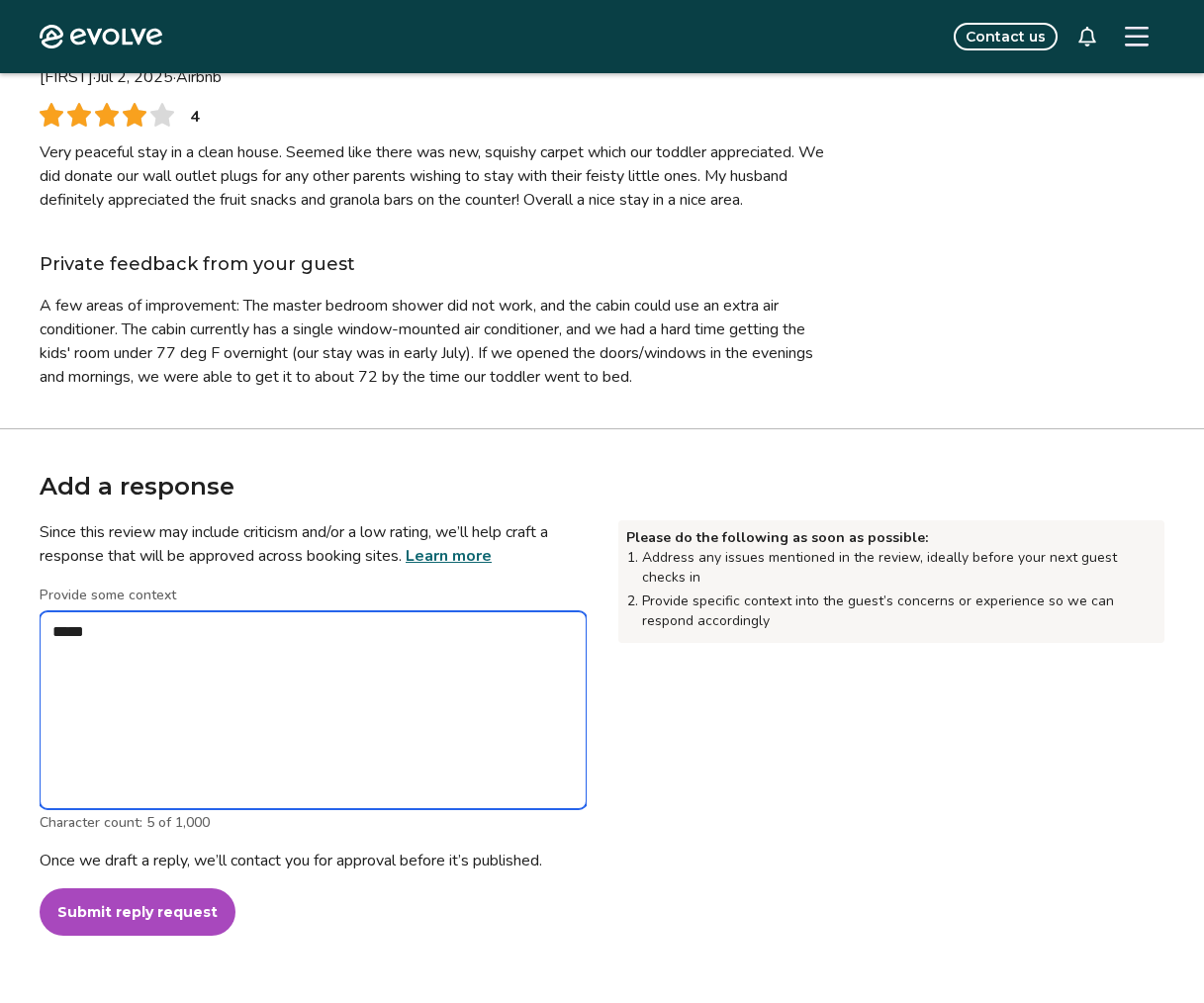 type on "*" 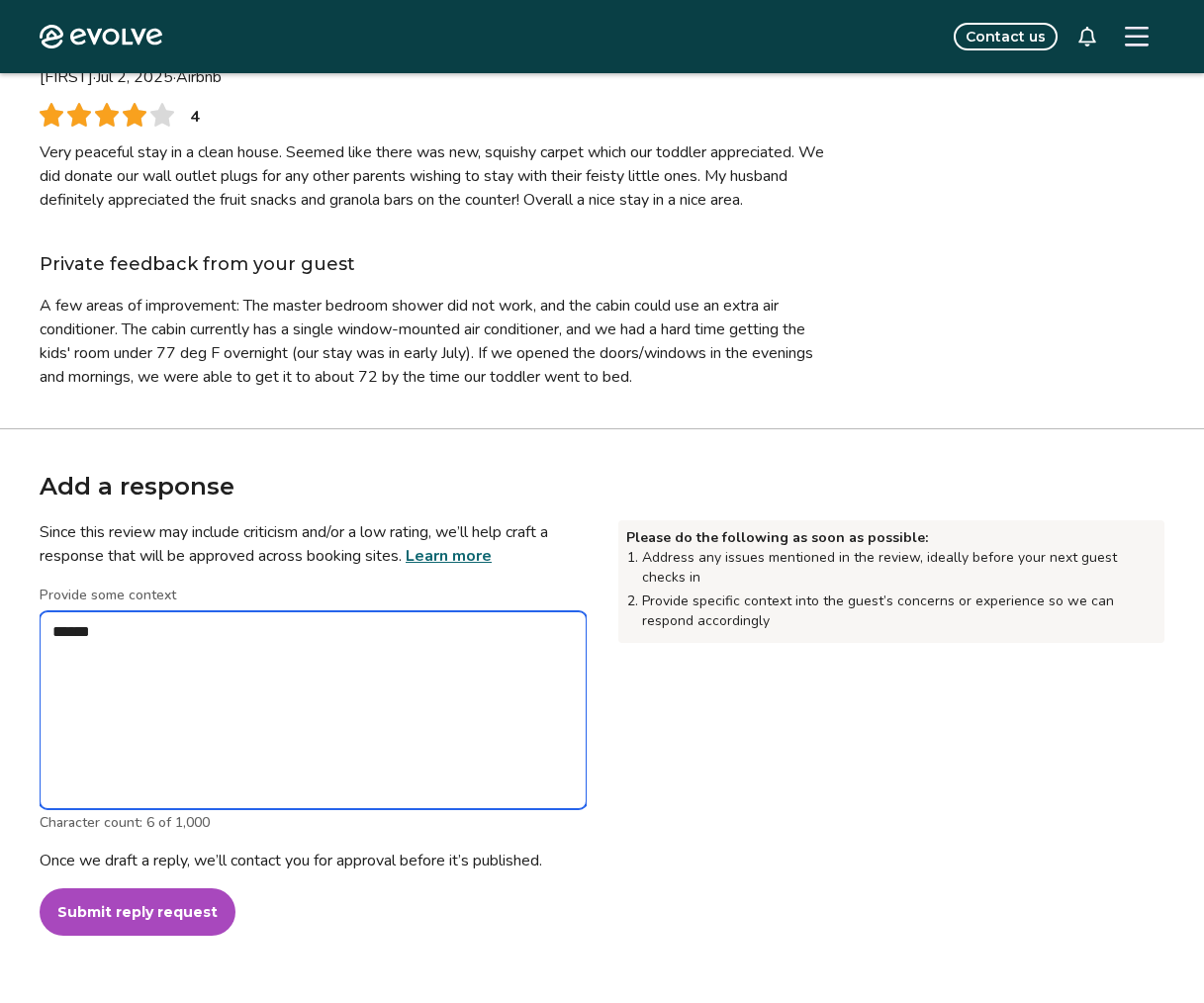 type on "*" 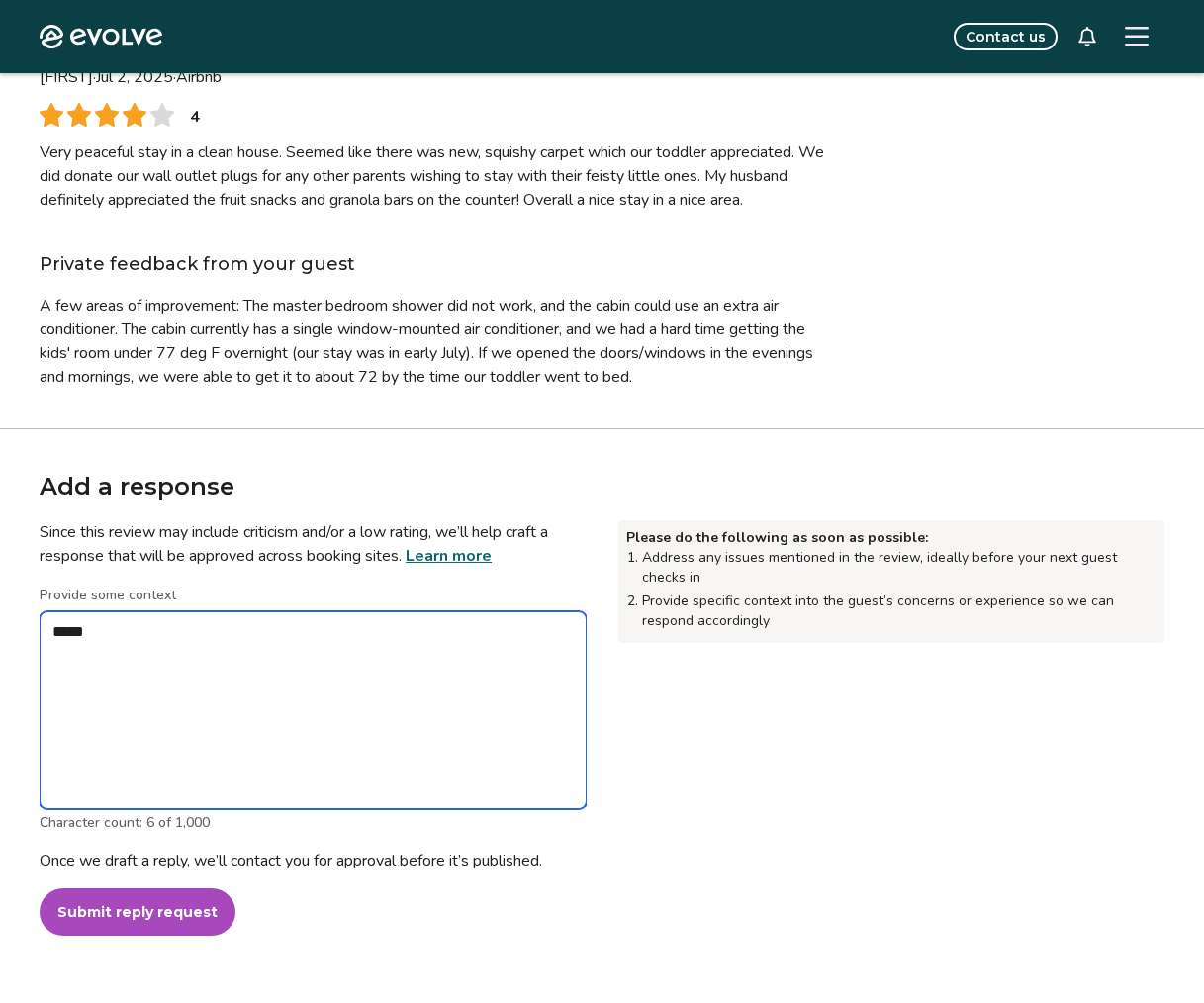 type on "*" 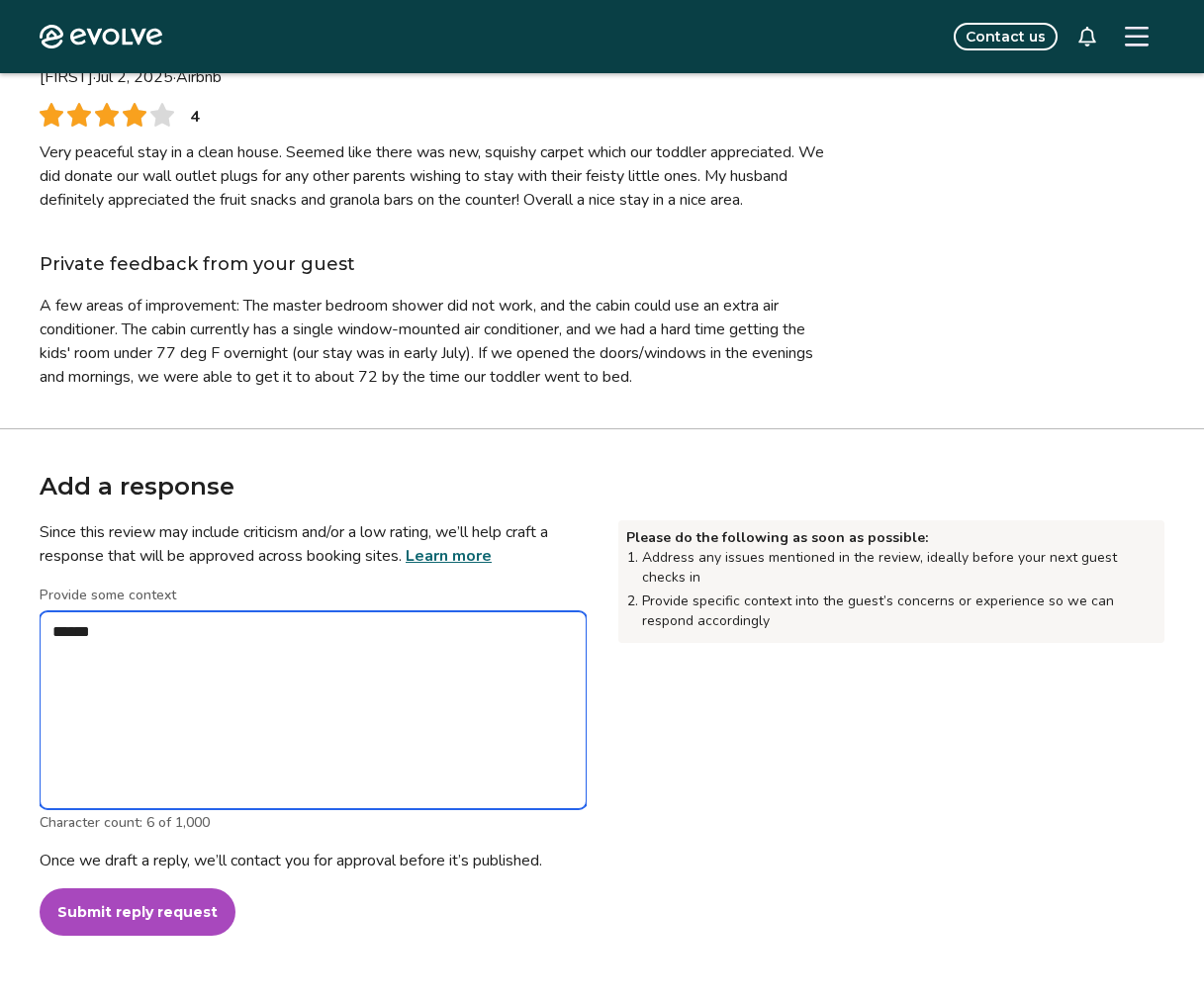 type on "*" 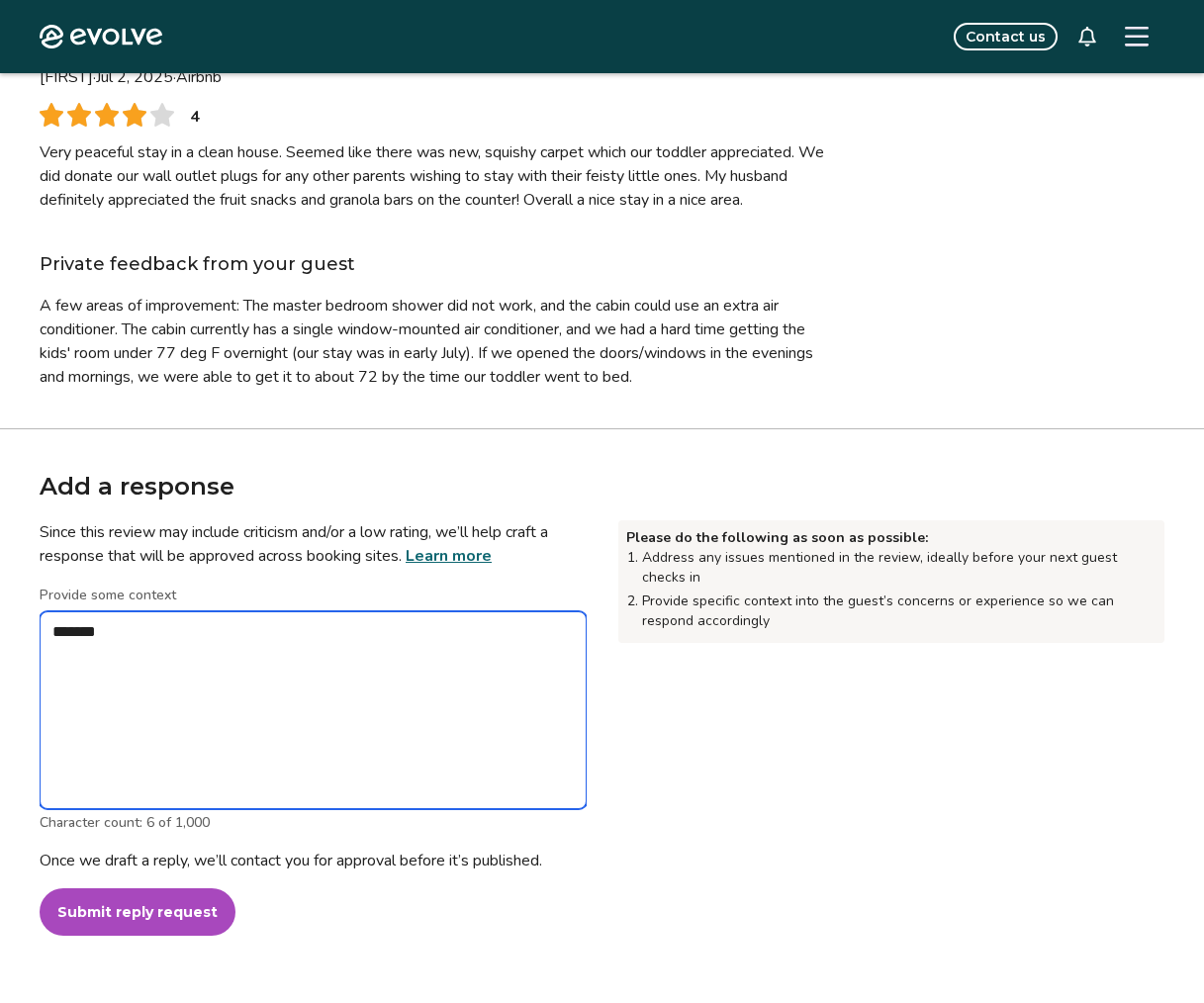 type on "*" 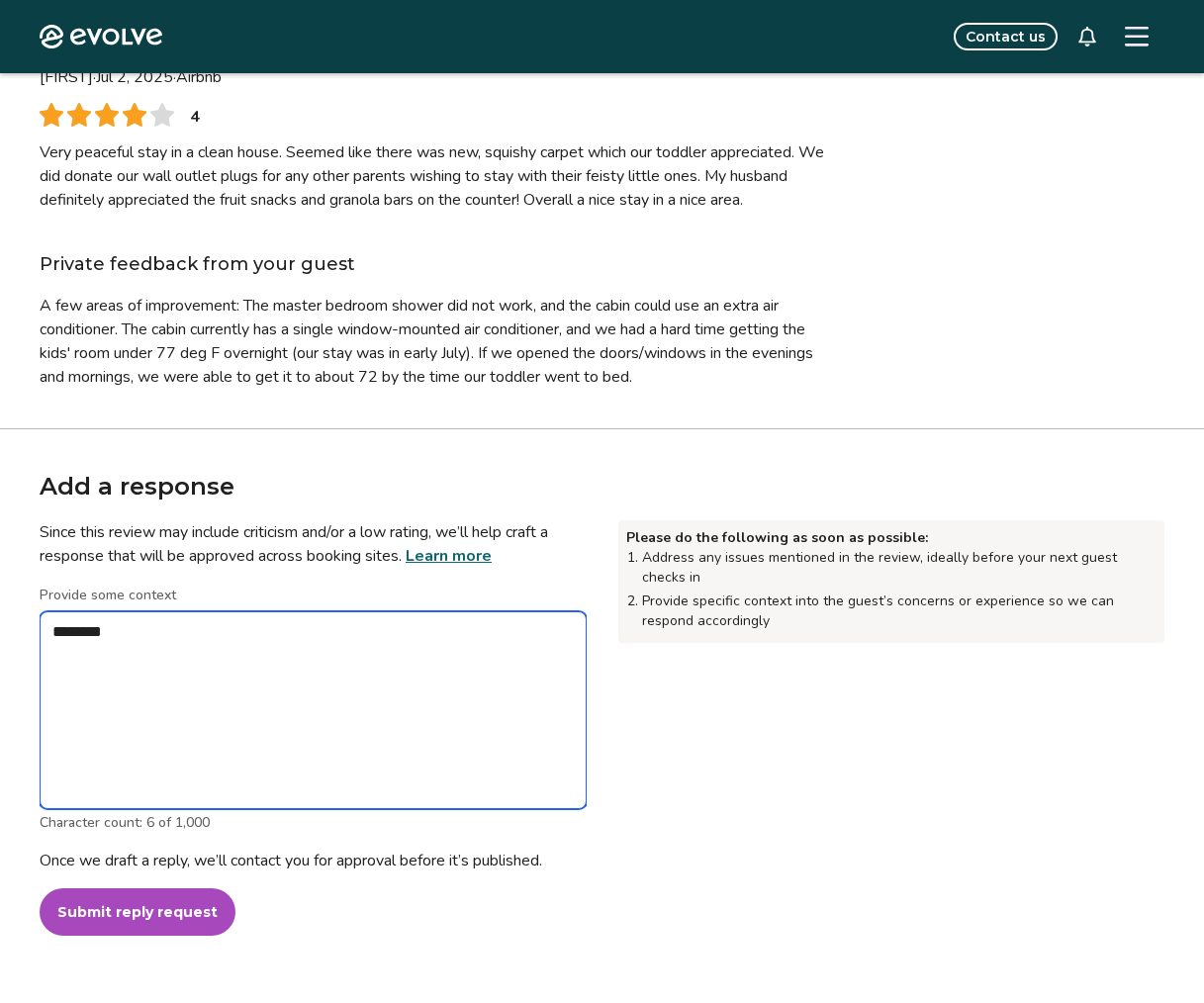 type on "*" 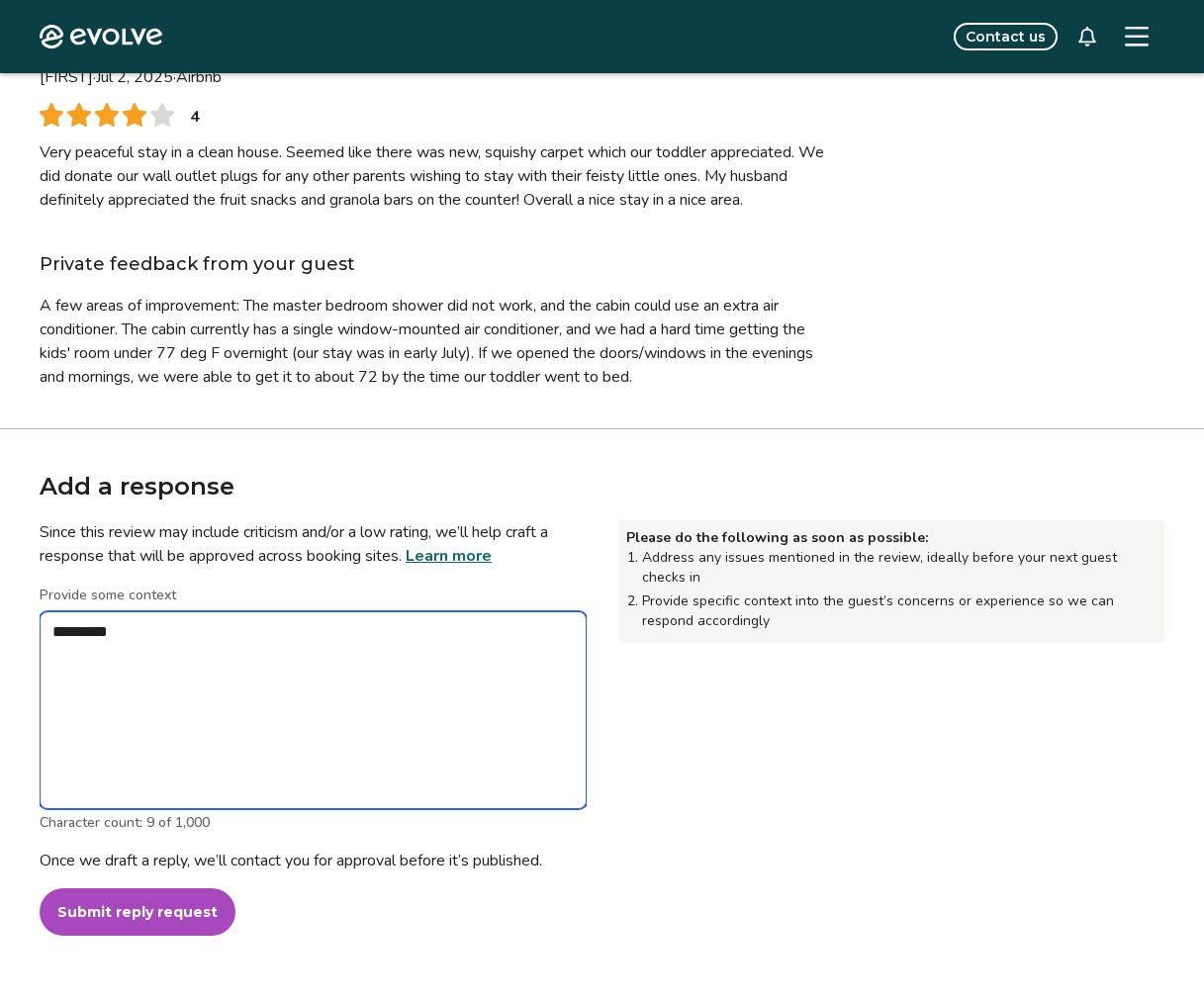 type on "*" 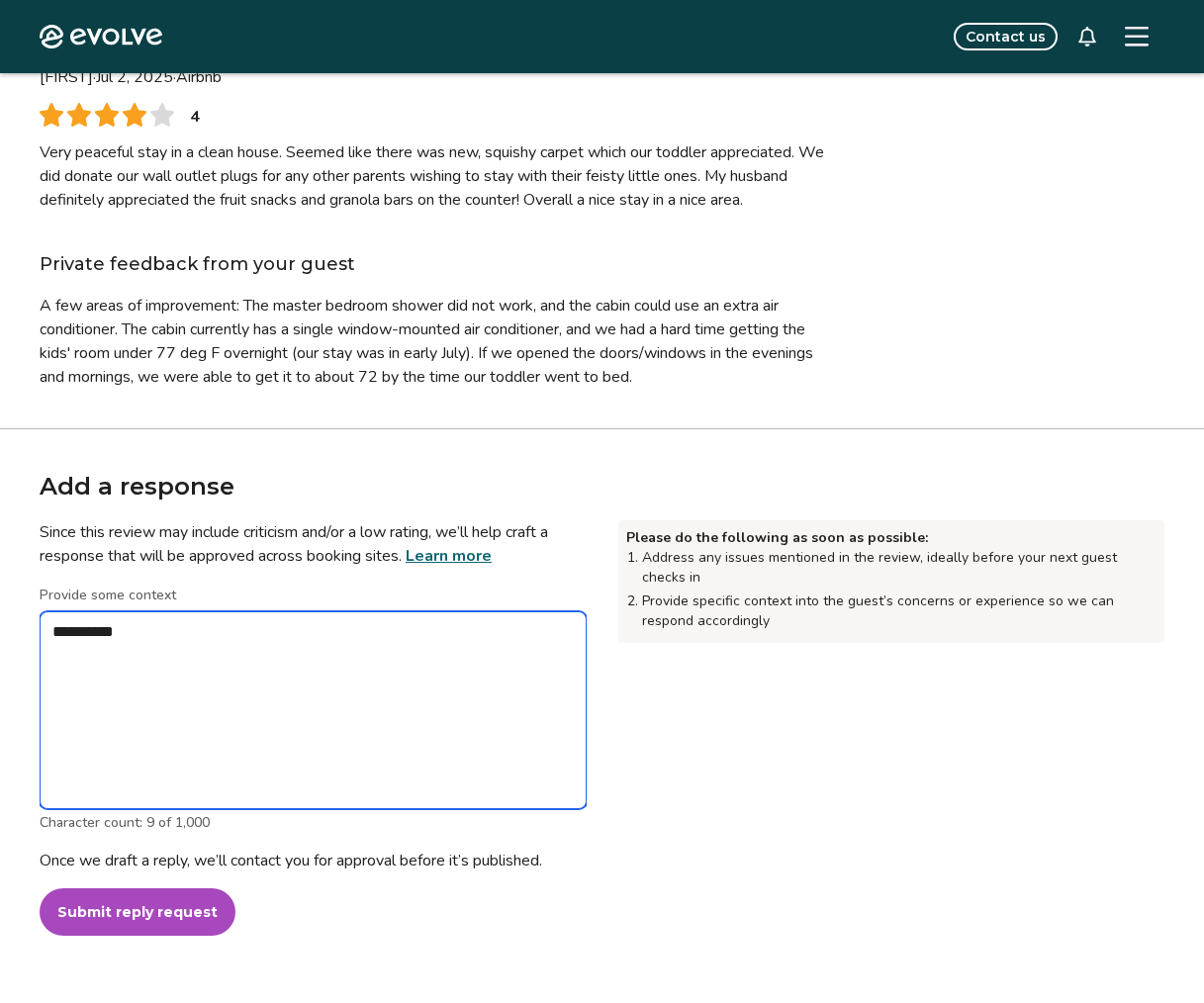 type on "*" 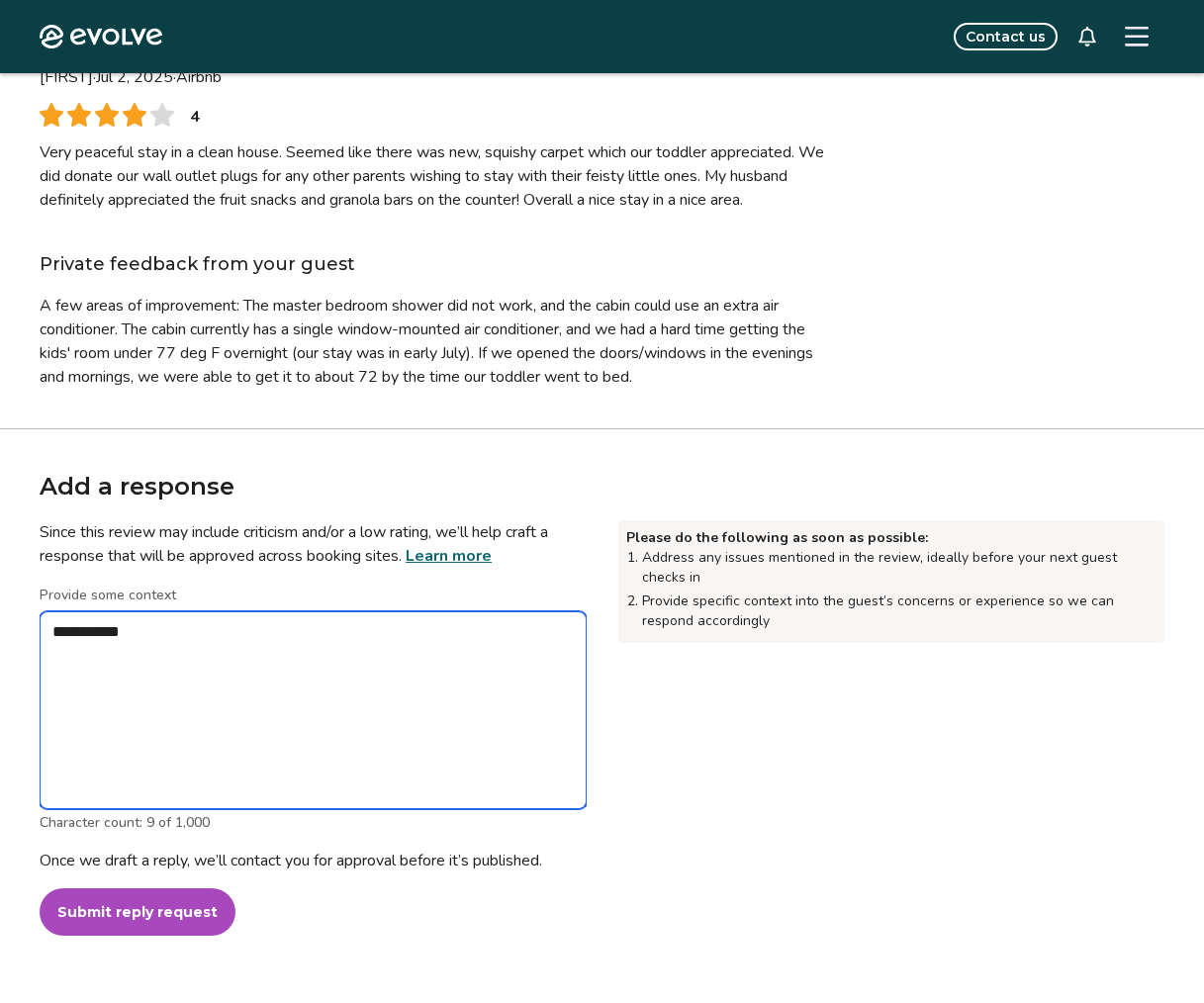 type on "*" 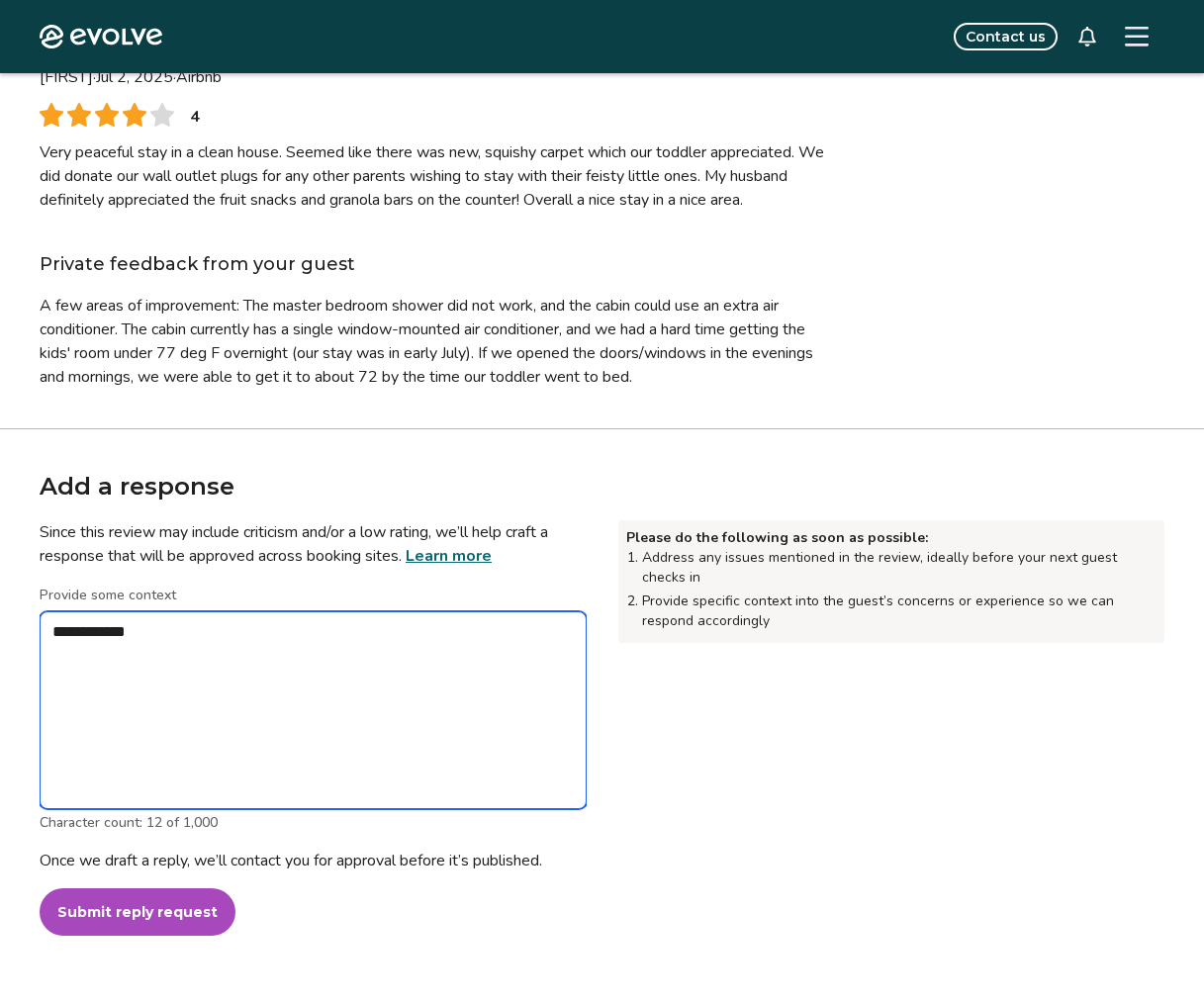 type on "*" 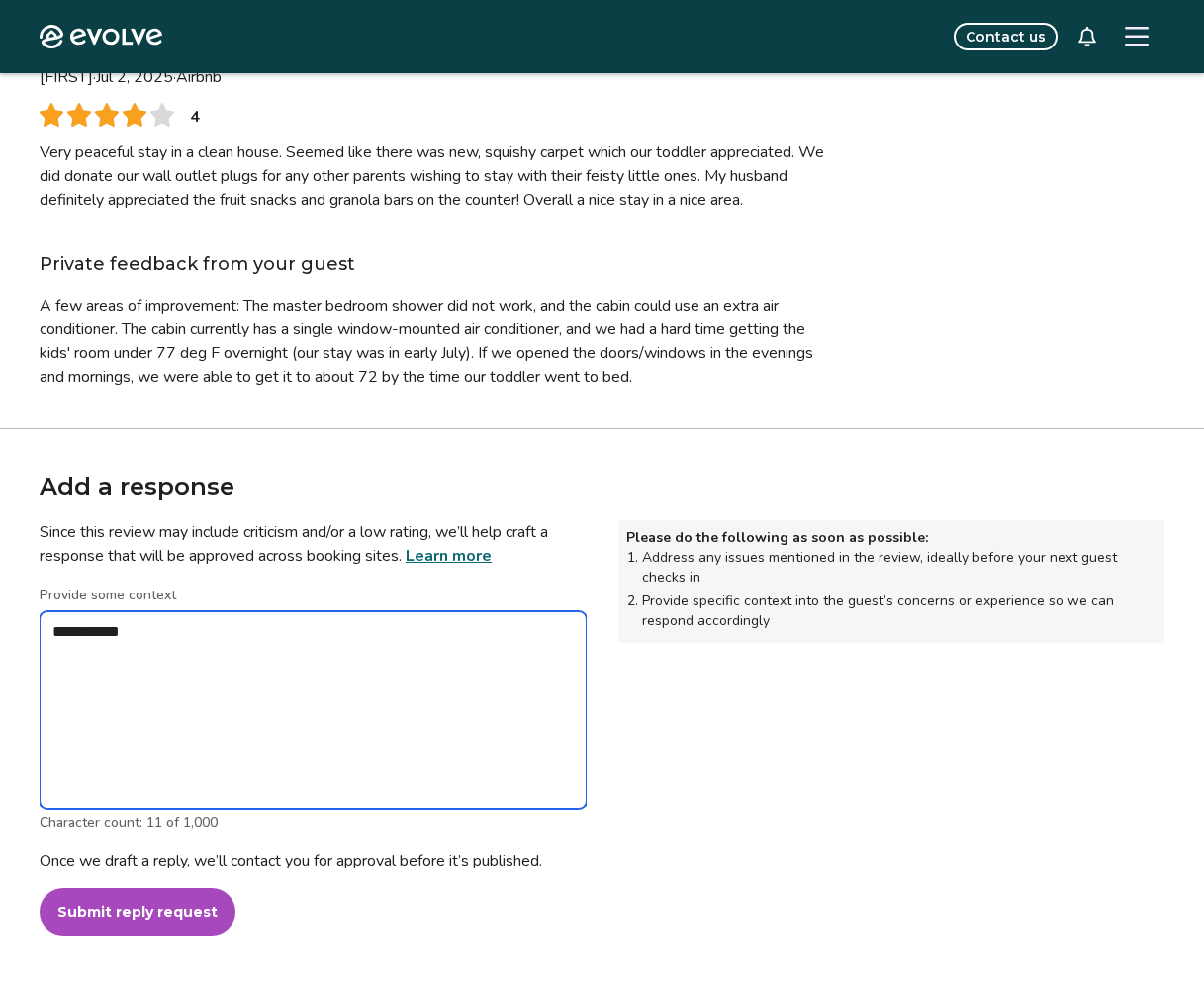 type on "*" 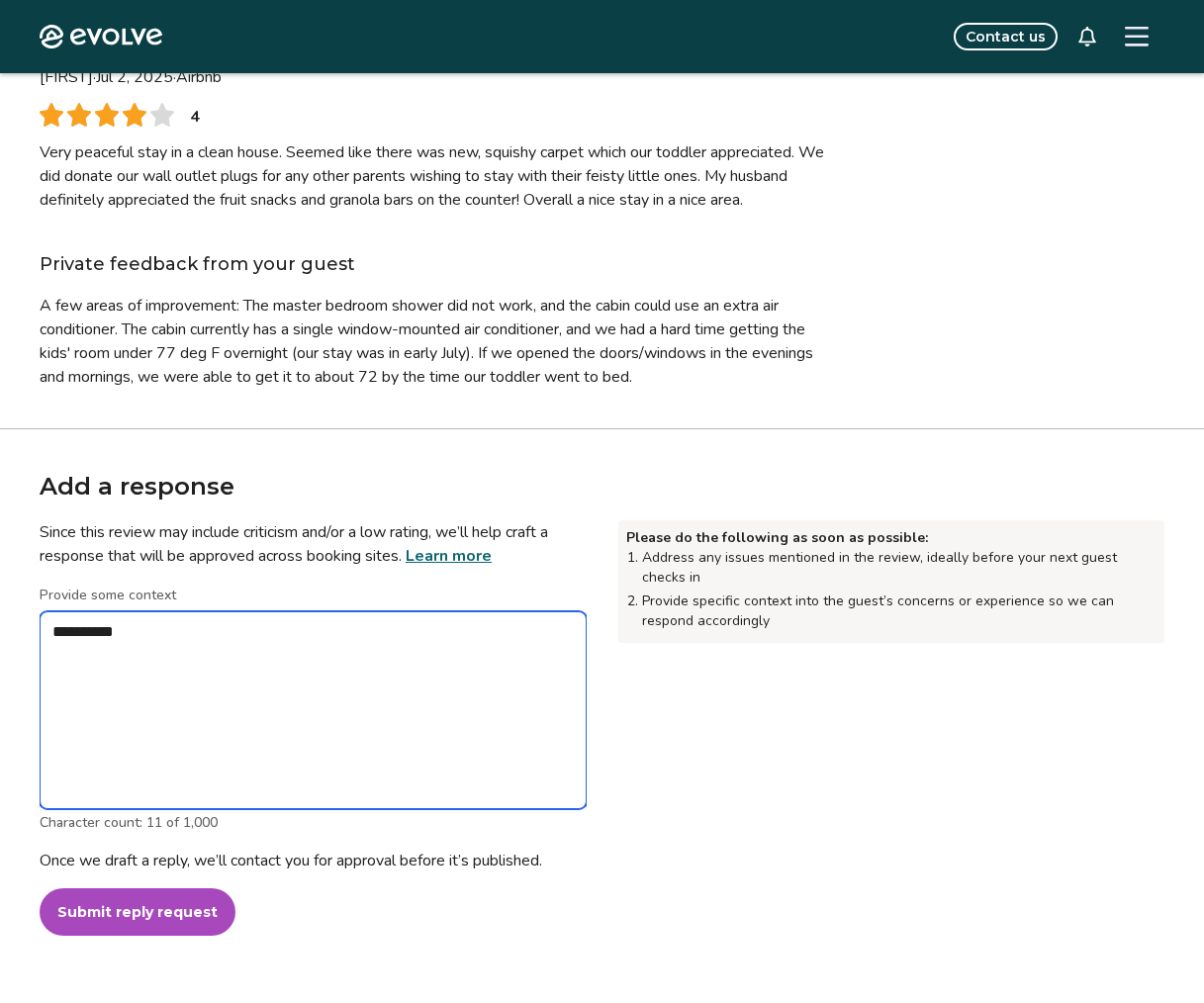 type on "*" 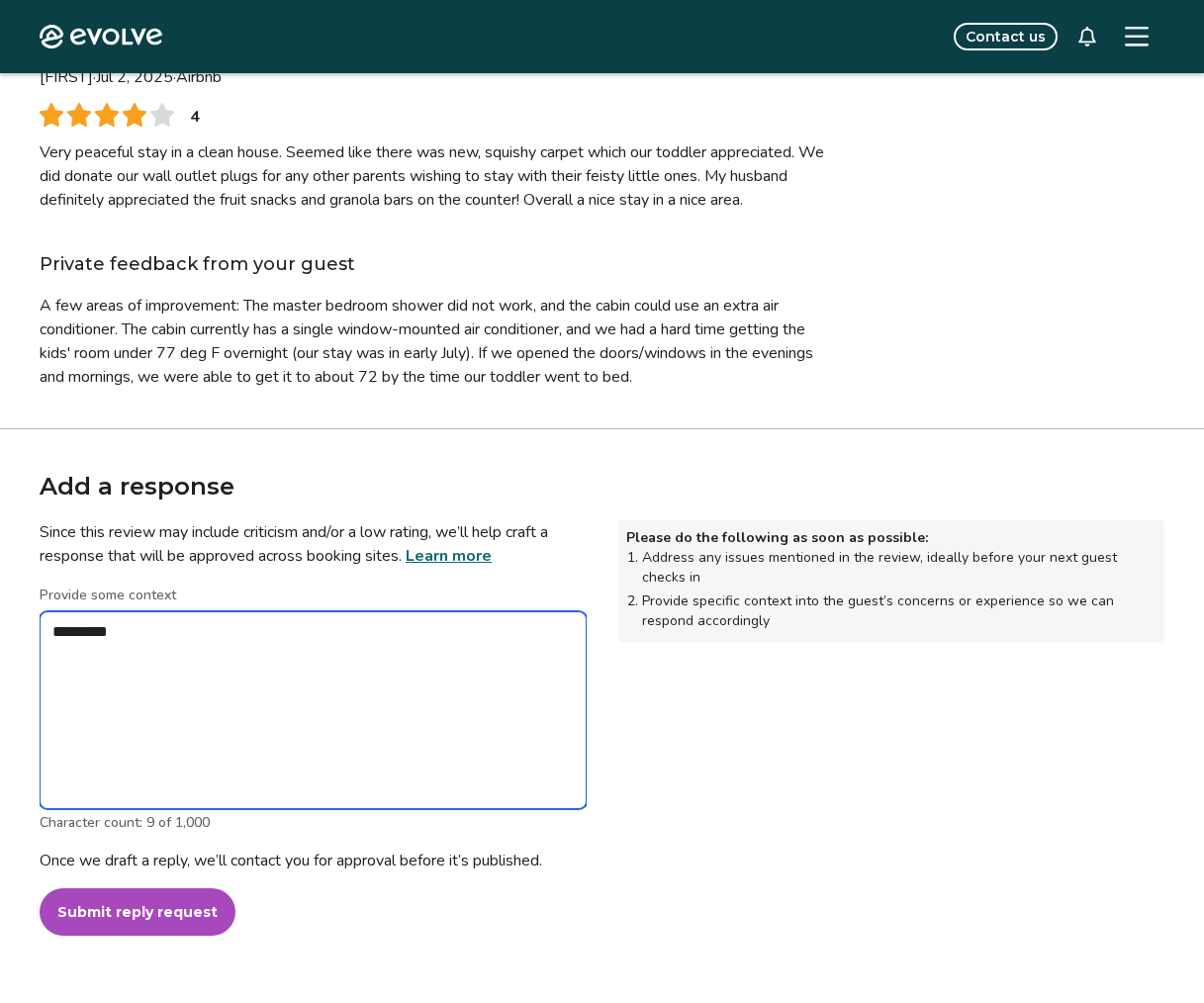 type on "*" 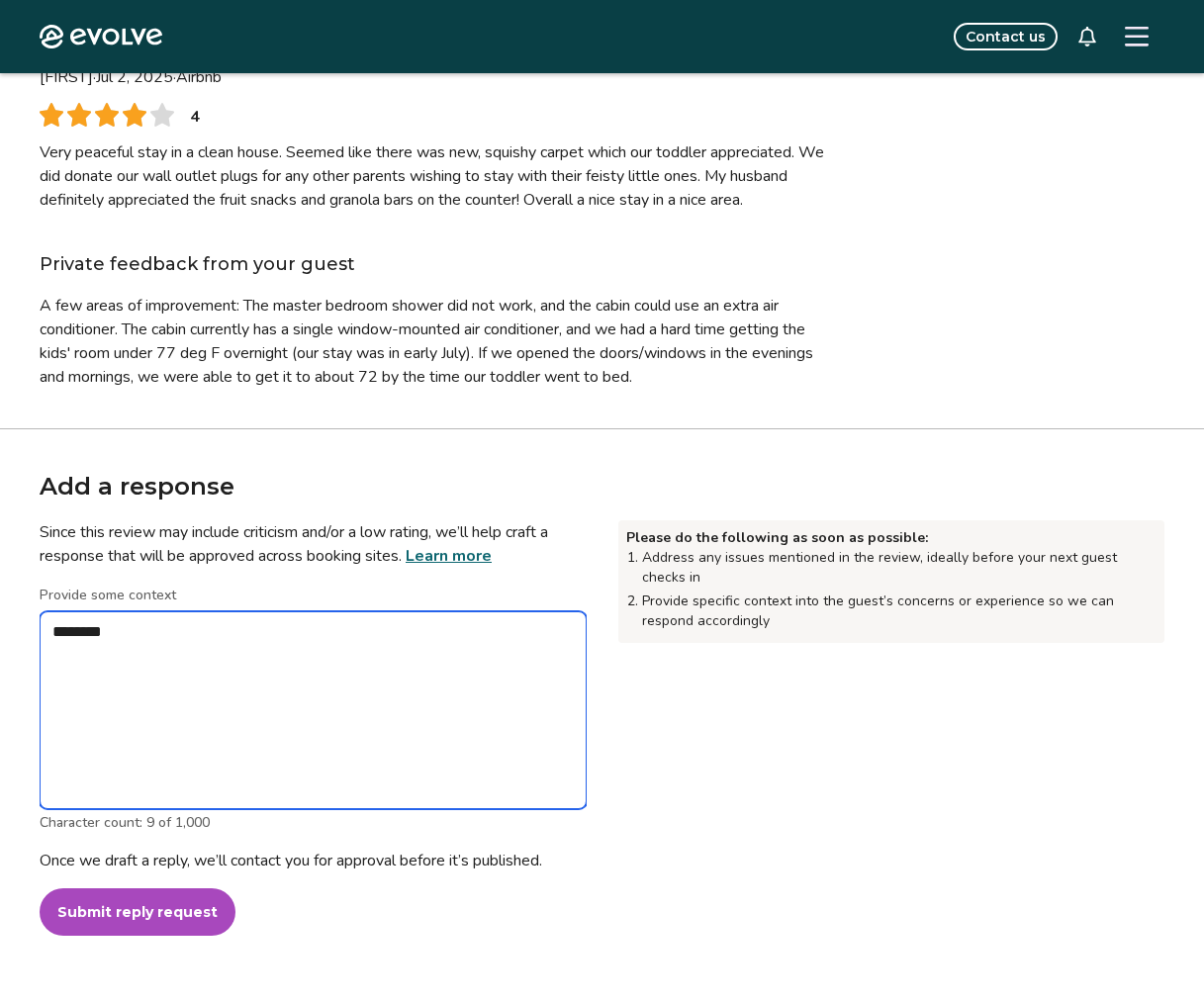 type on "*" 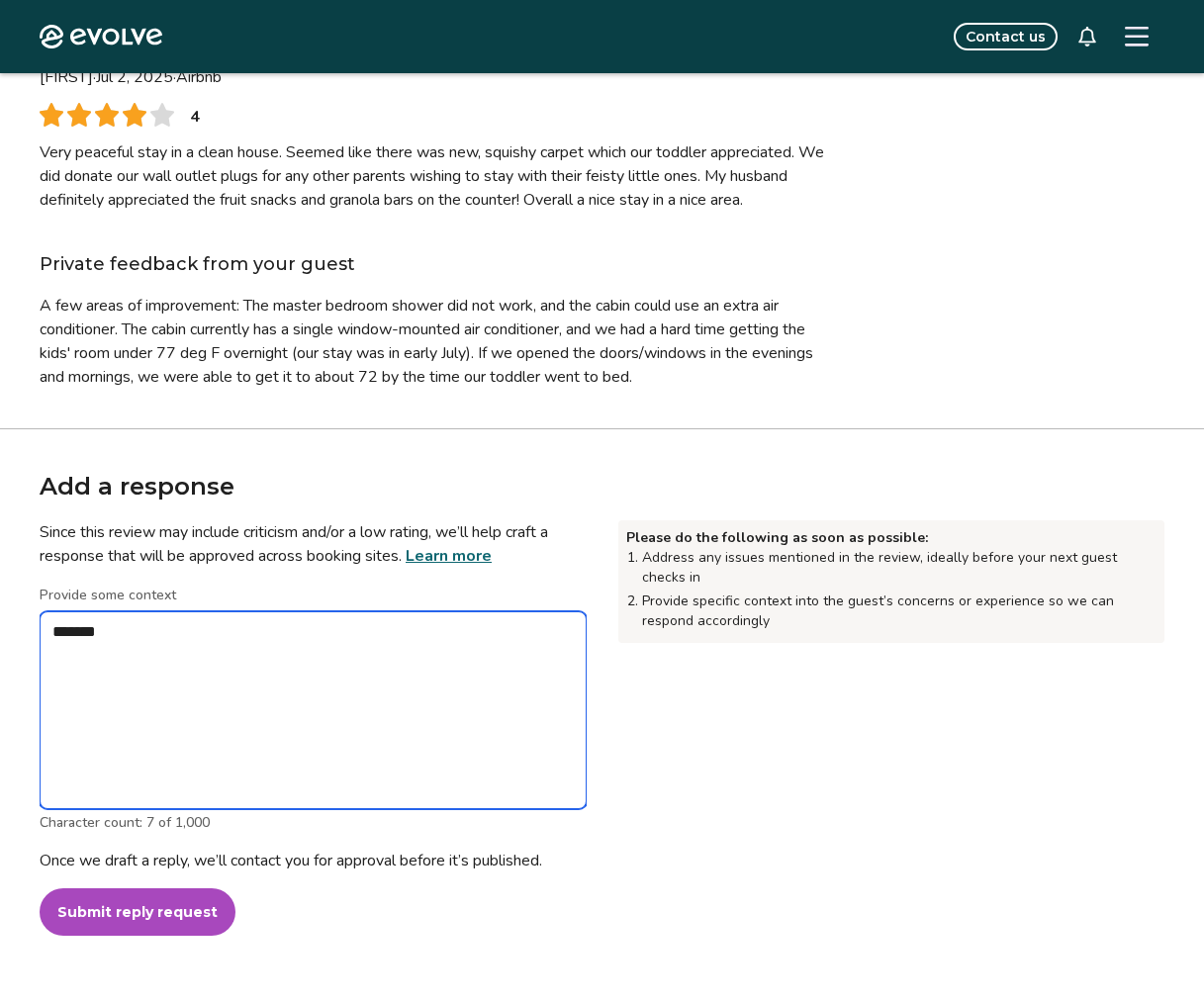 type on "*" 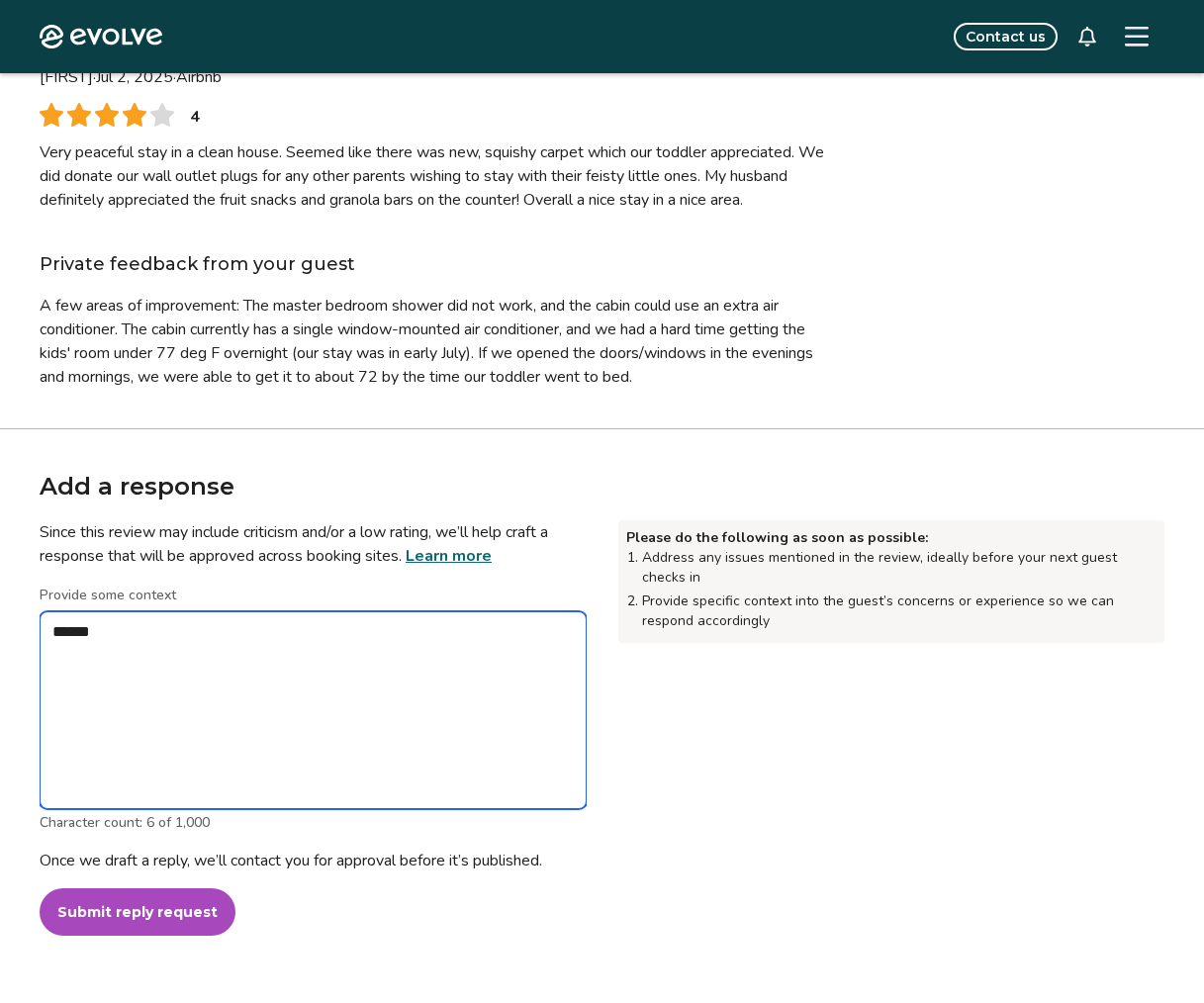 type on "*" 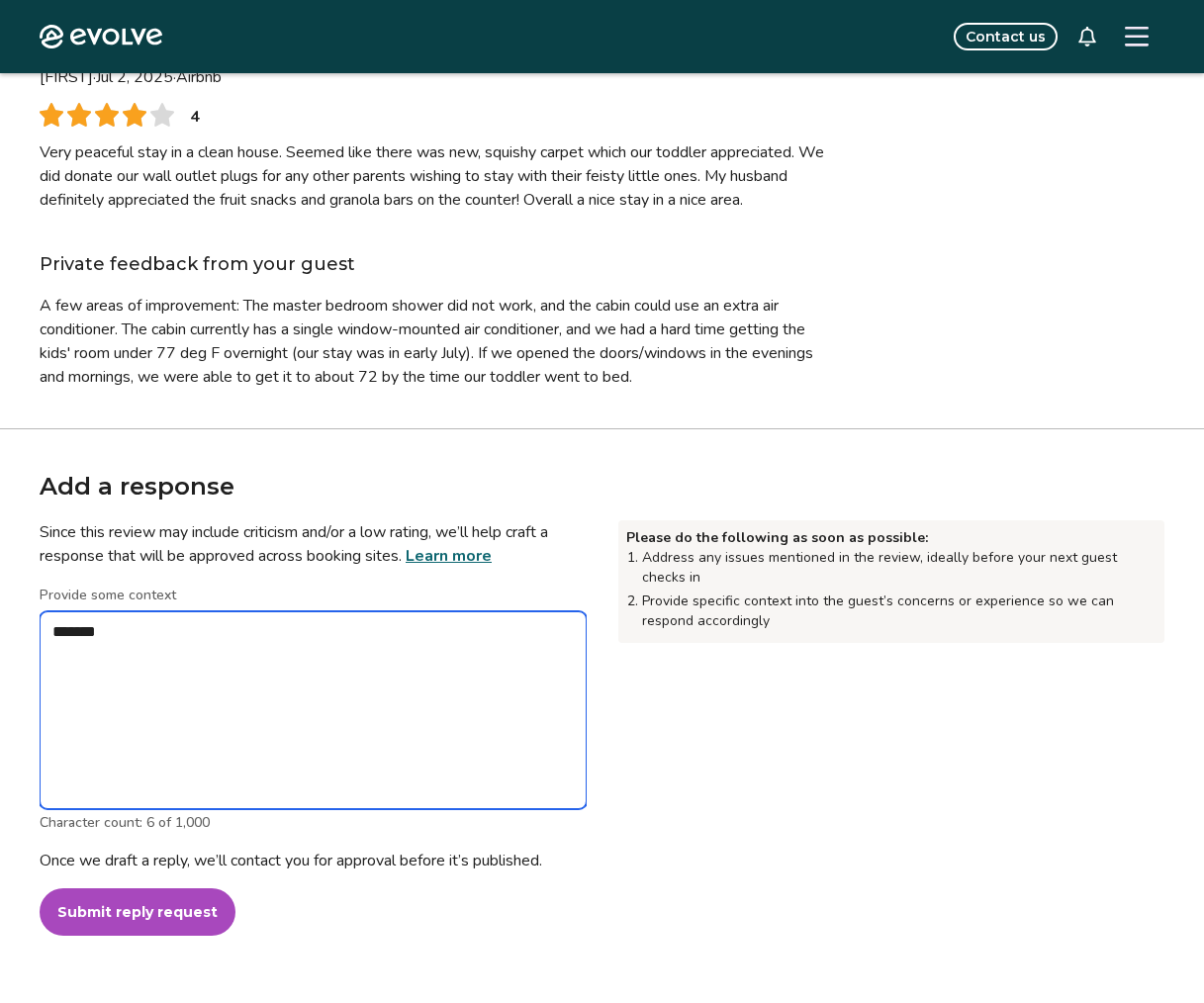 type on "*" 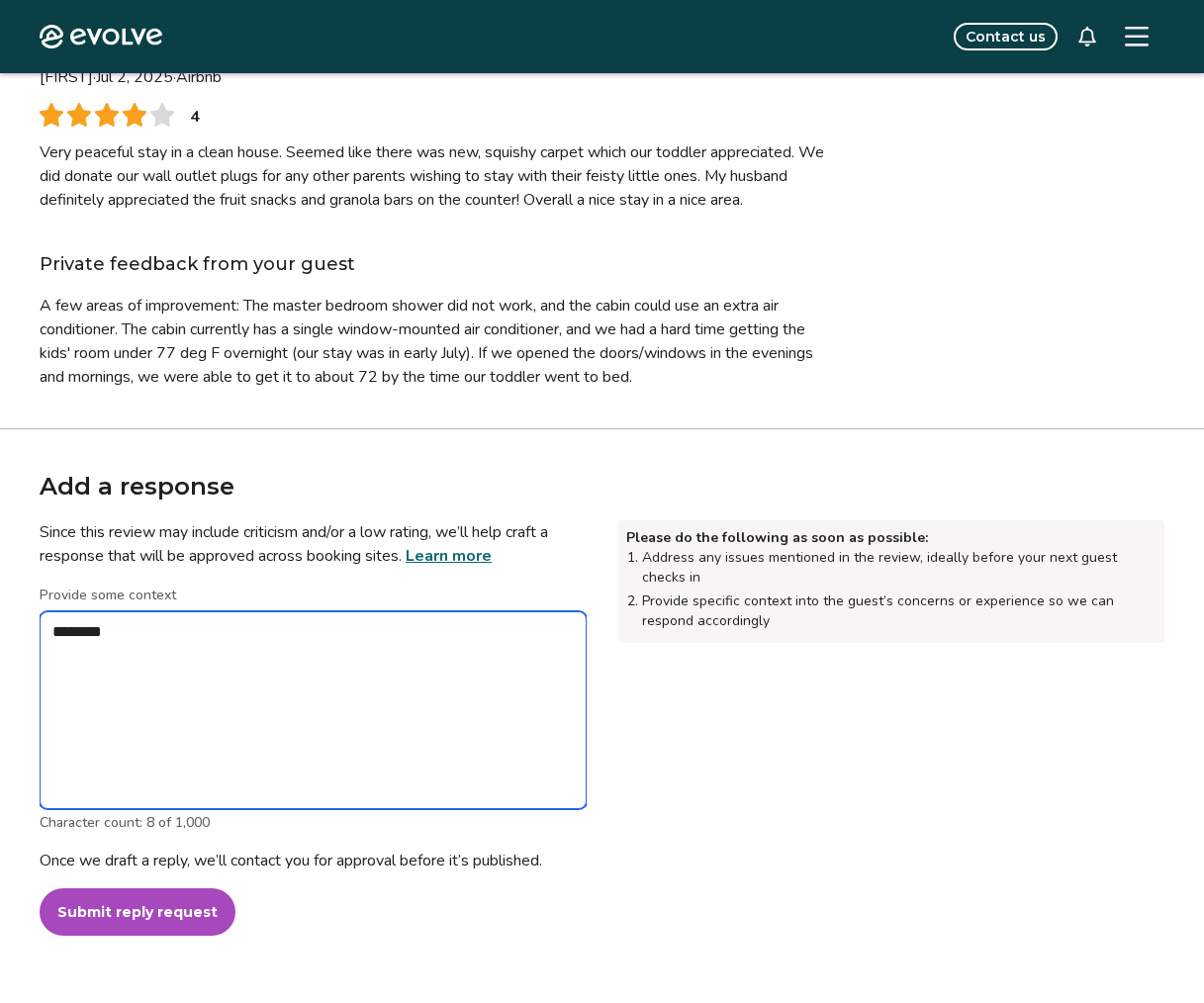 type on "*" 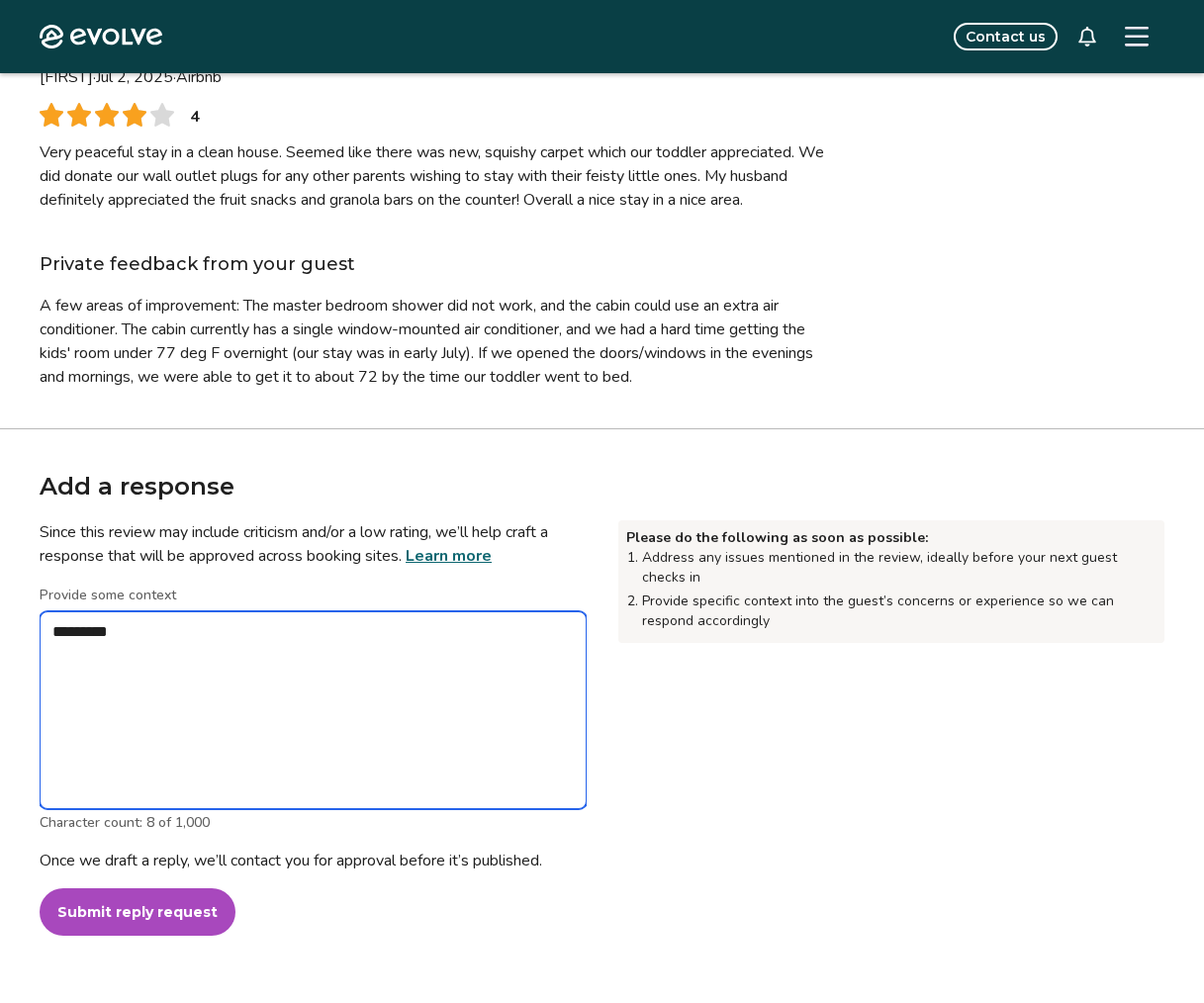 type on "*" 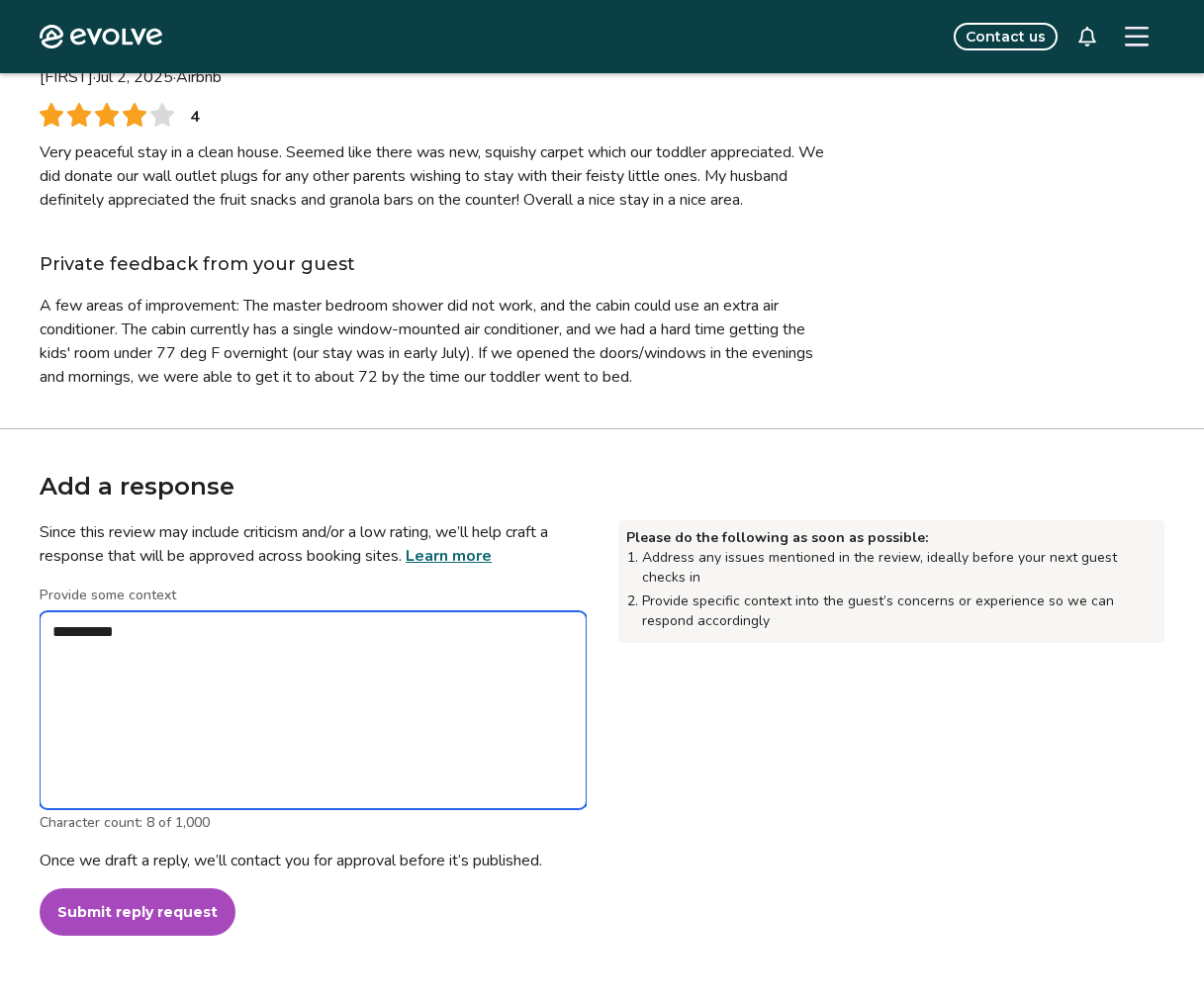 type on "*" 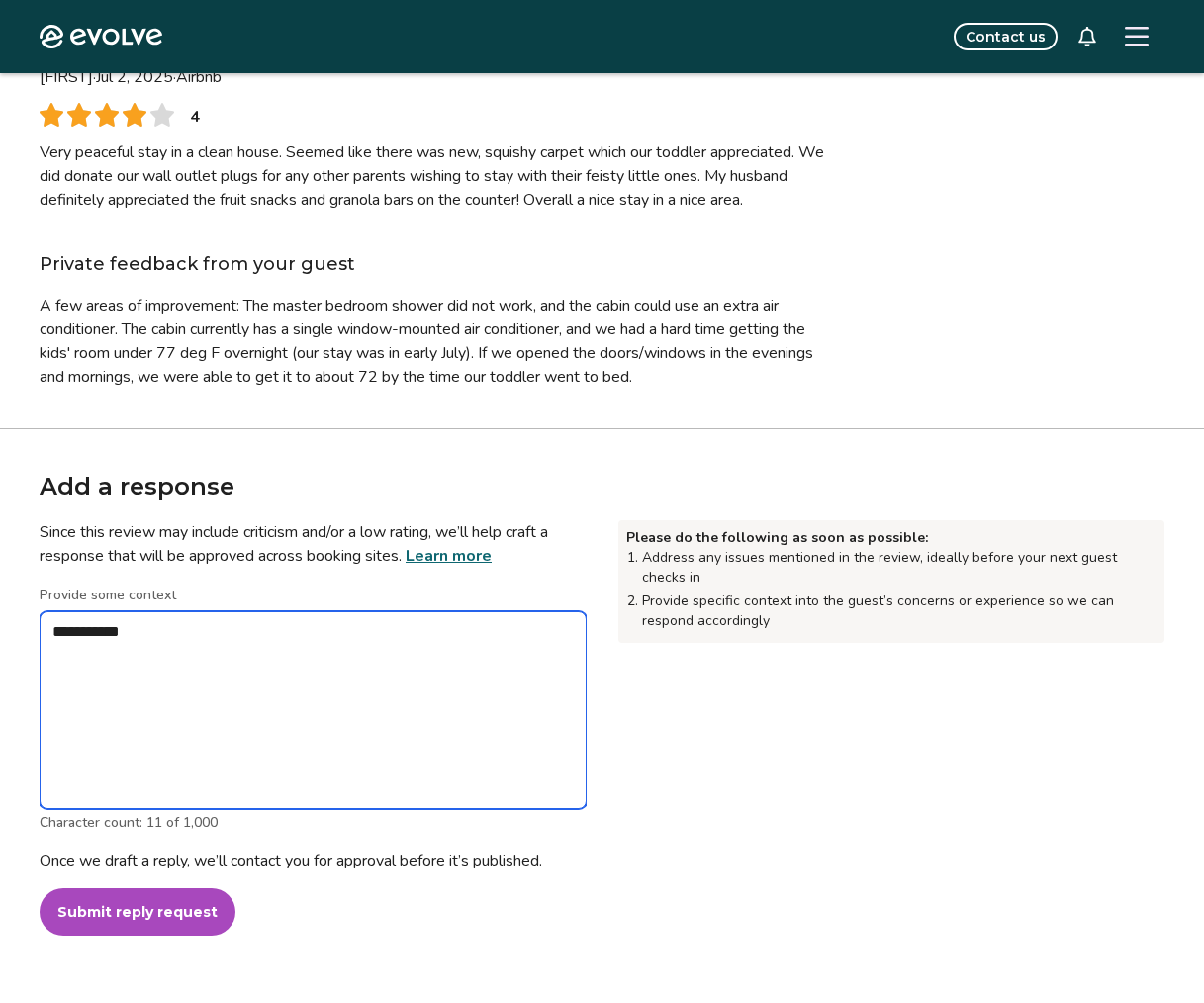 type on "*" 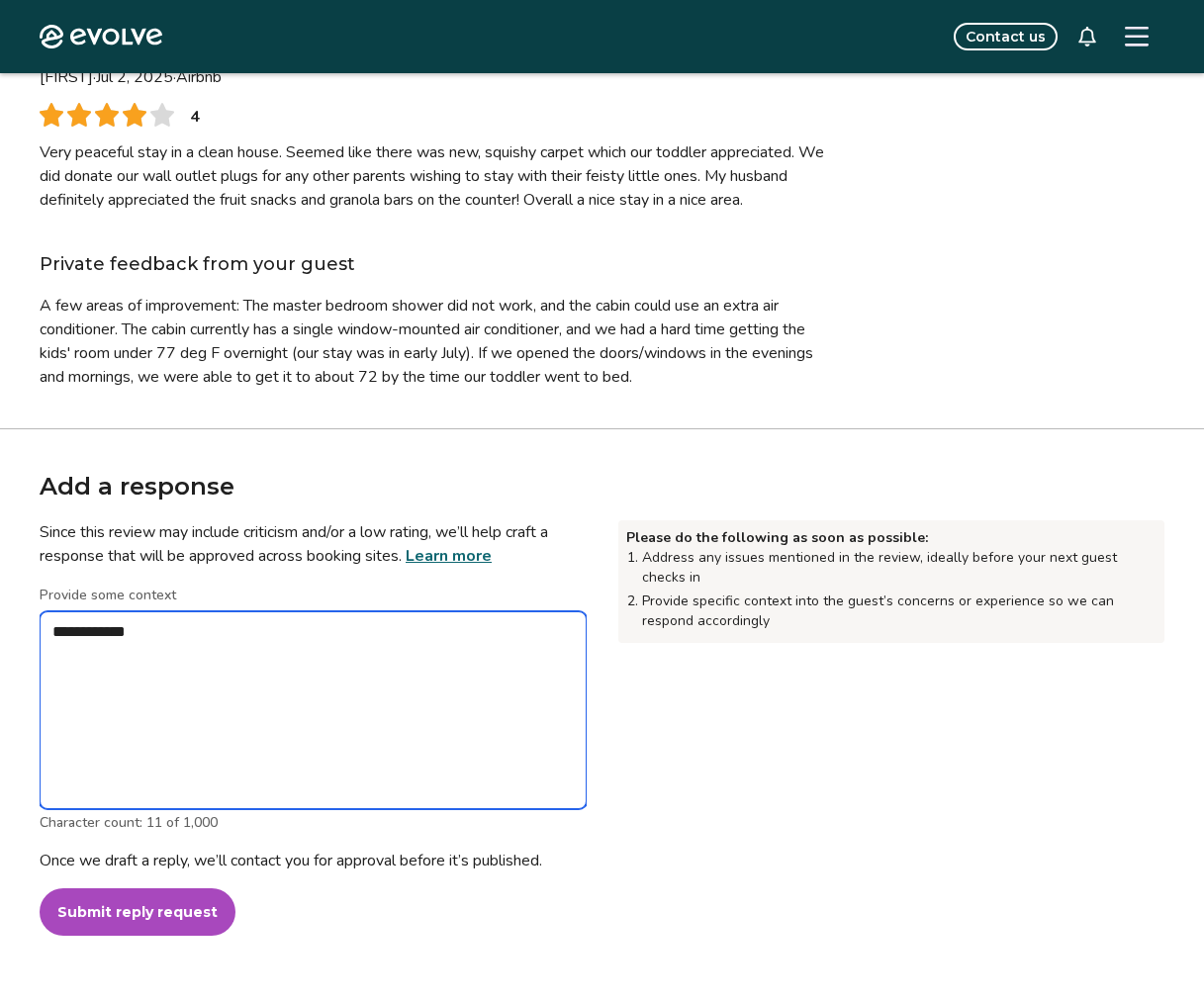 type on "*" 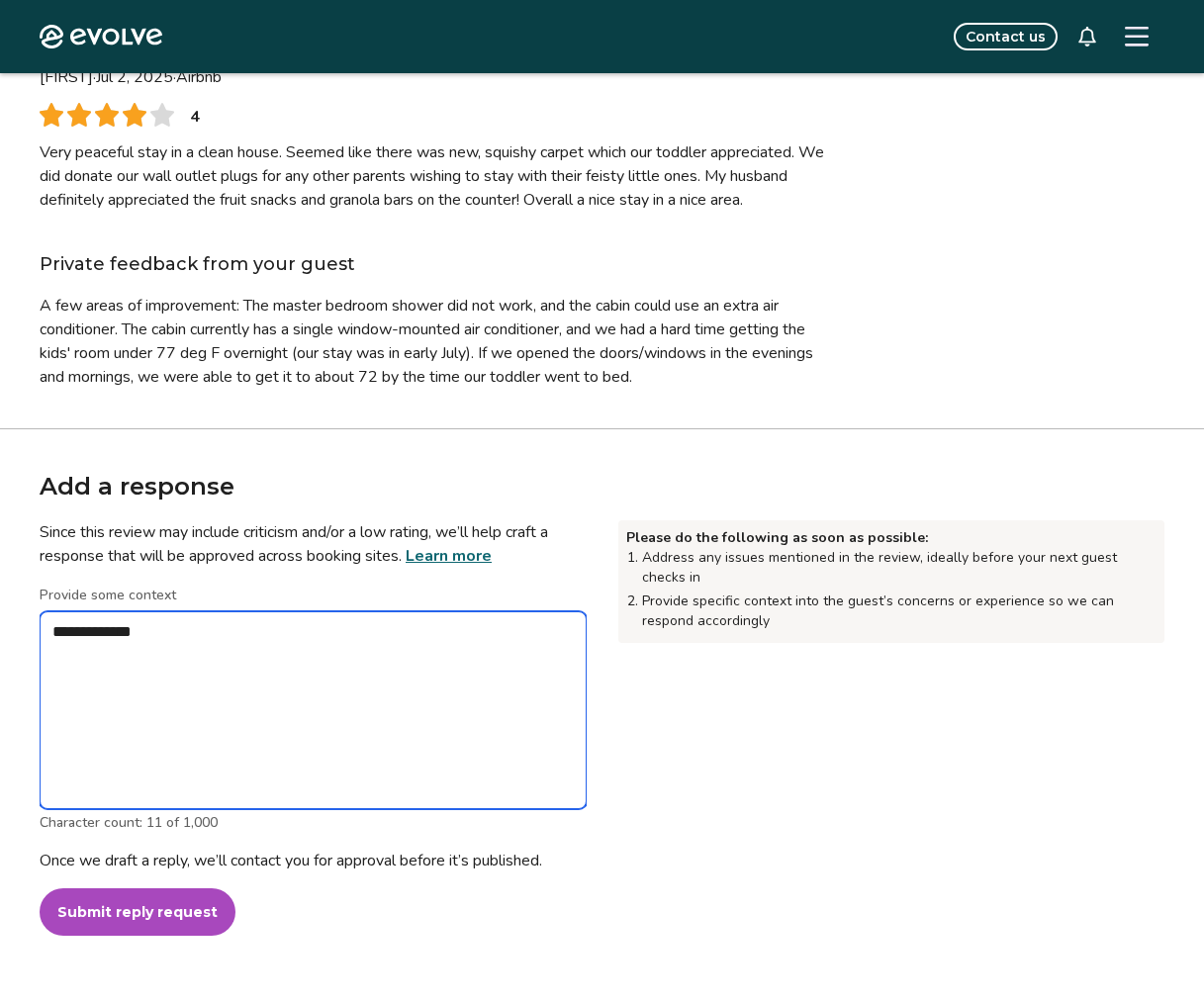 type on "*" 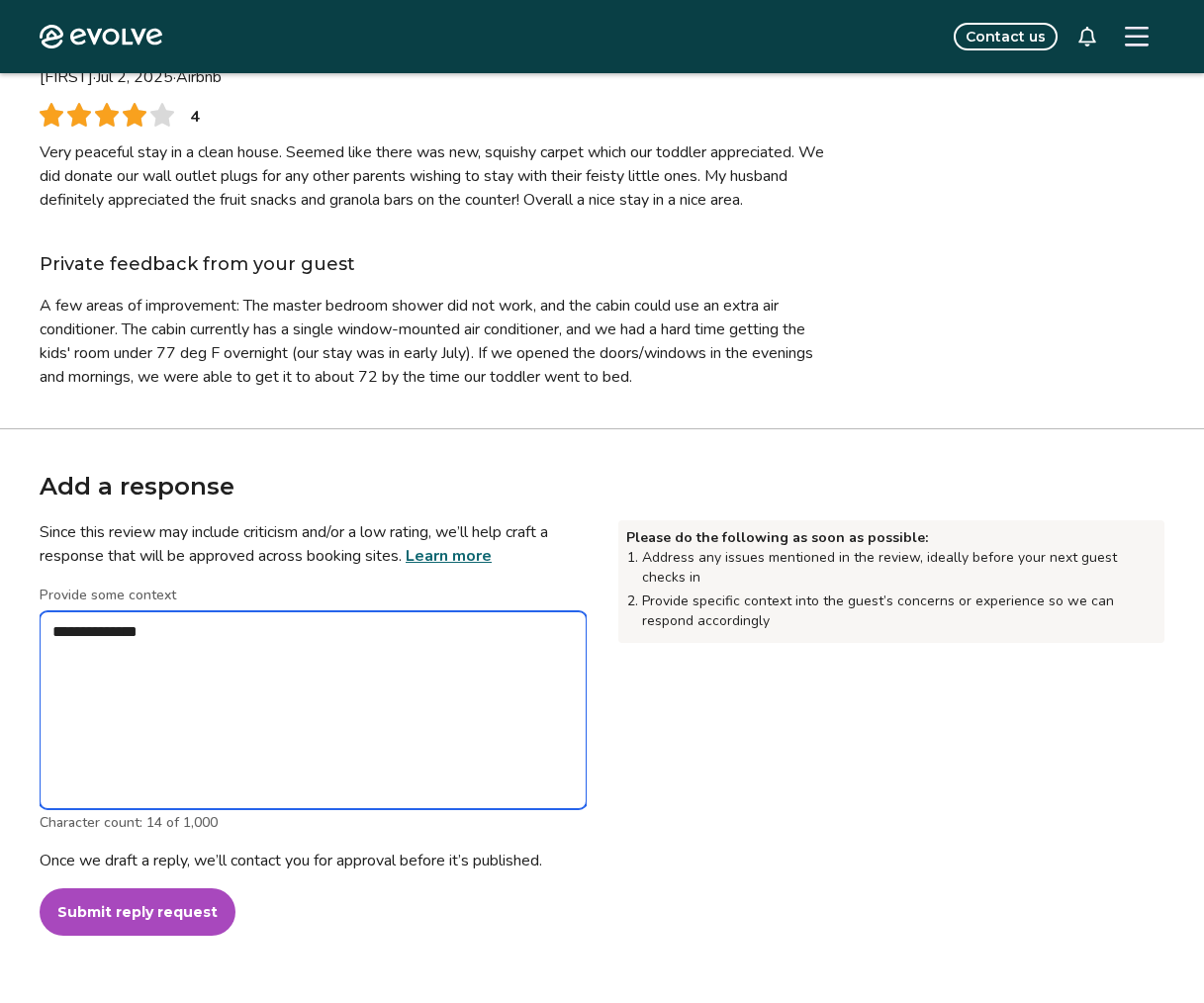 type on "*" 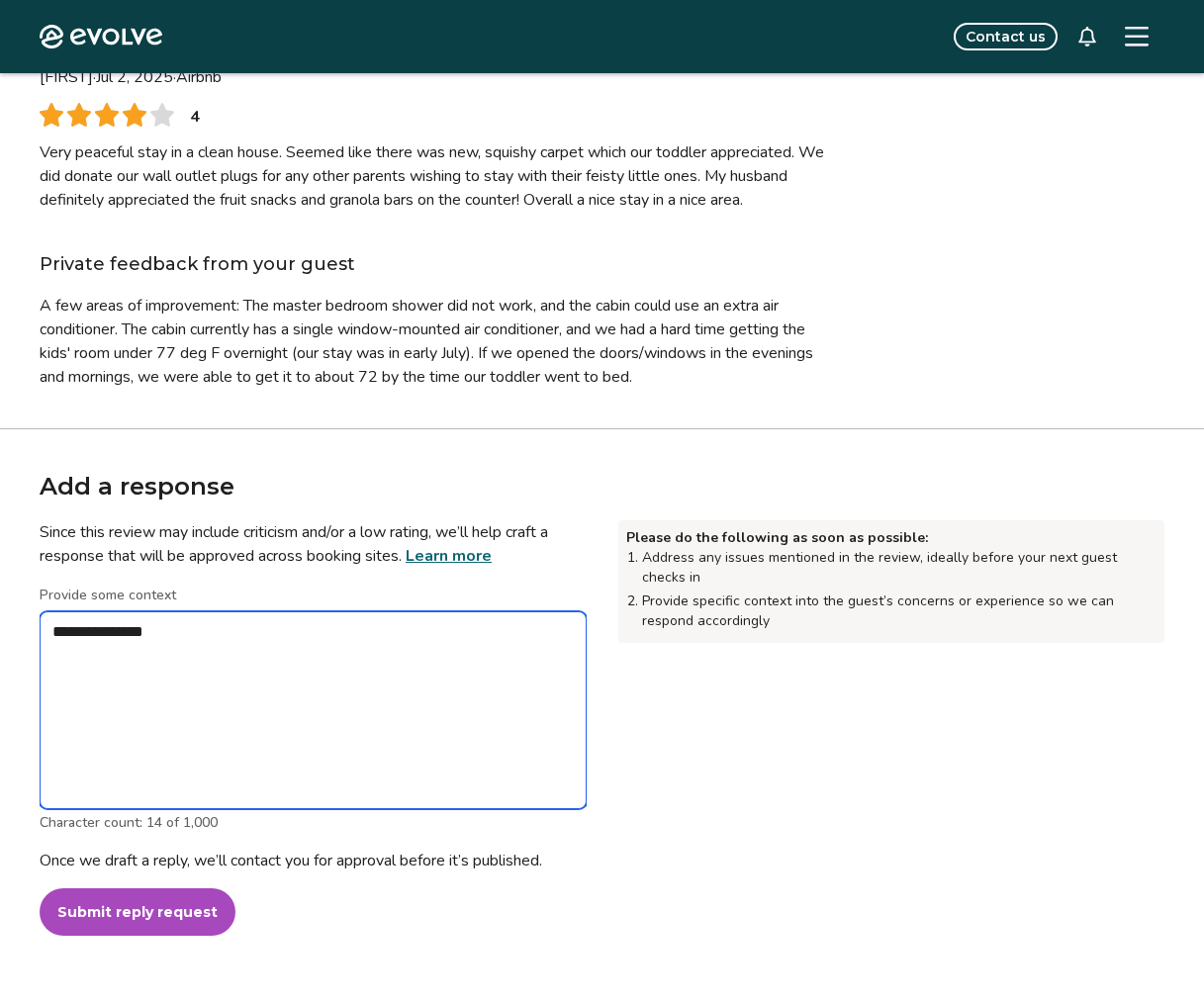 type on "*" 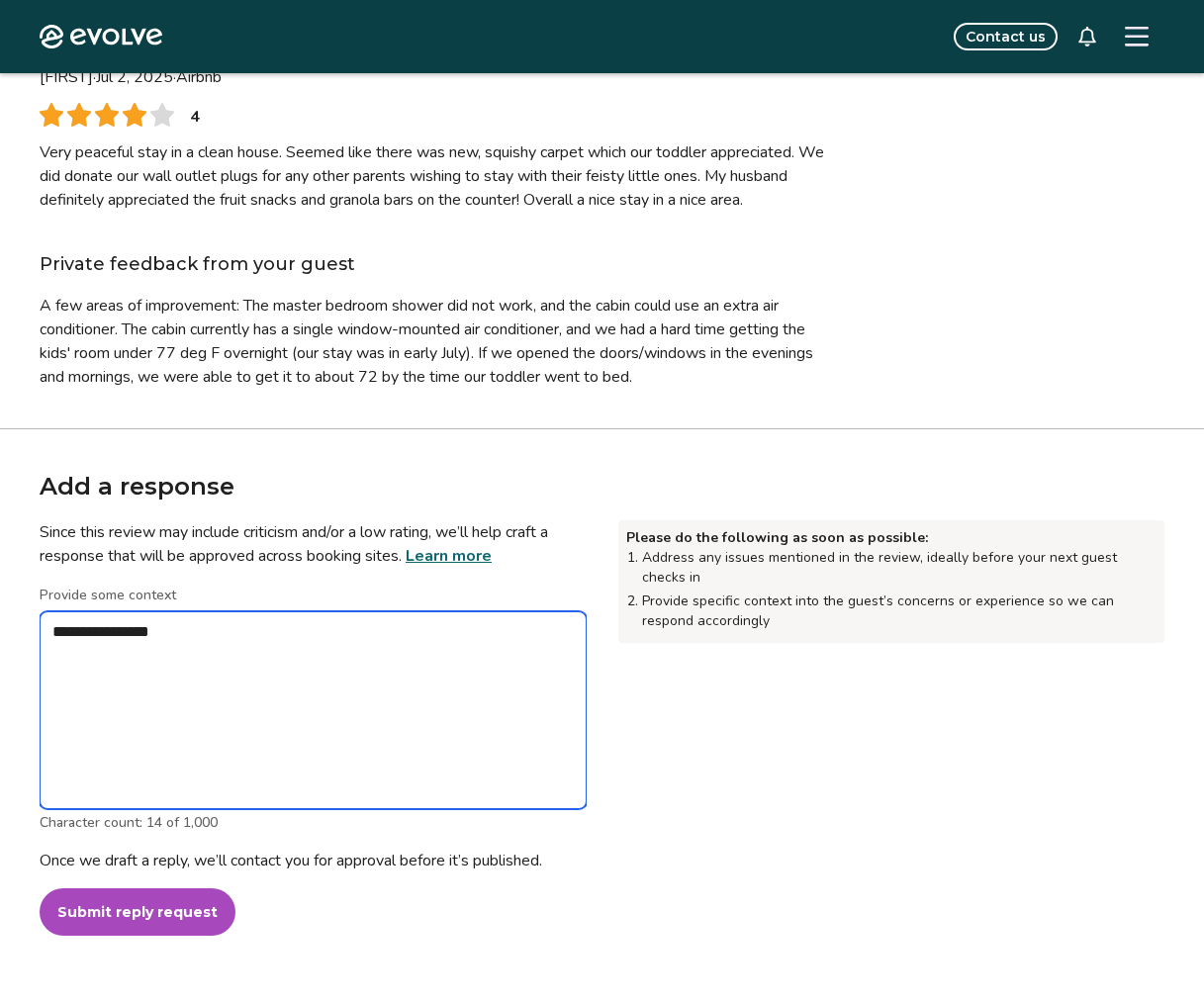 type on "*" 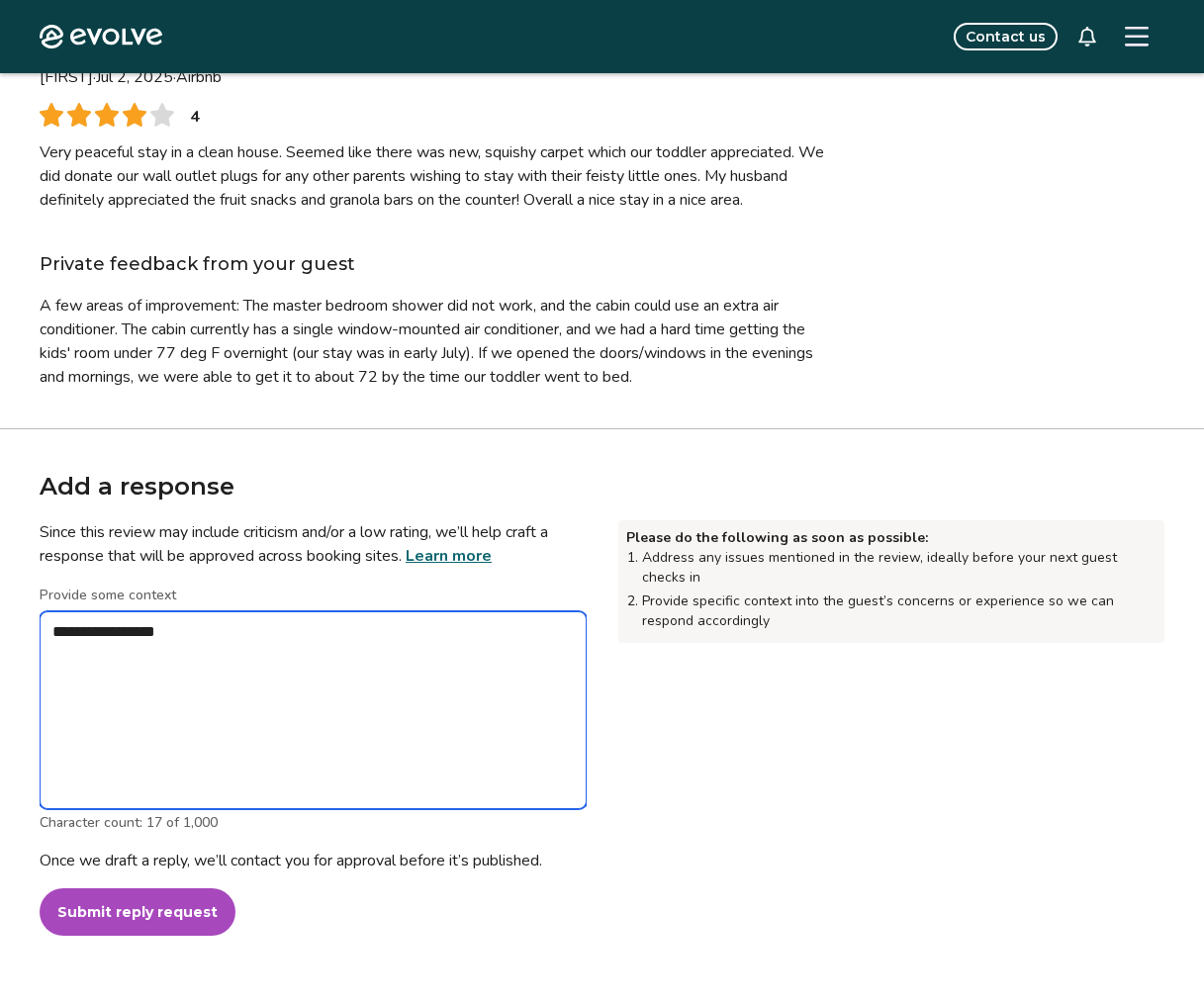 type on "*" 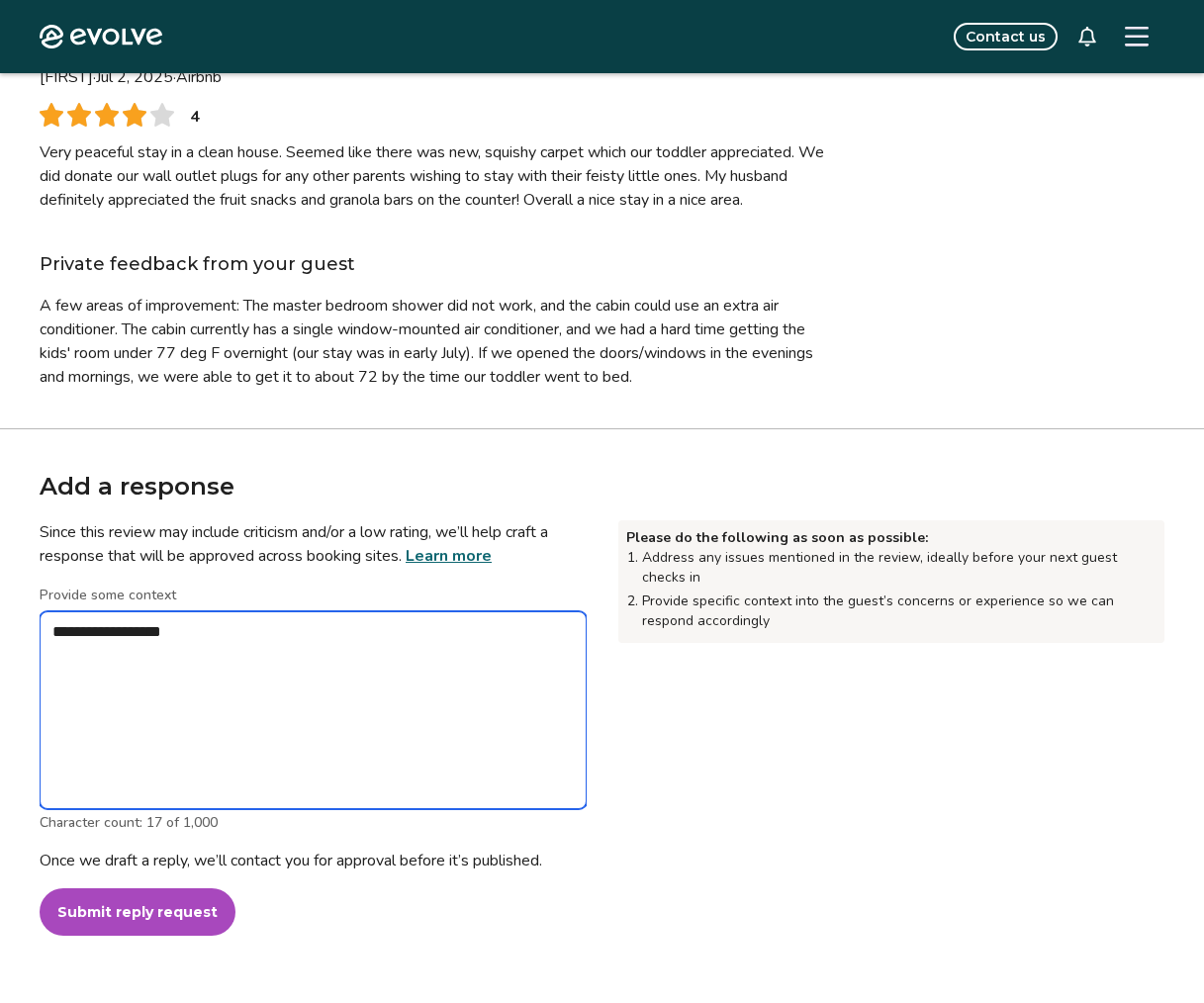 type on "*" 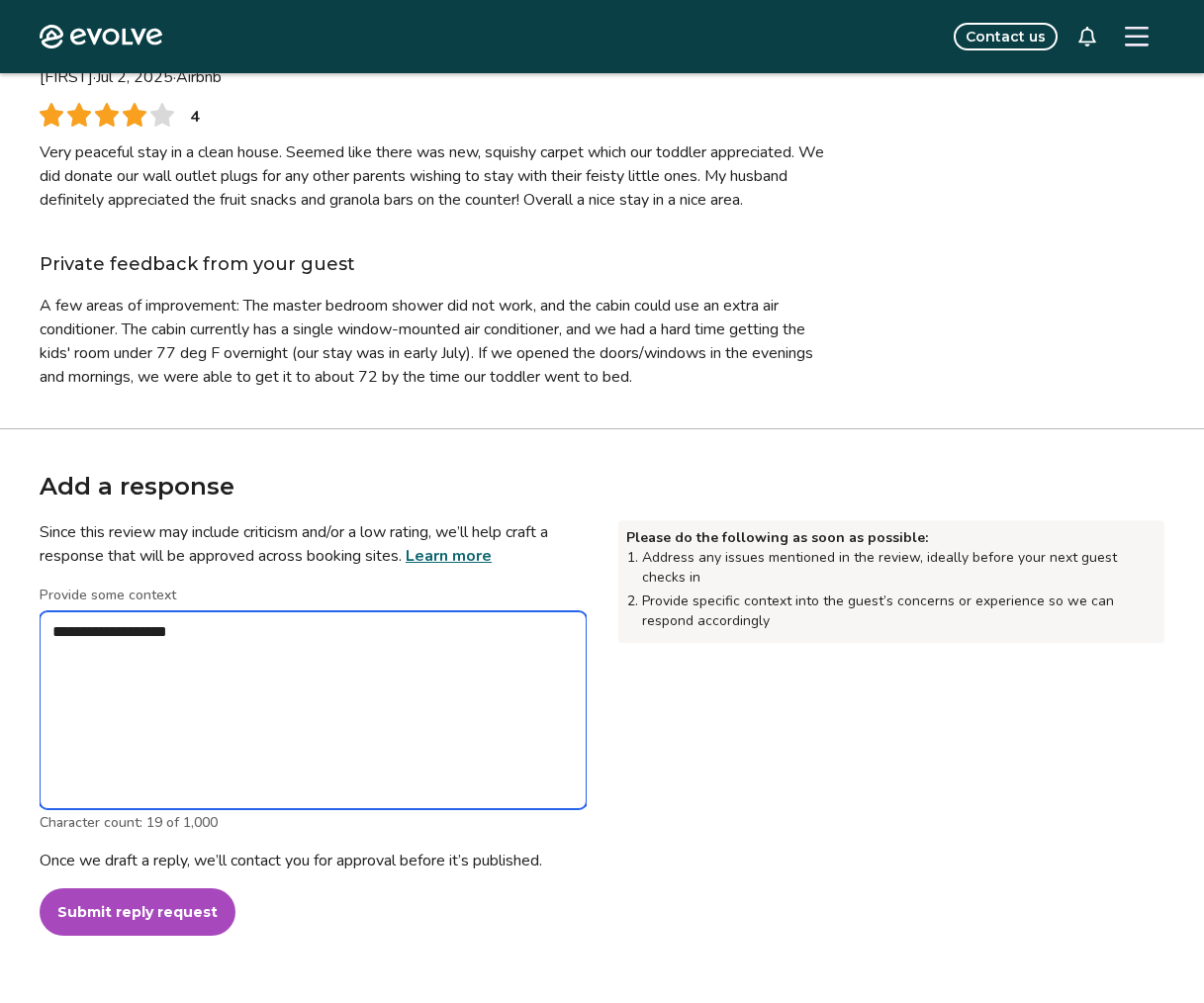 type on "*" 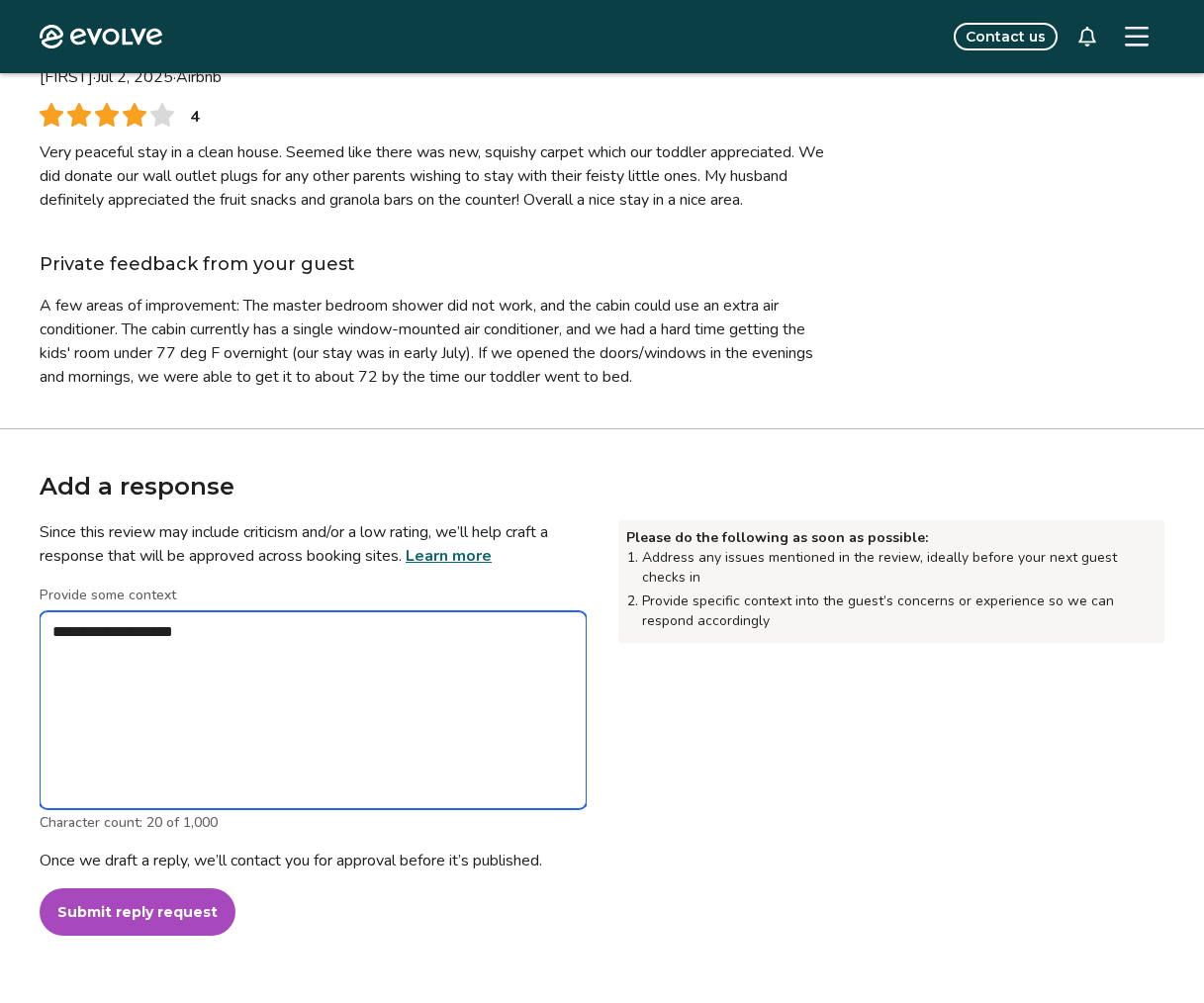 type on "*" 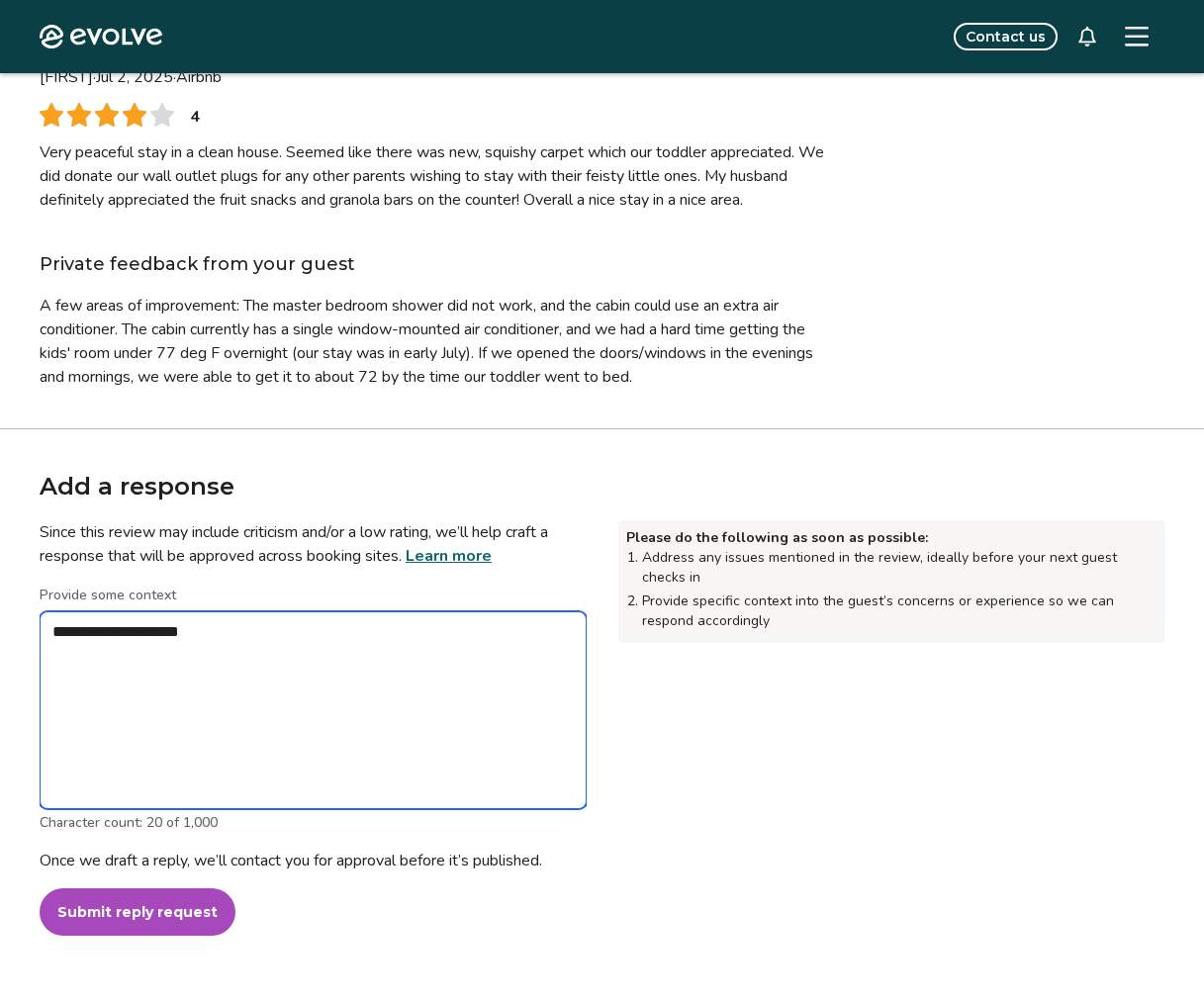 type on "*" 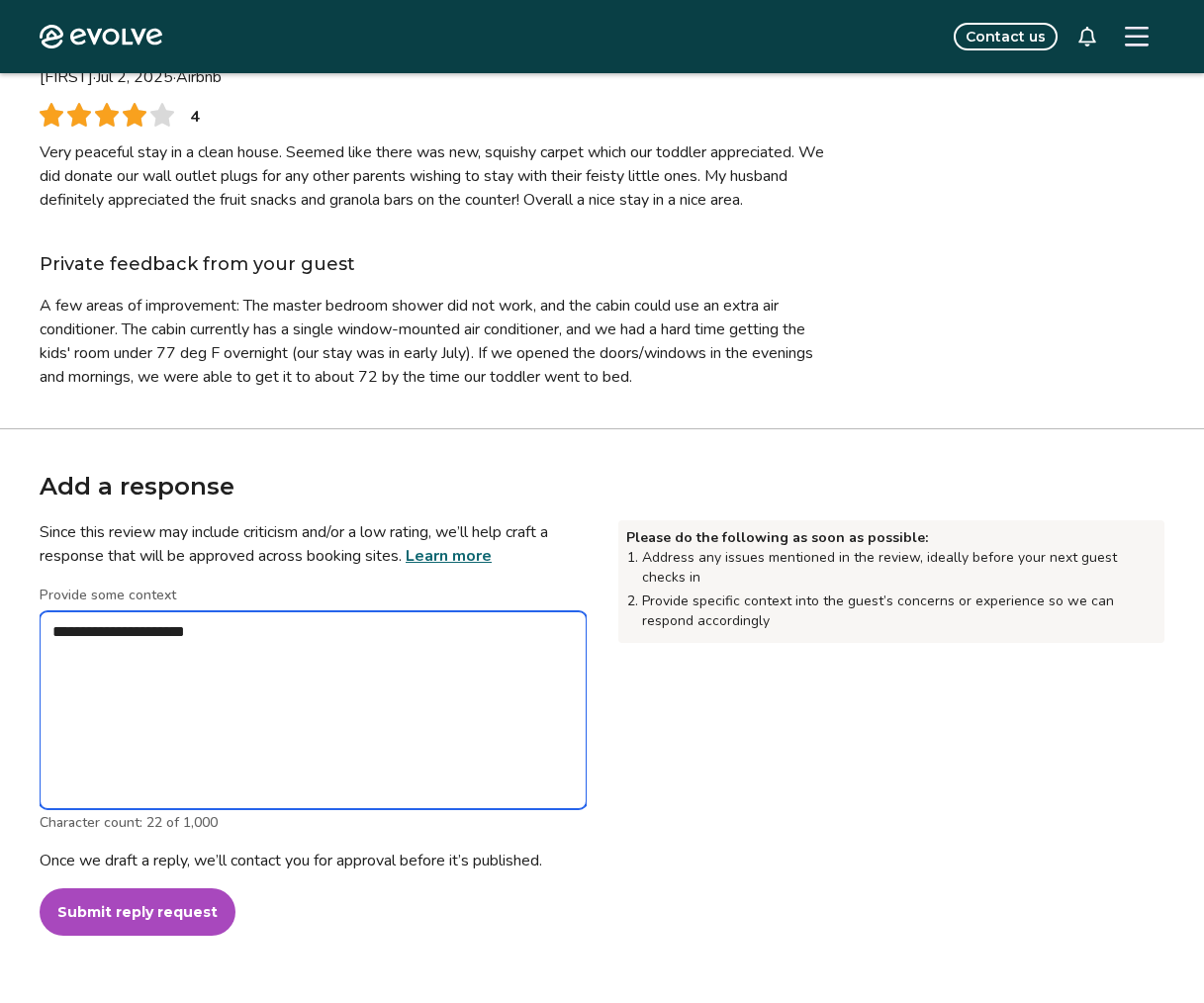 type on "*" 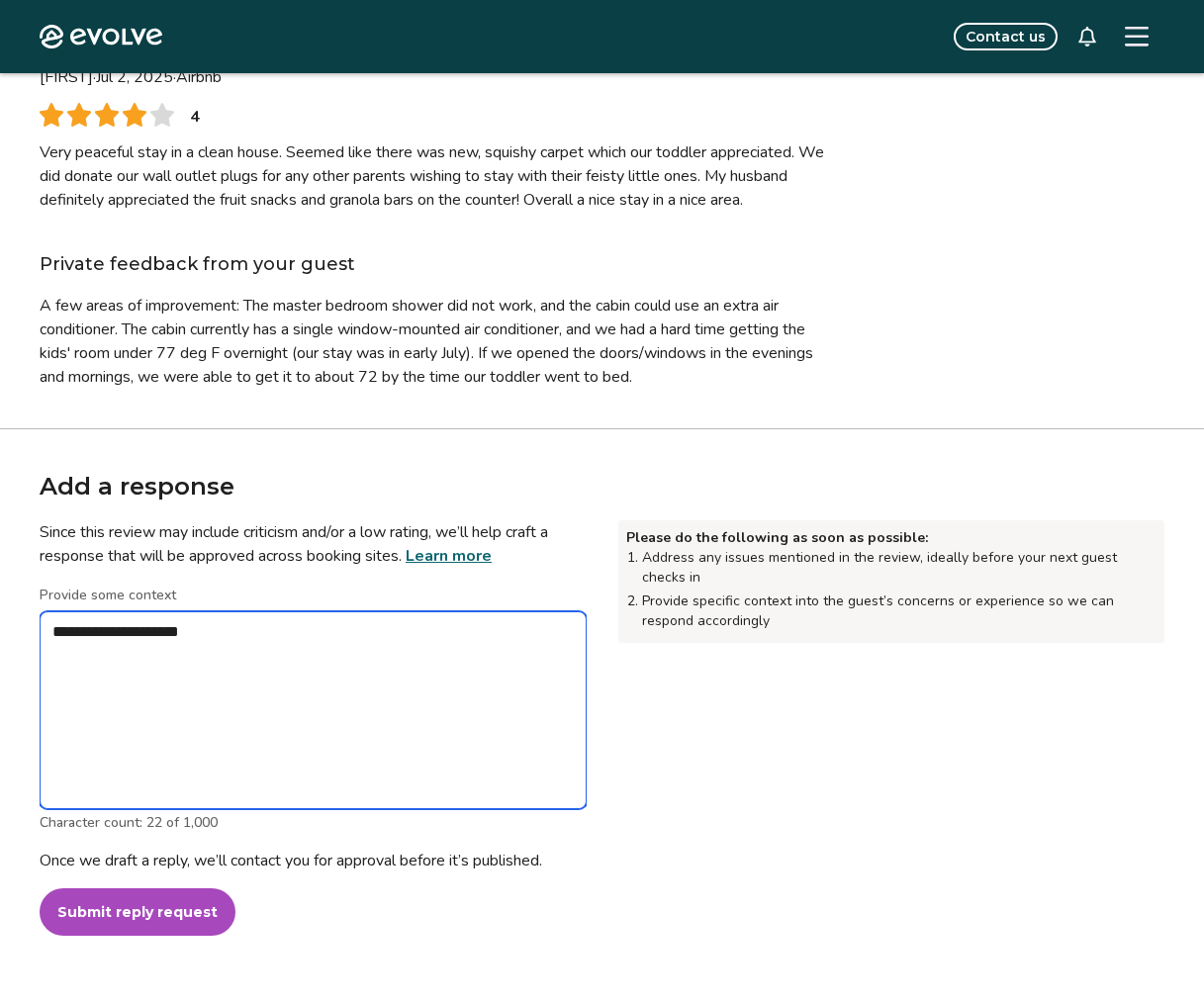 type on "*" 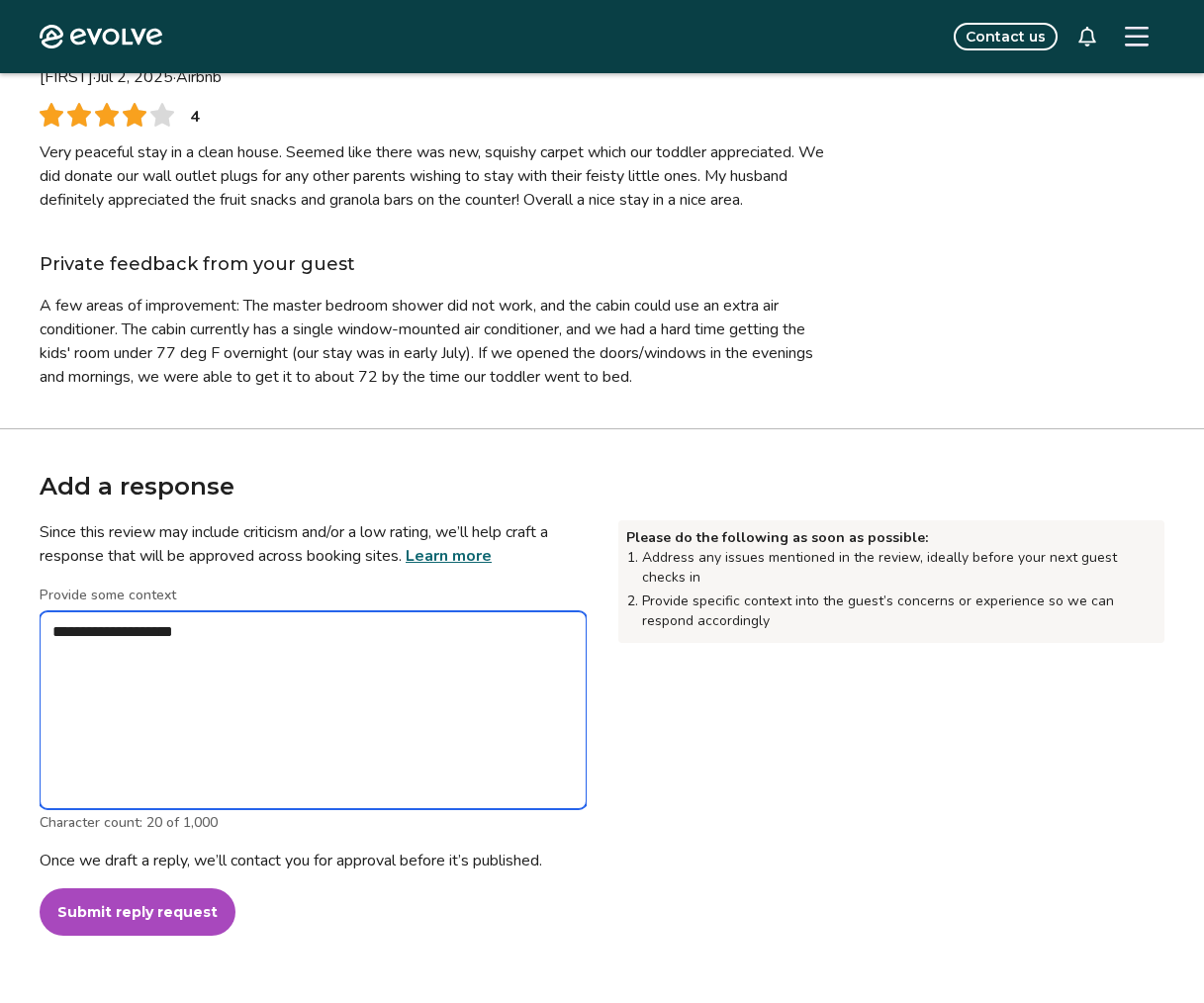 type on "*" 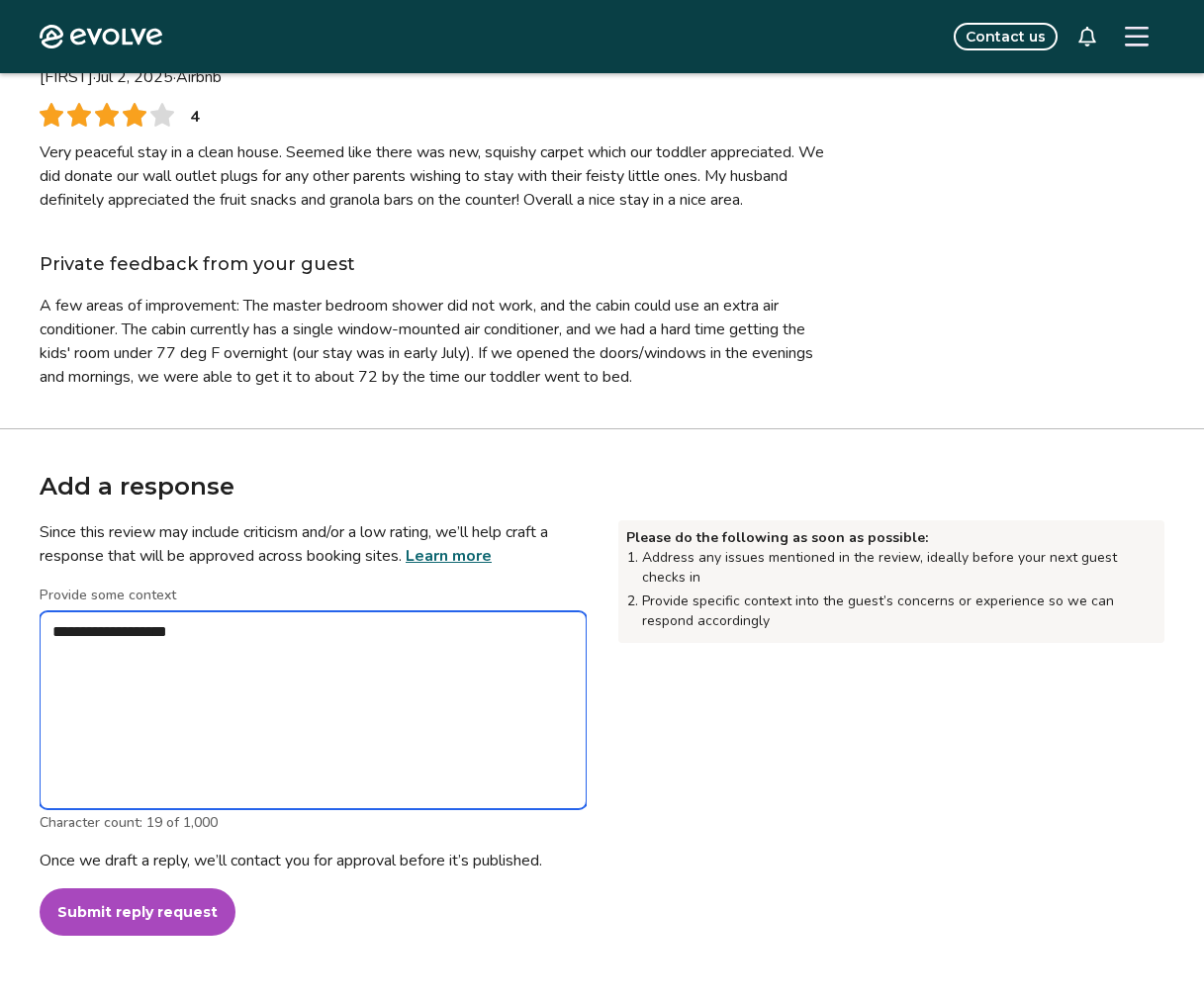 type on "*" 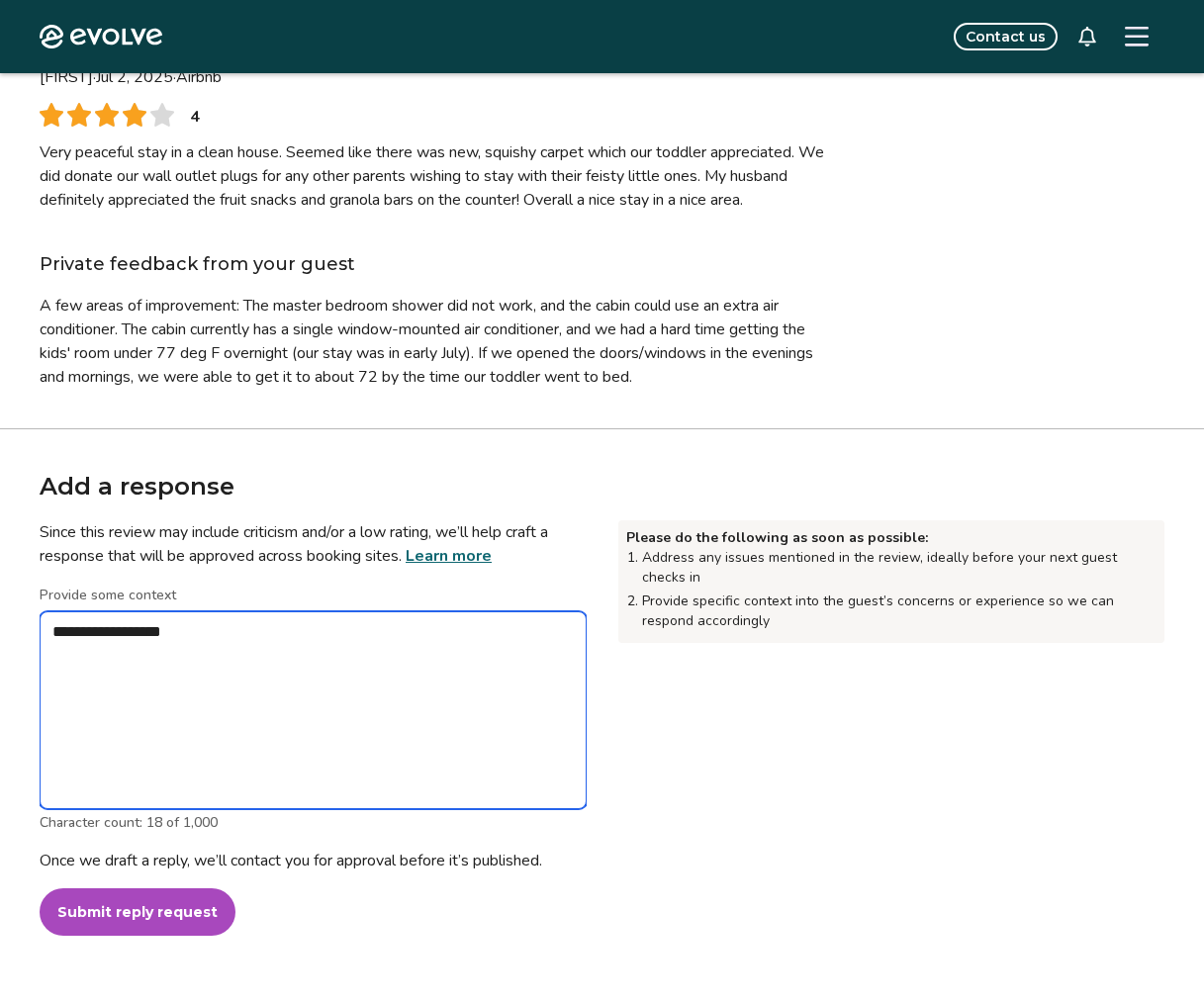 type on "*" 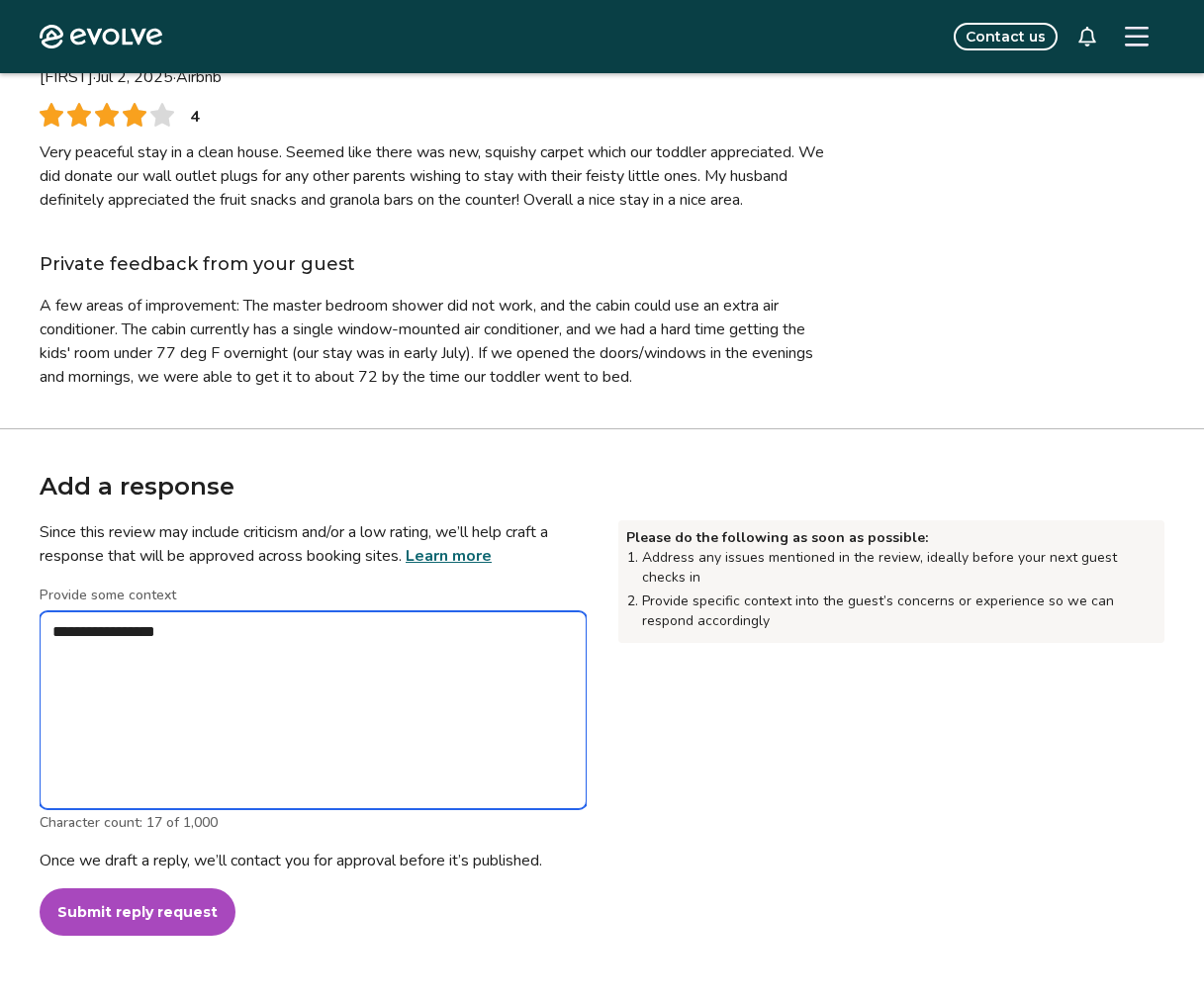 type on "*" 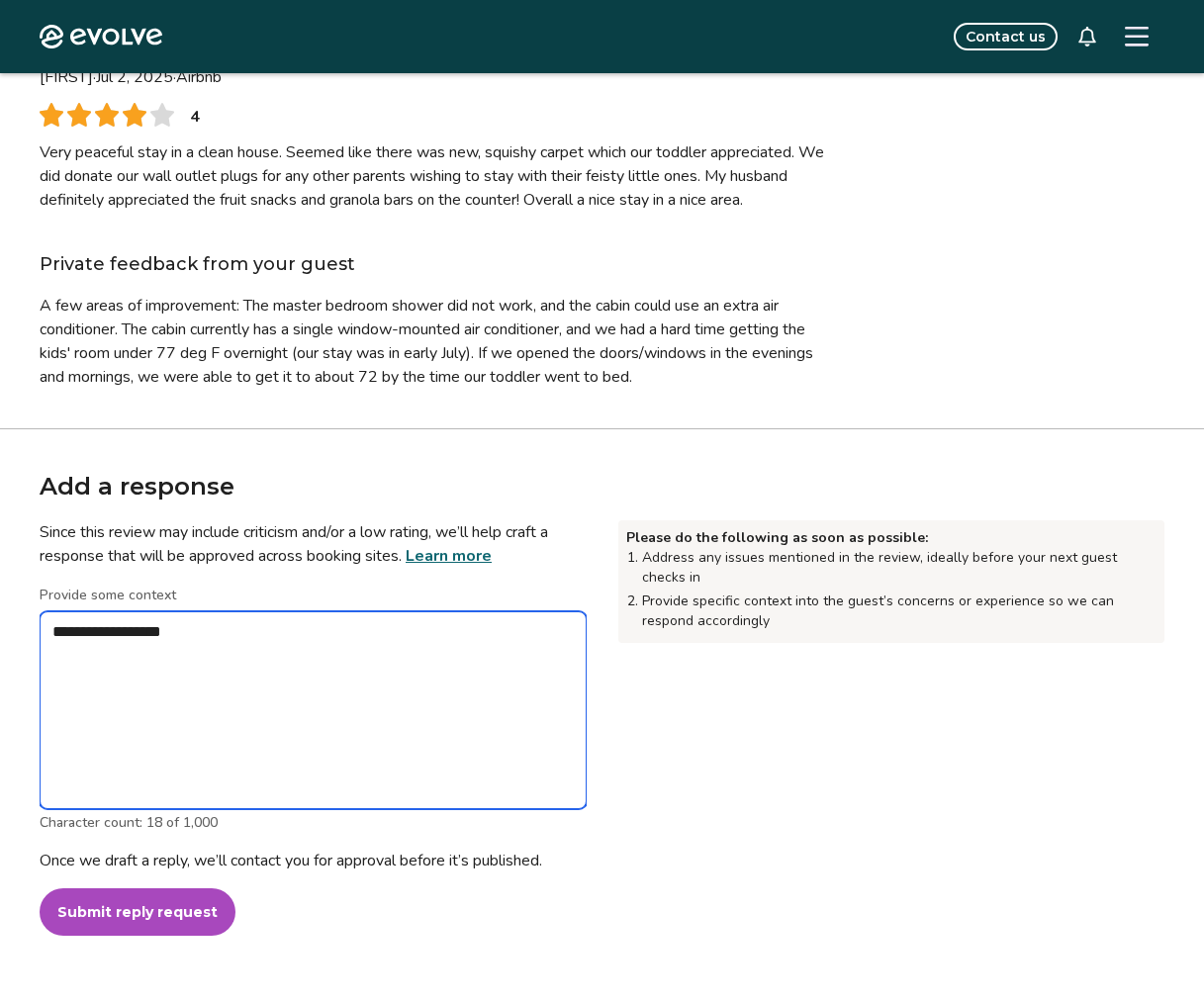 type on "*" 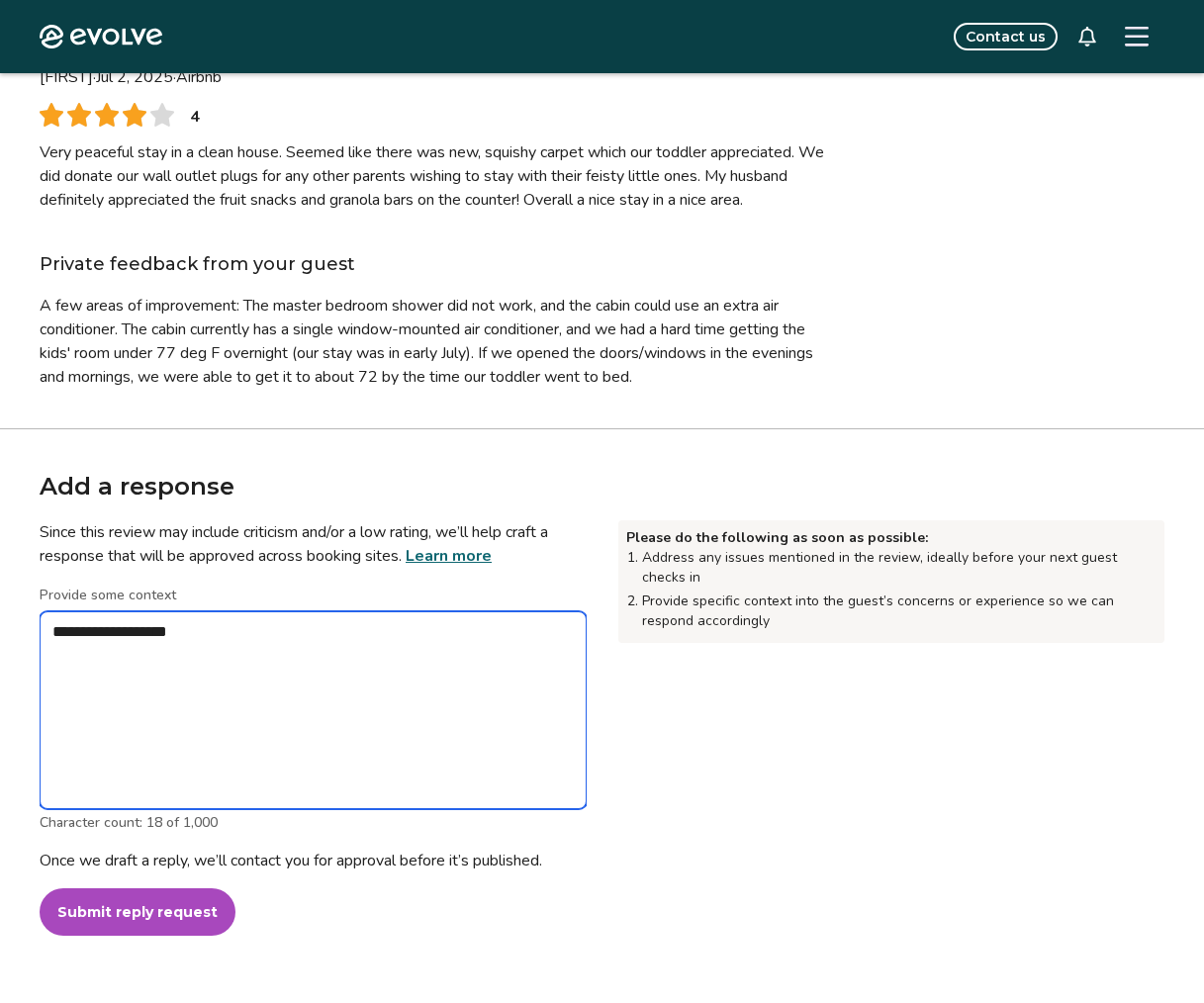 type on "*" 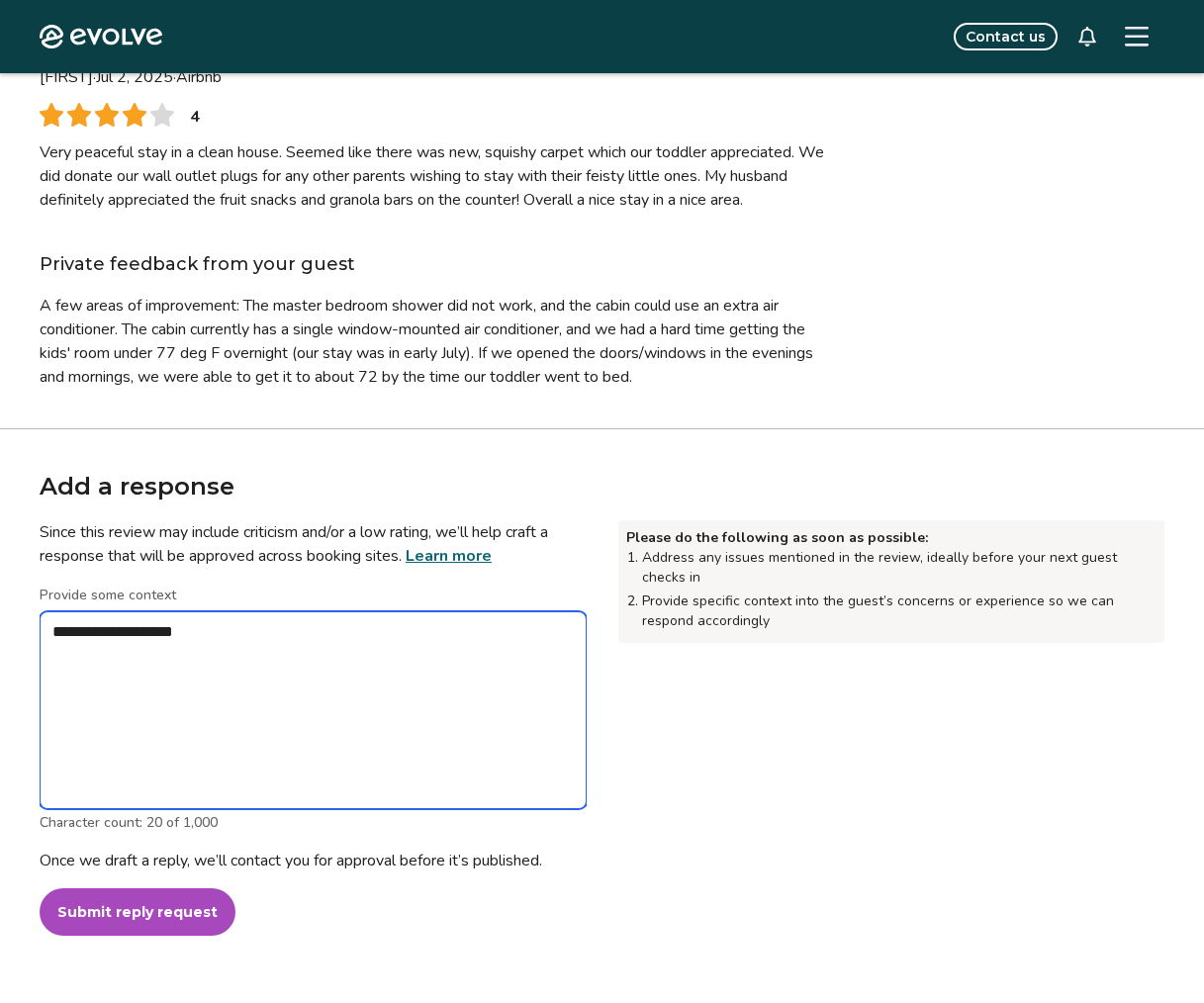 type on "*" 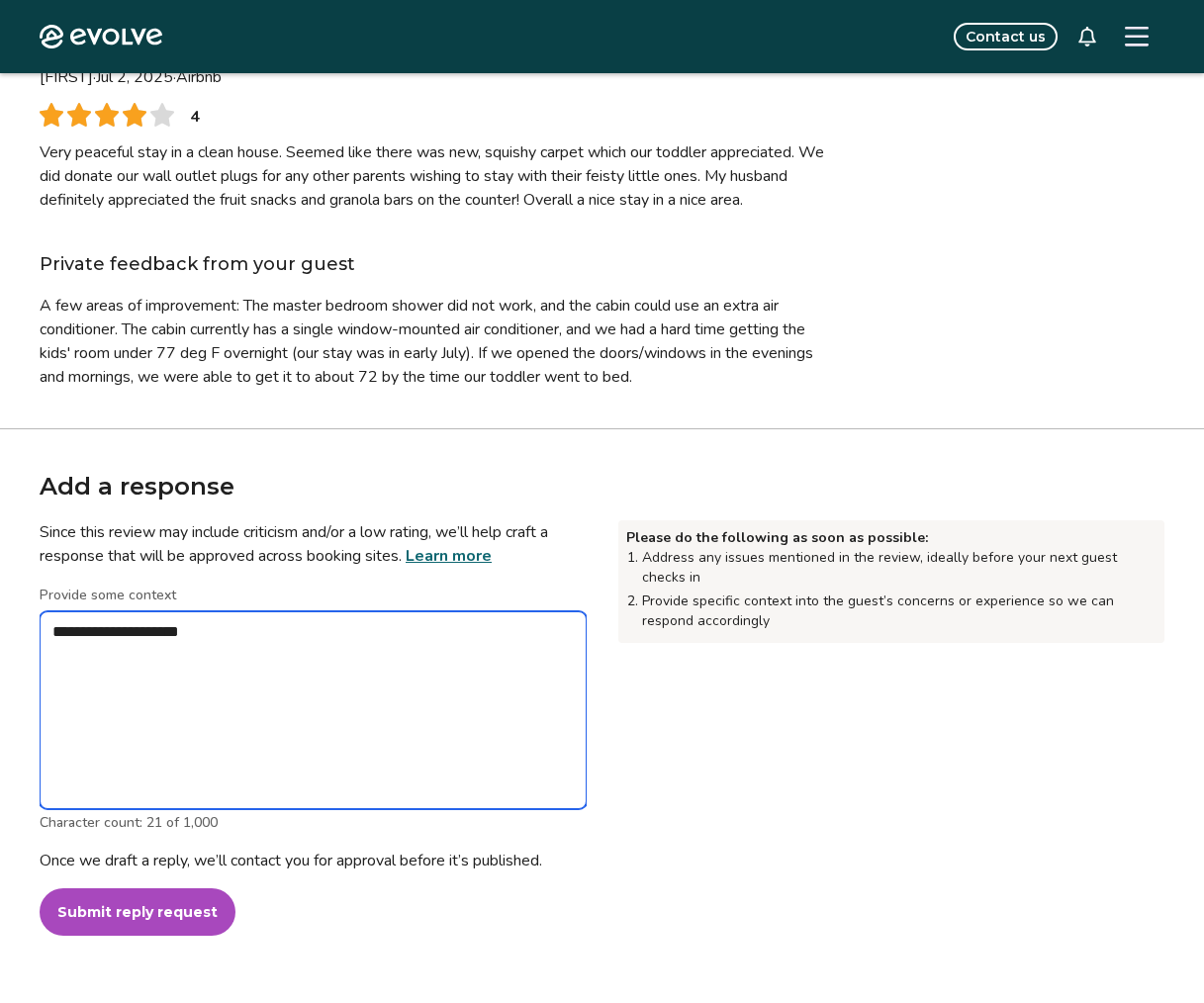 type on "*" 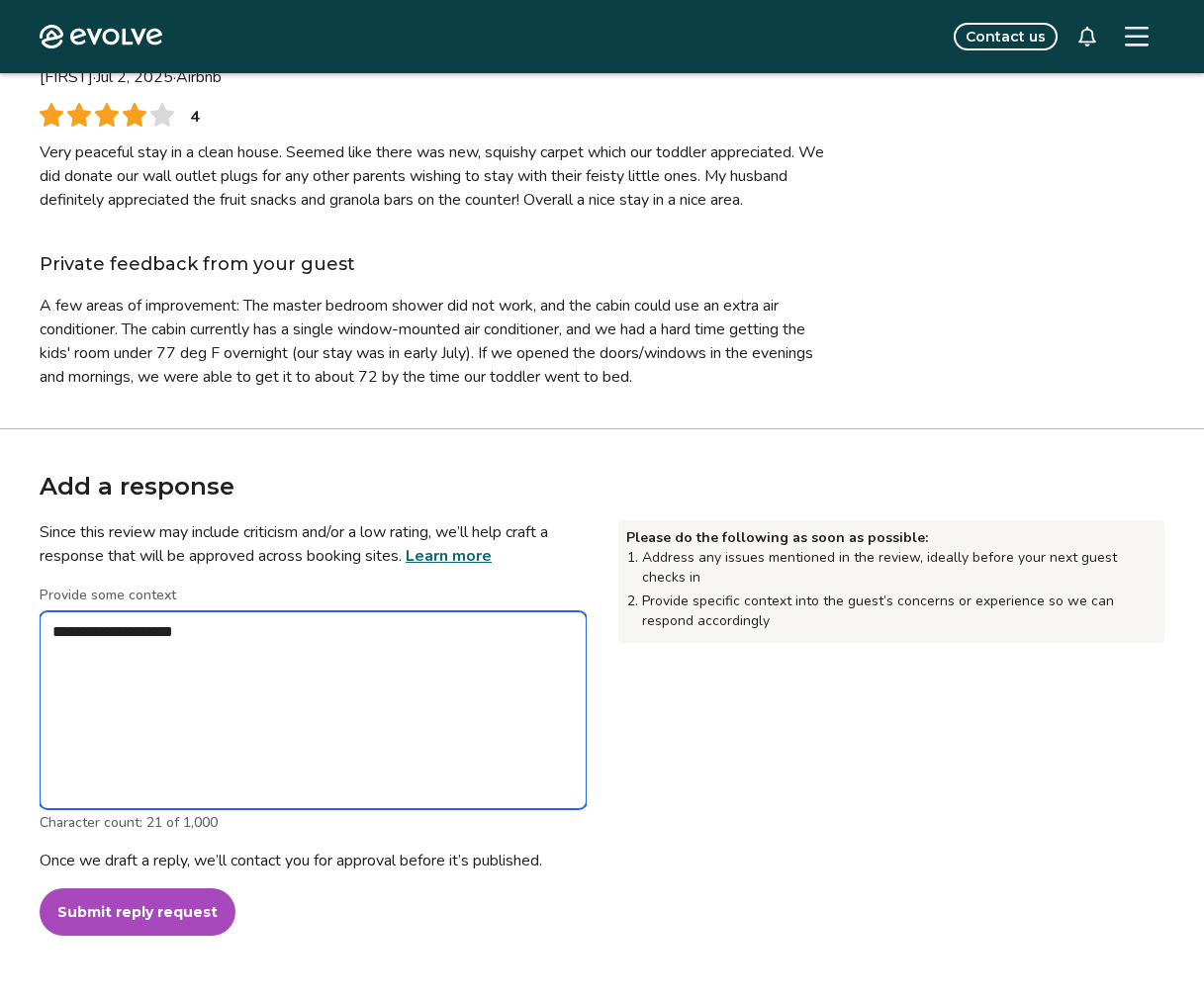 type on "*" 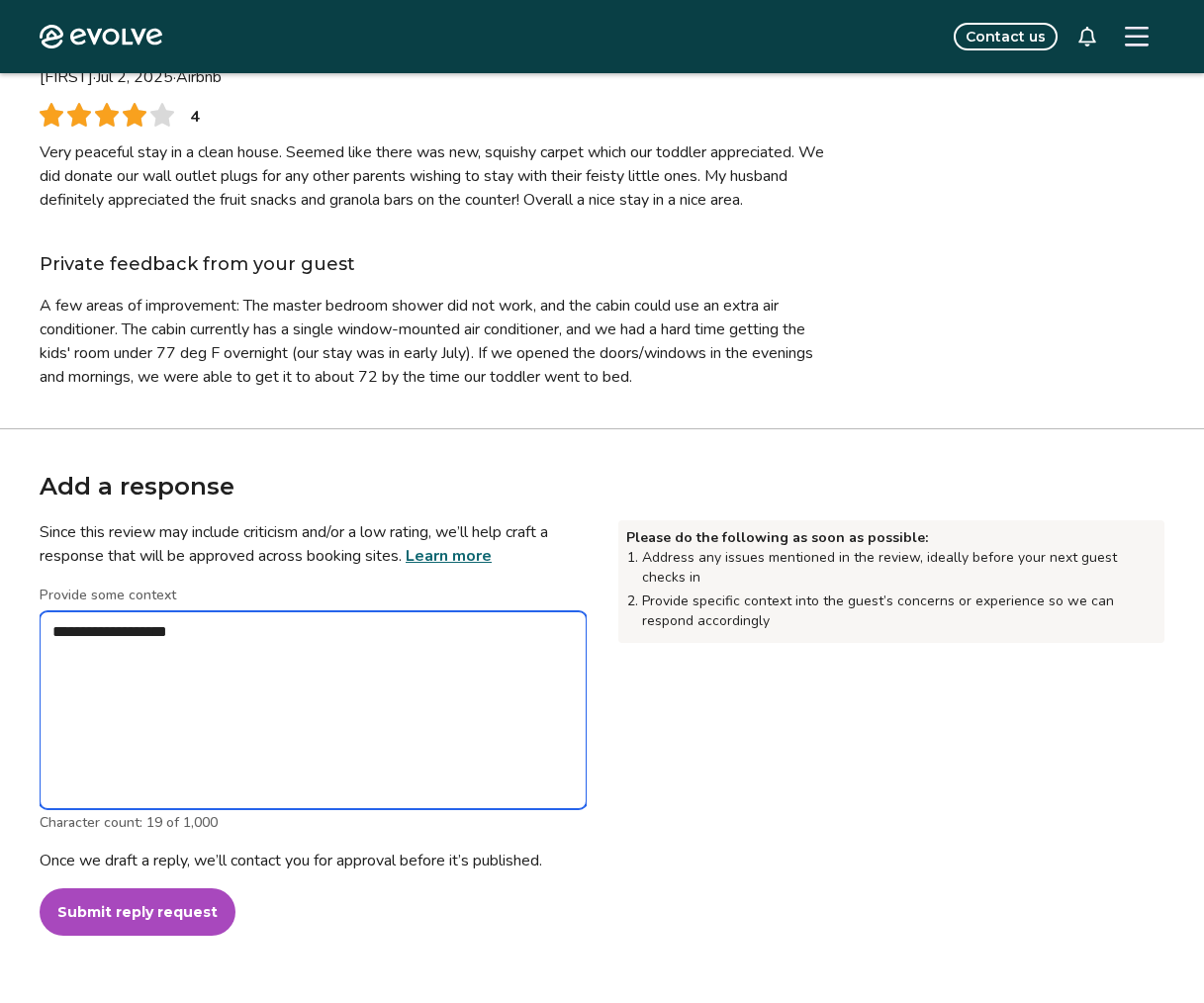 type on "*" 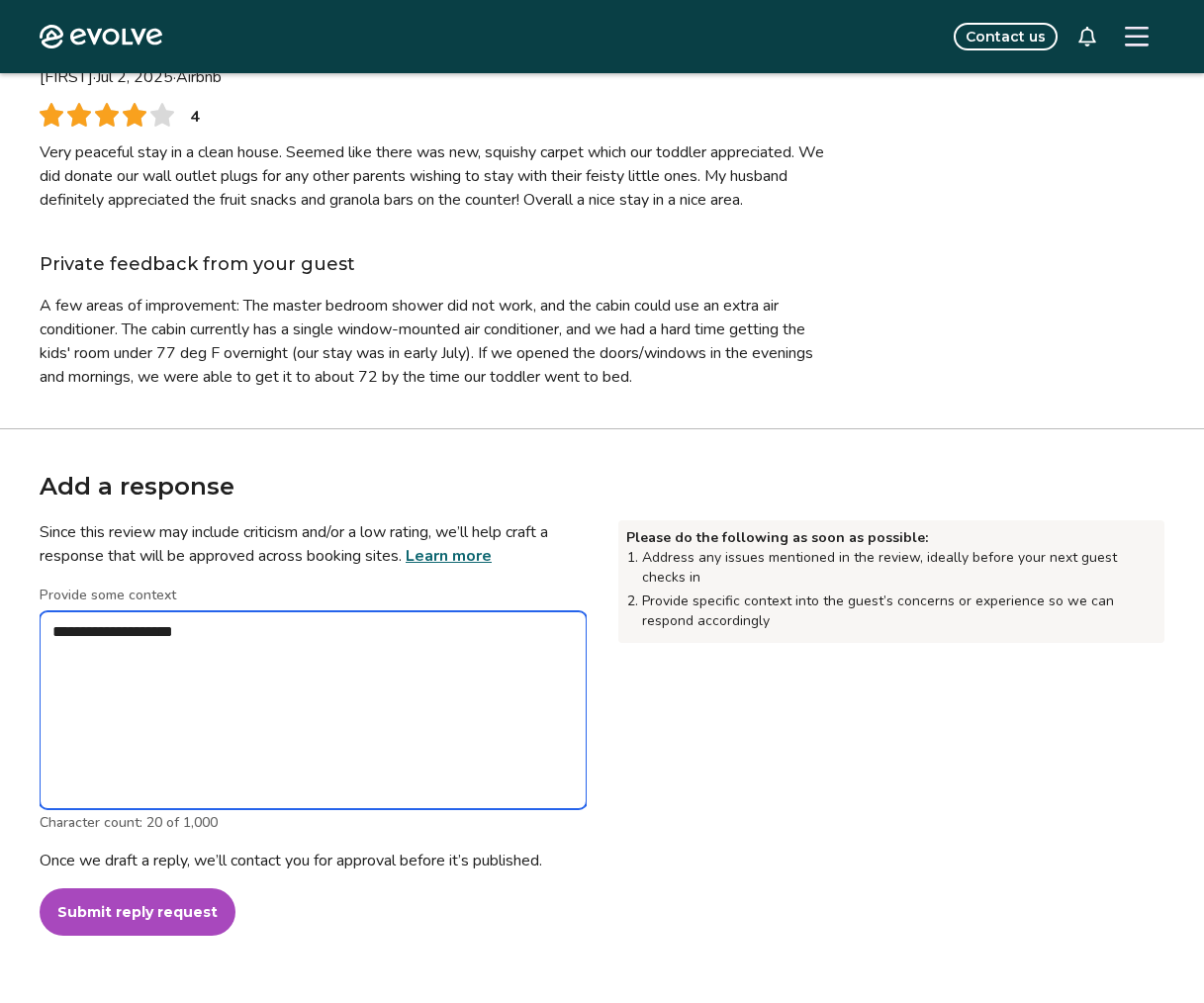 type on "*" 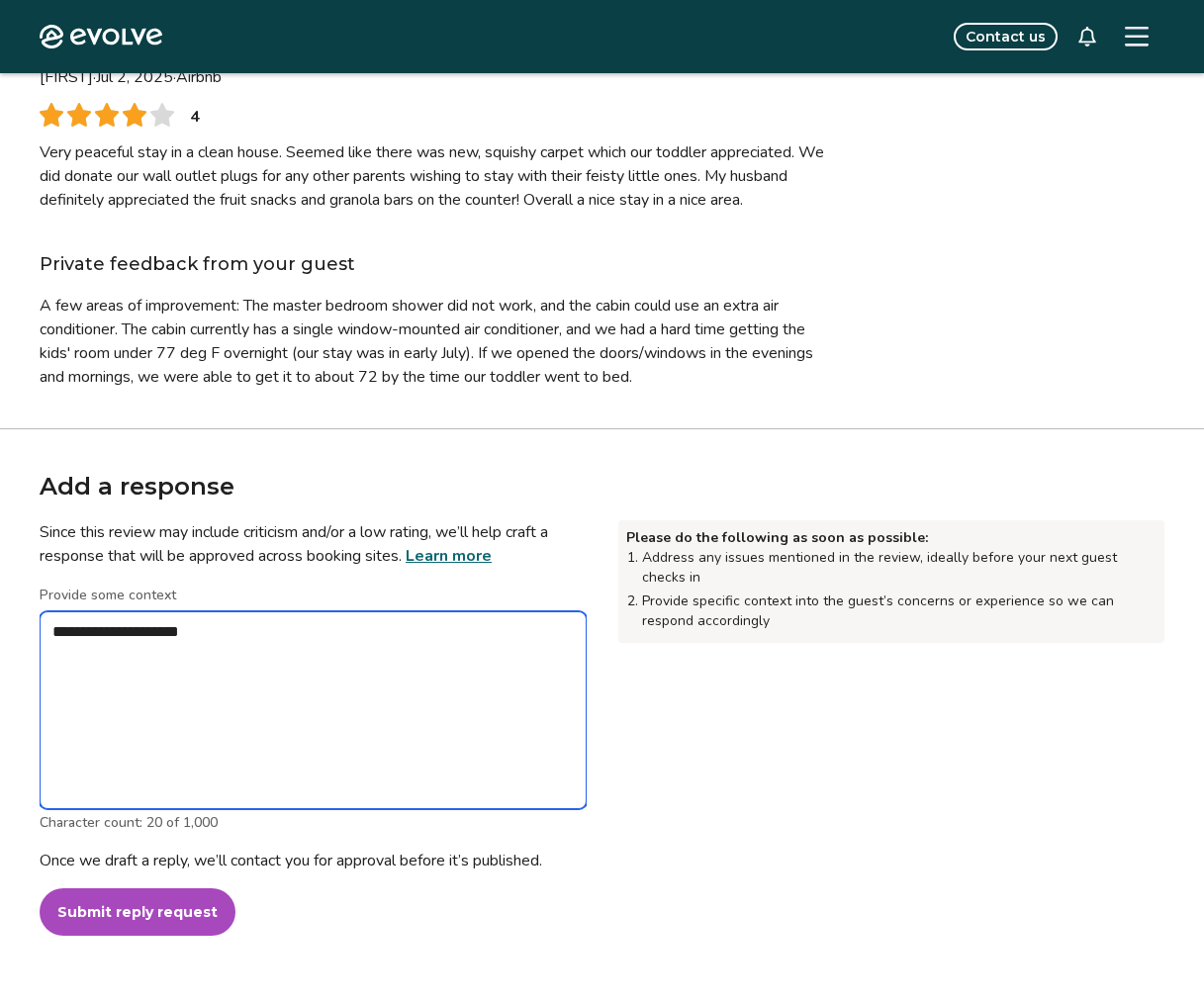 type on "*" 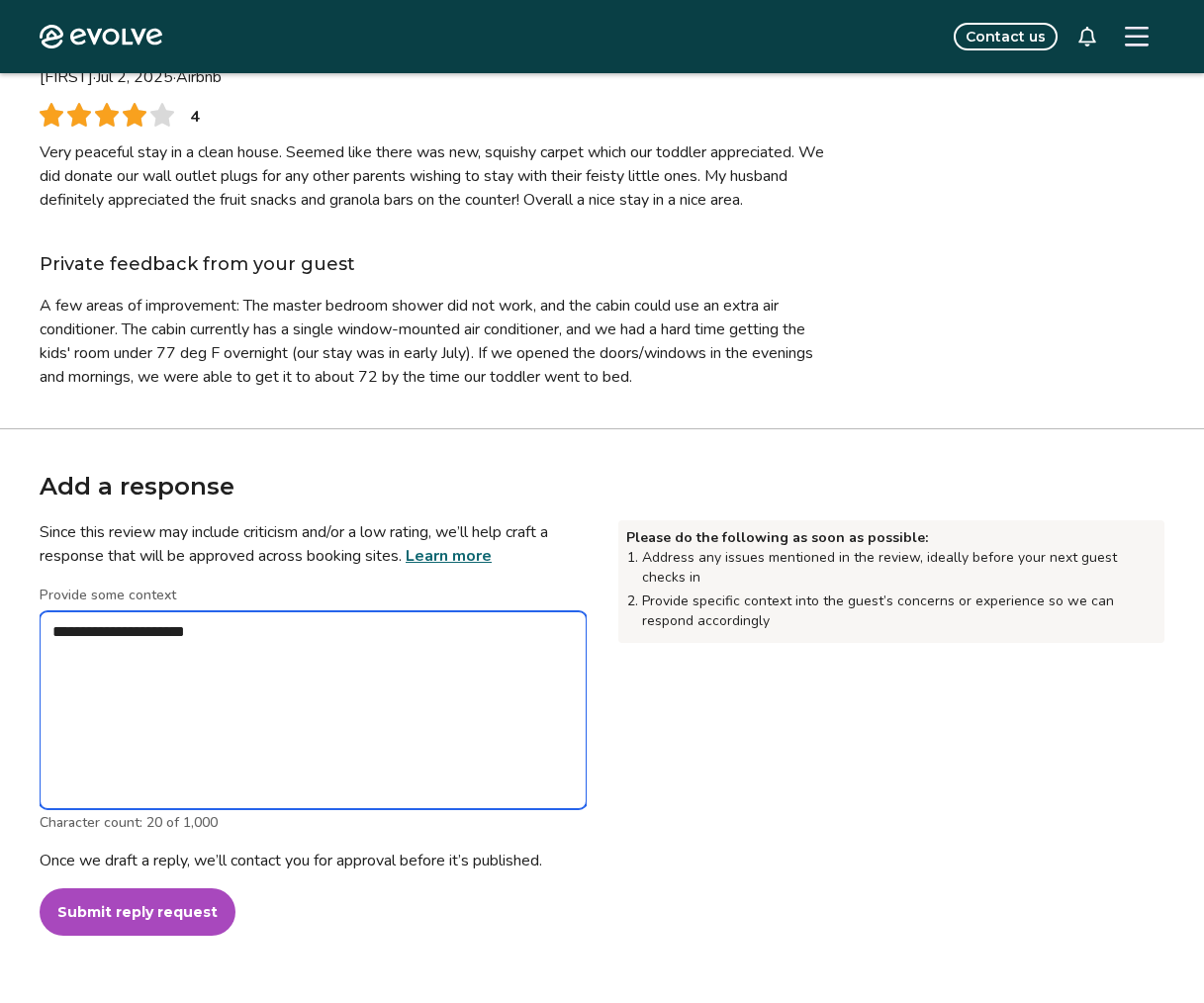 type on "*" 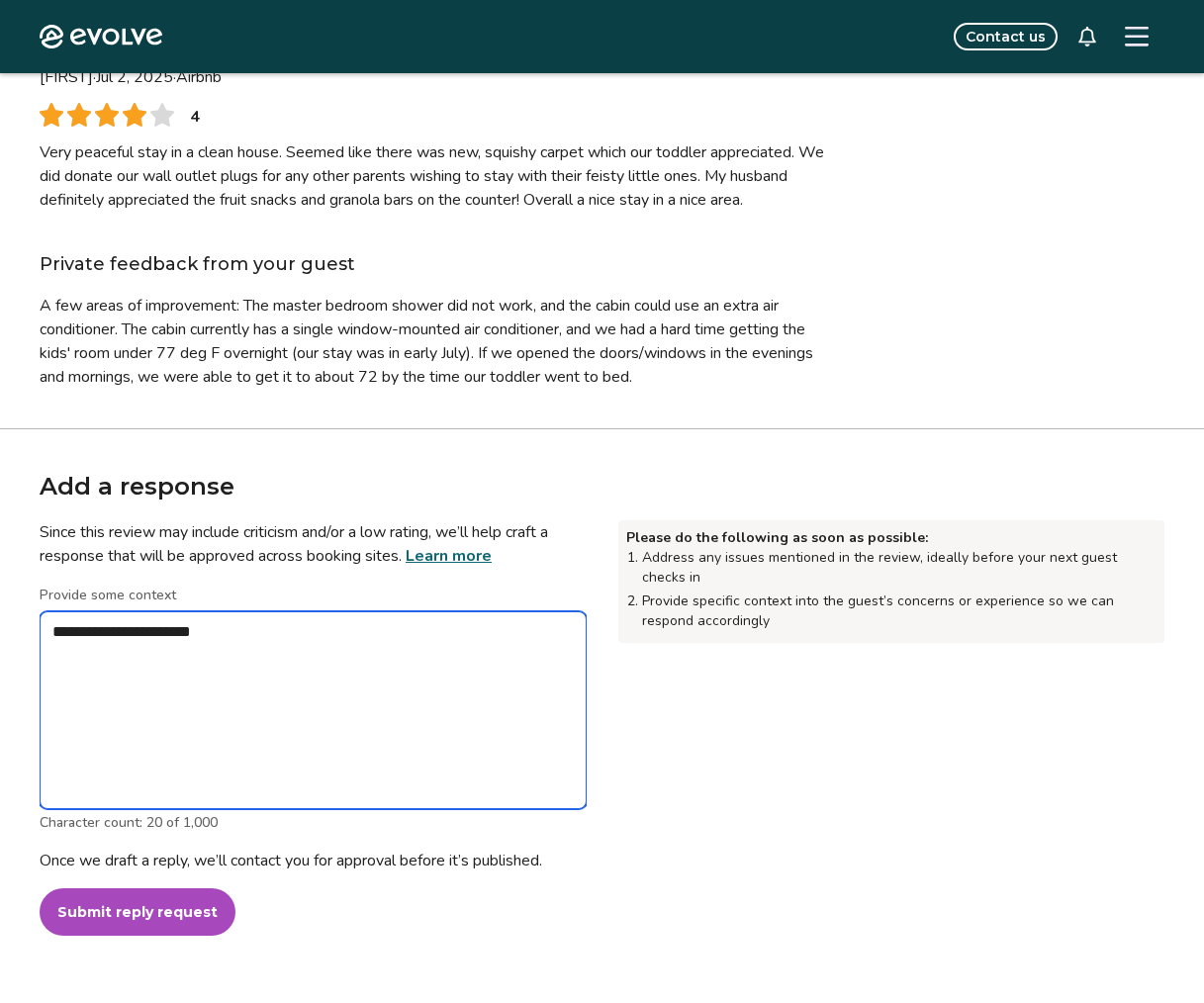 type on "**********" 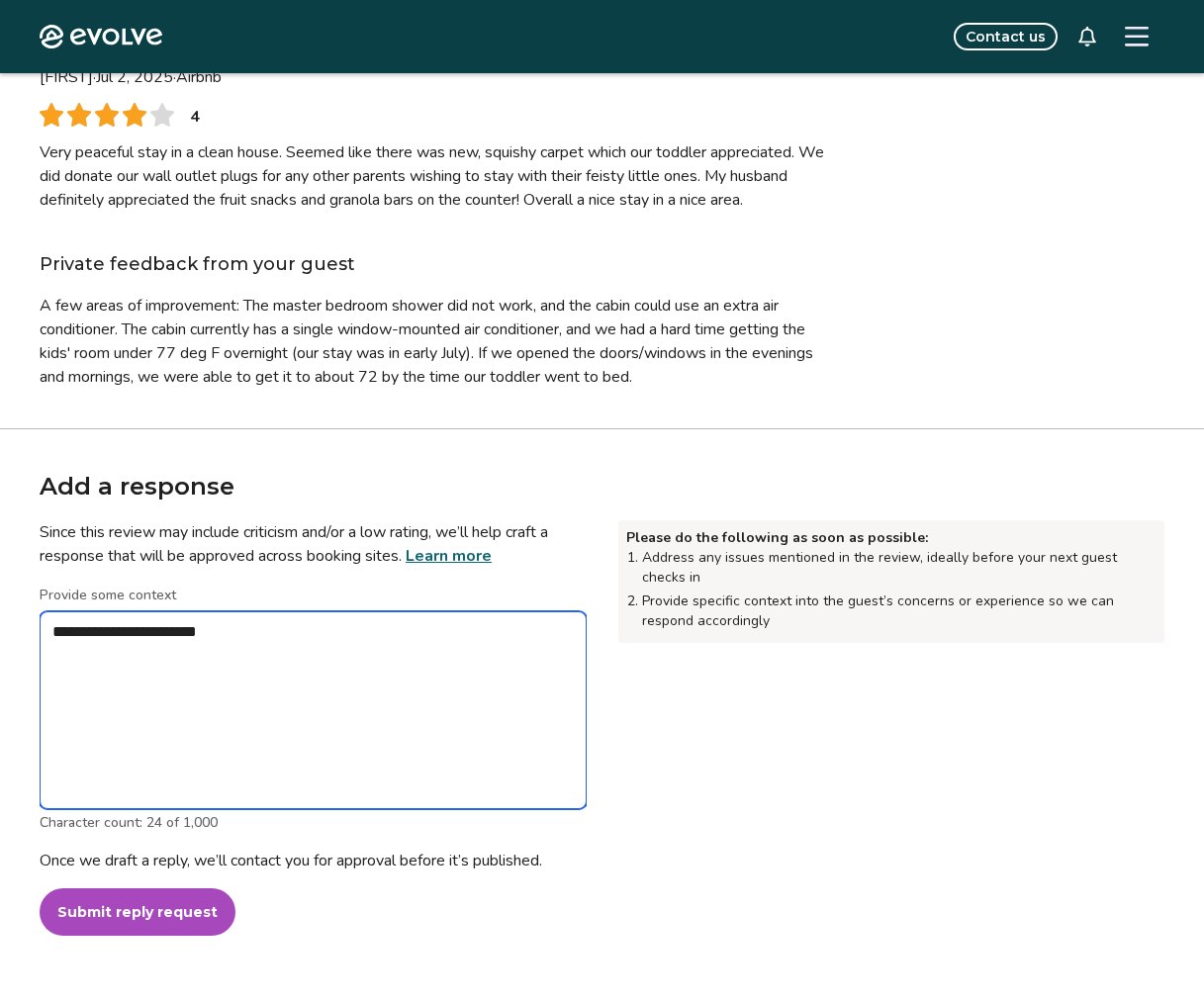 type on "*" 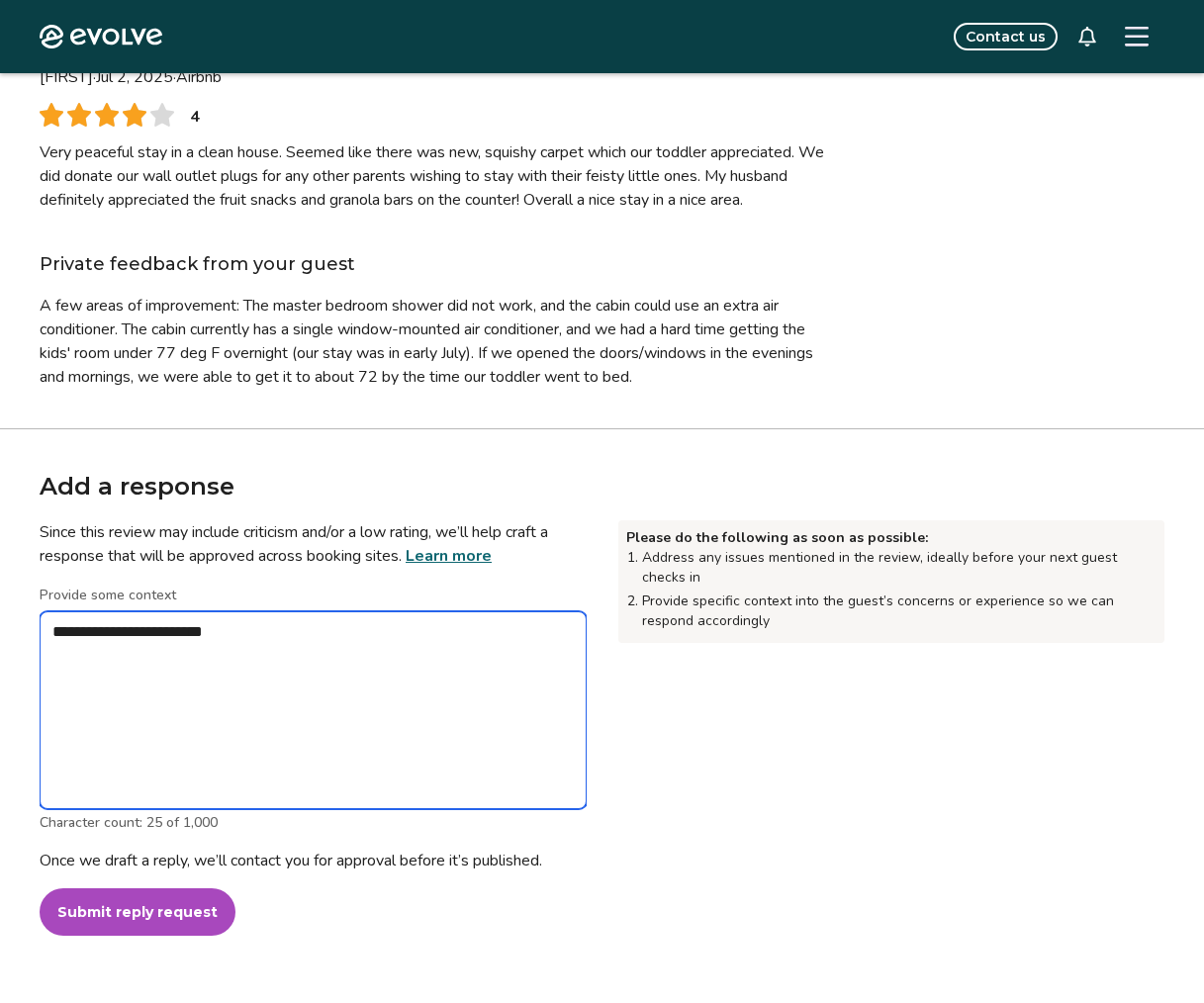 type on "*" 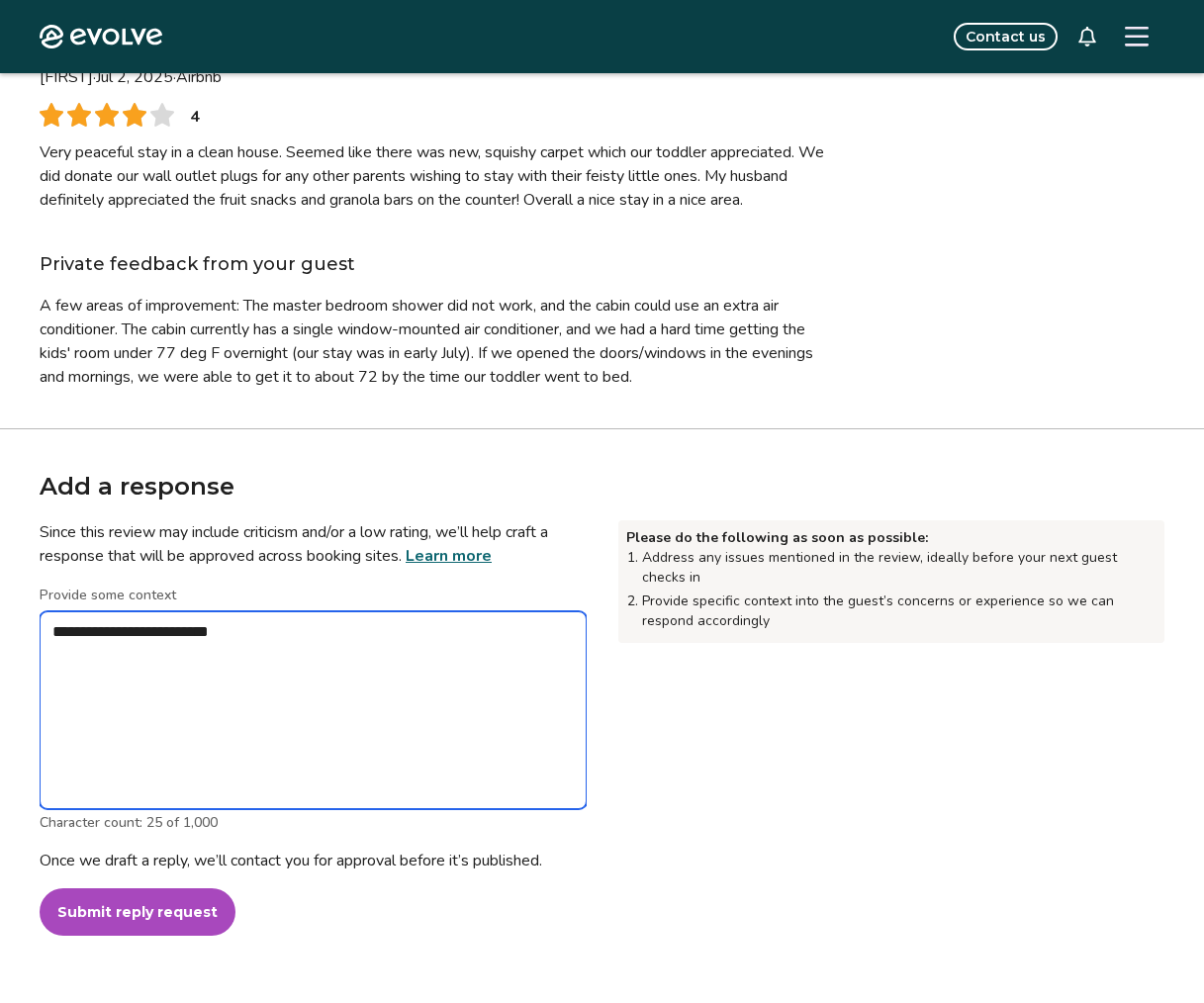 type on "*" 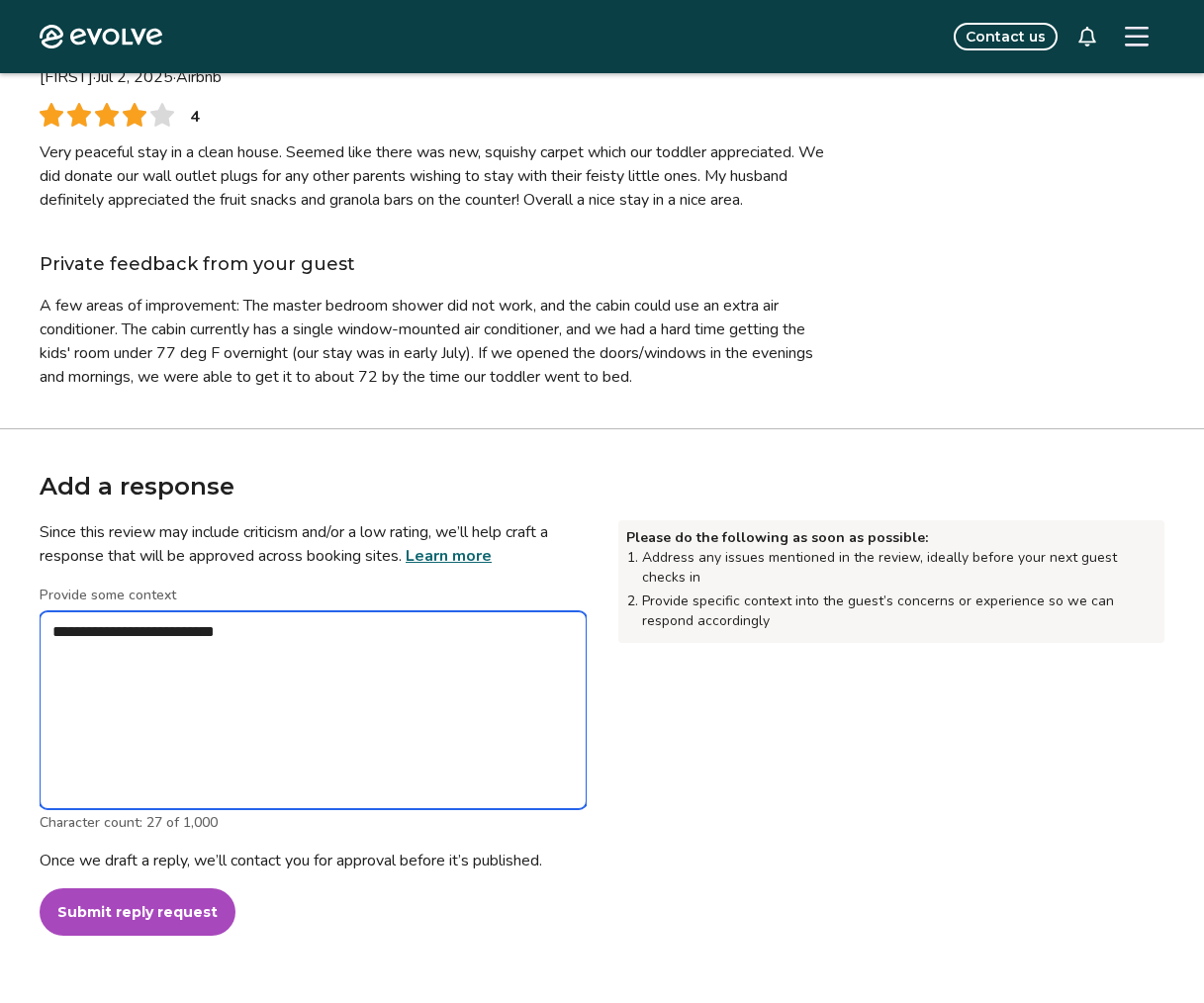 type on "*" 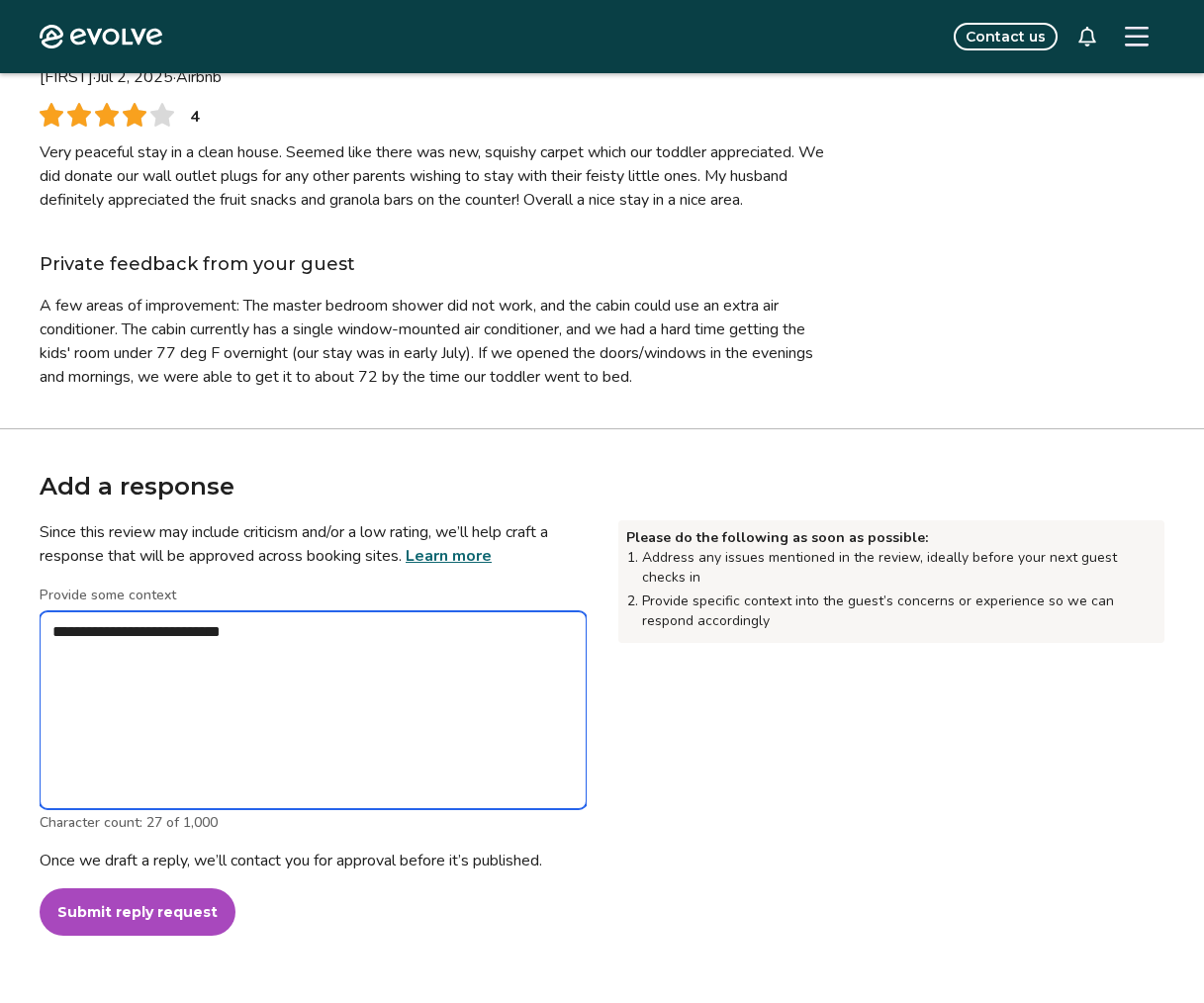 type on "*" 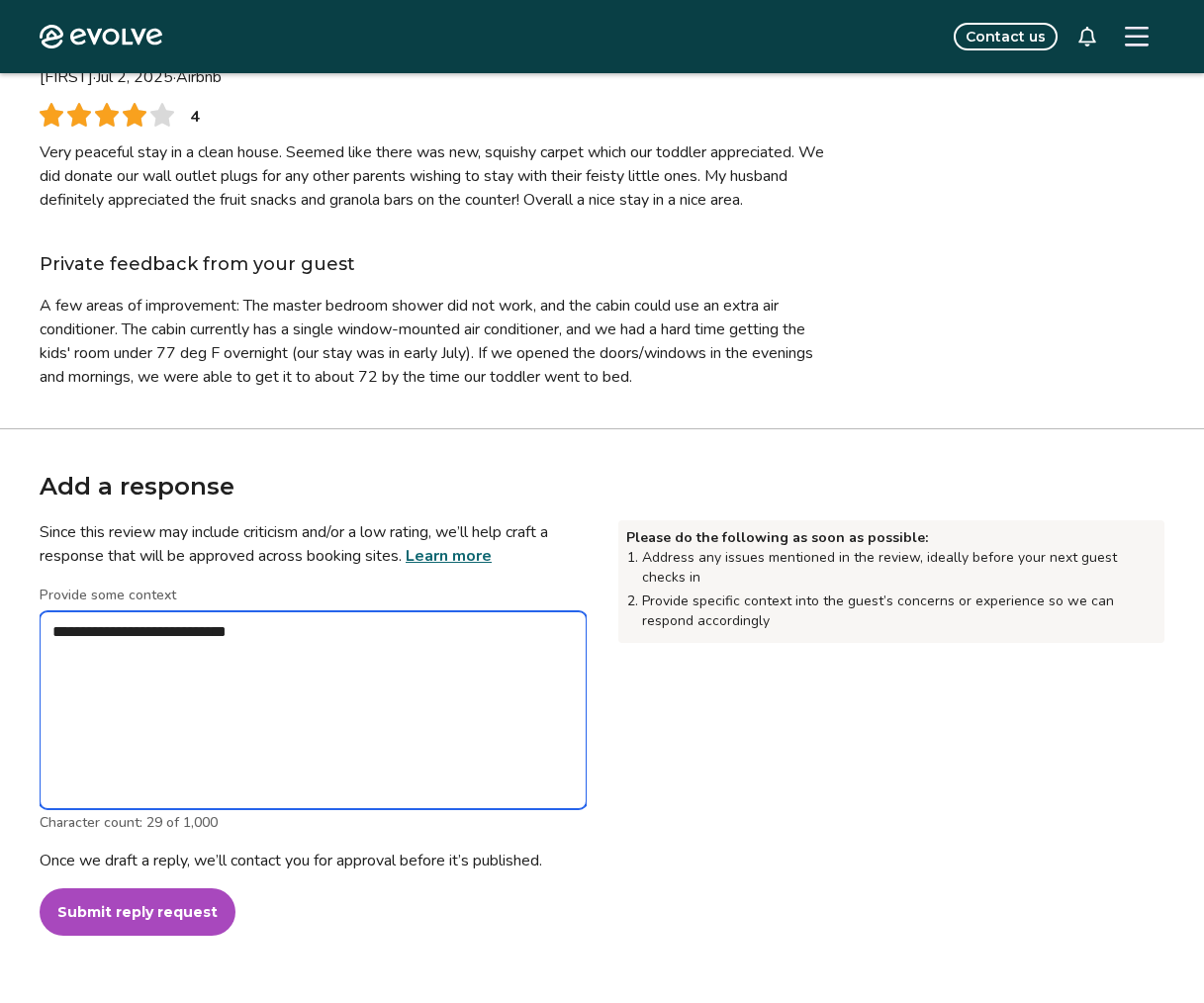 type on "*" 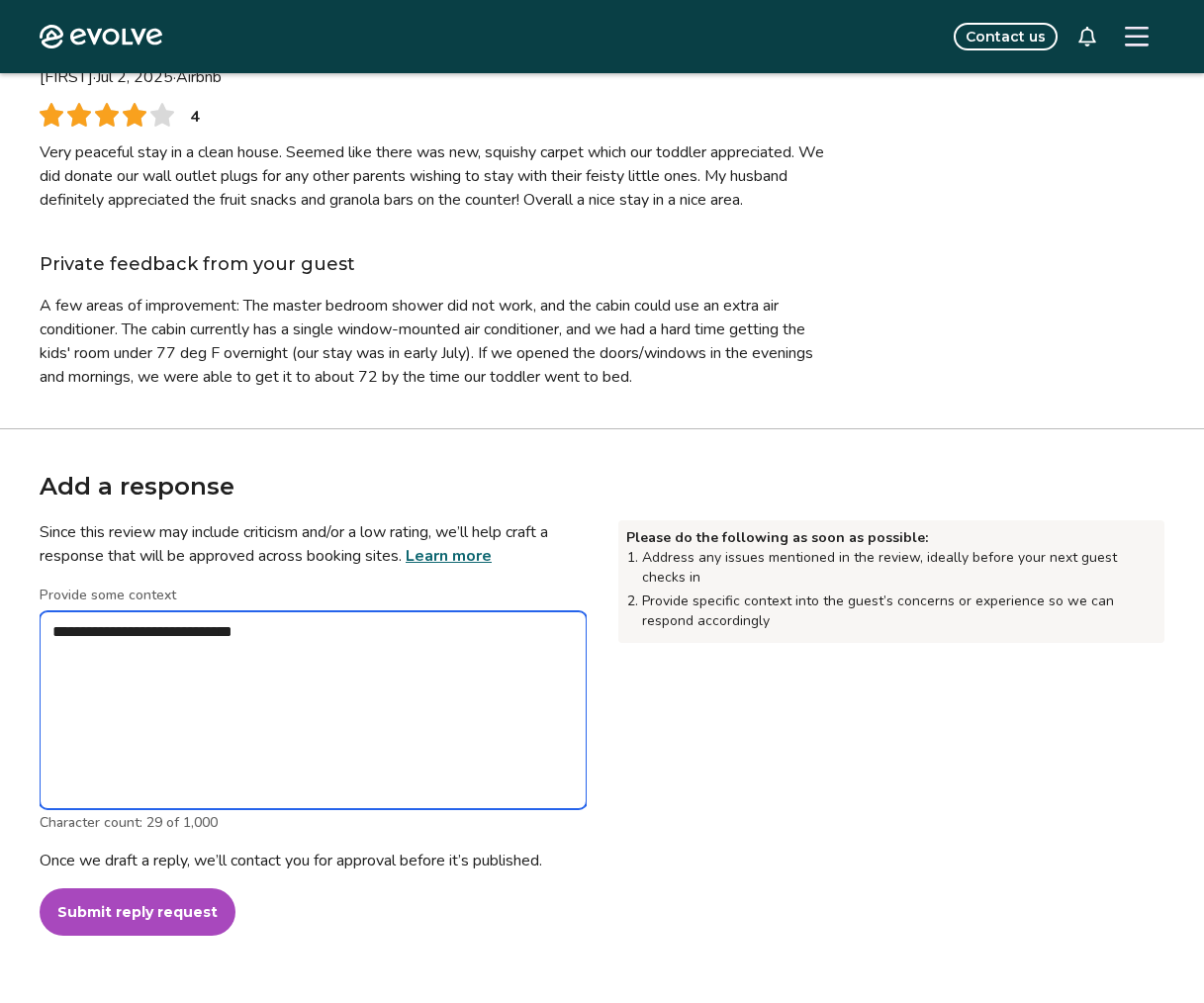 type on "*" 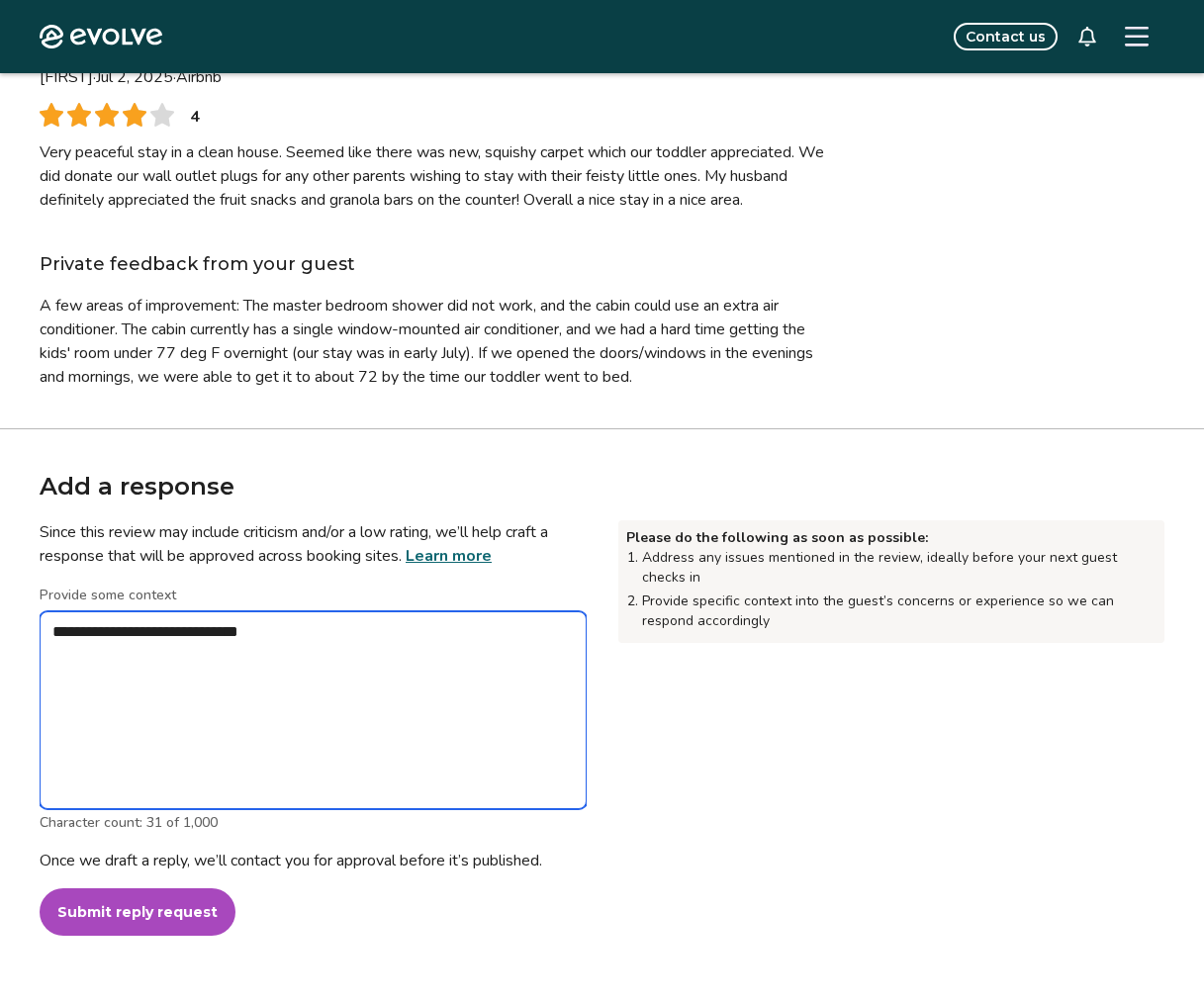 type on "*" 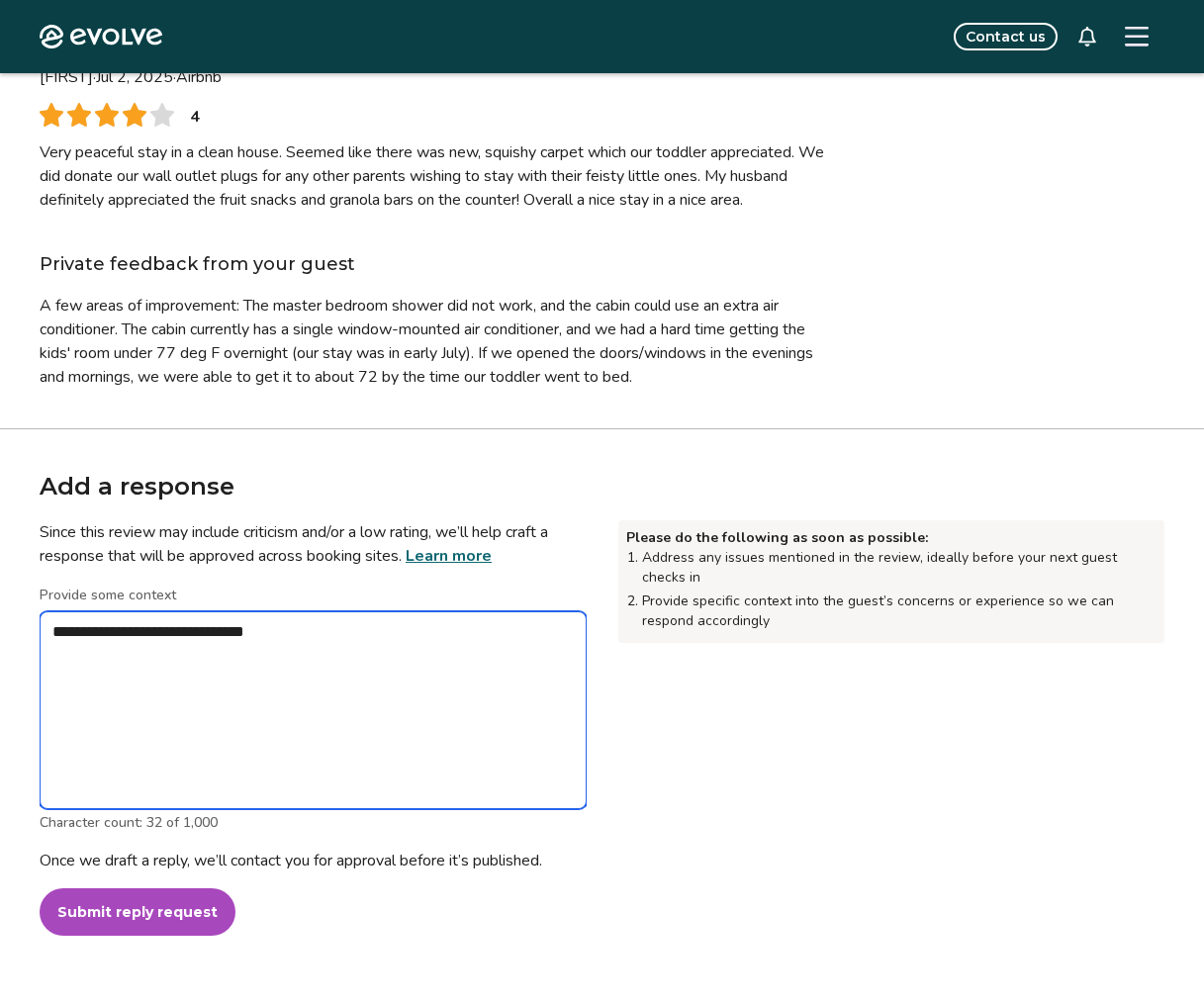 type on "*" 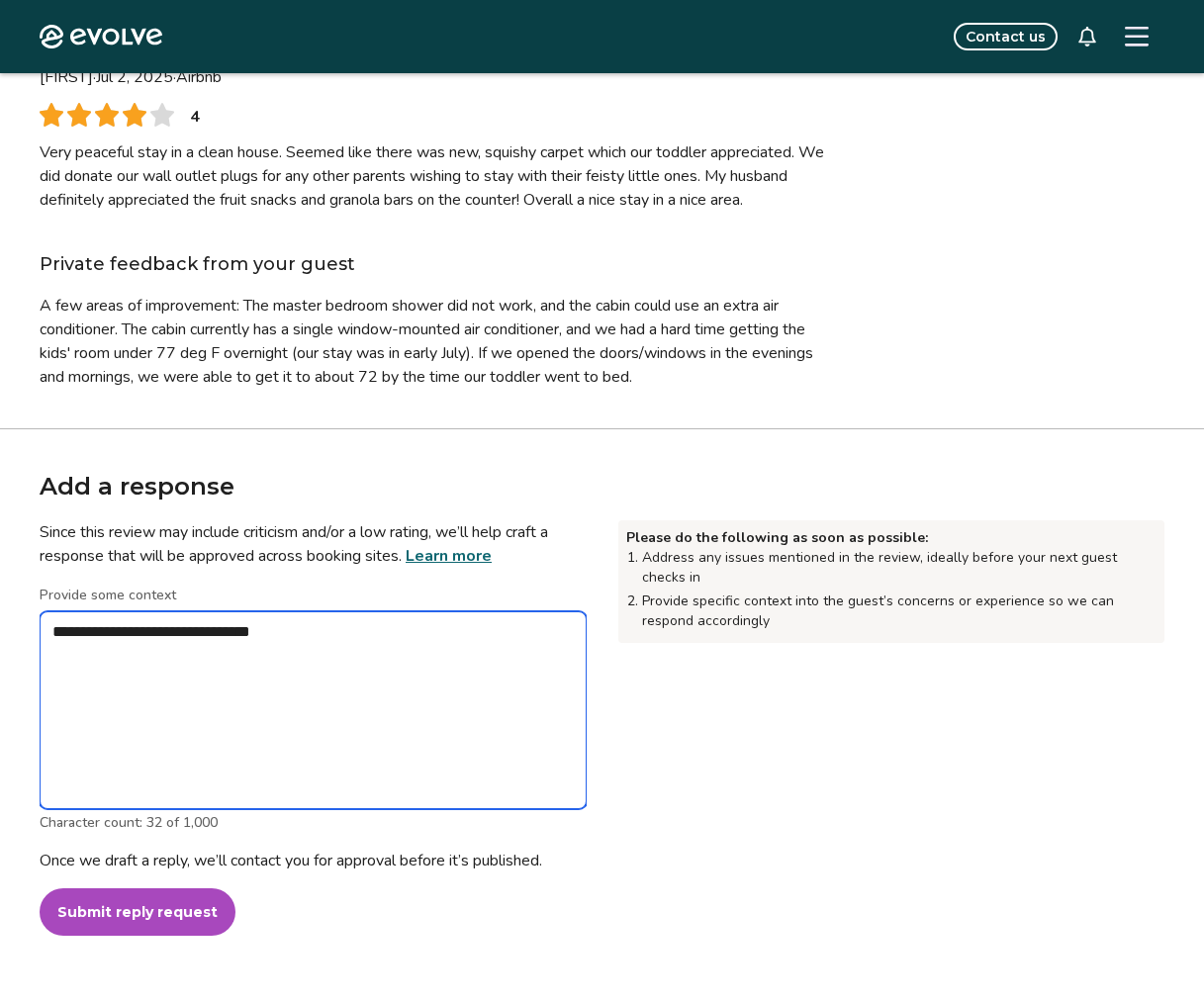type on "*" 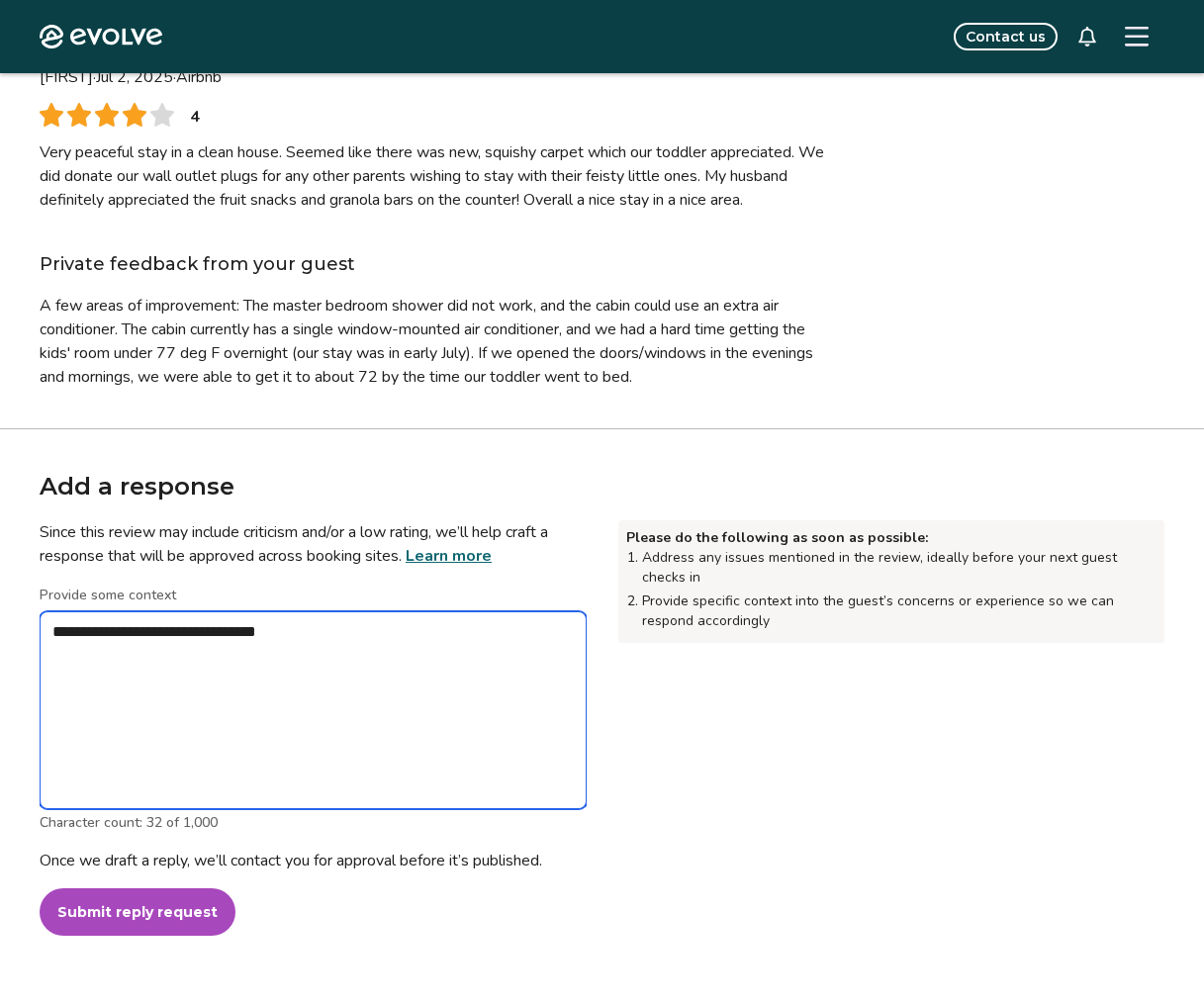 type on "*" 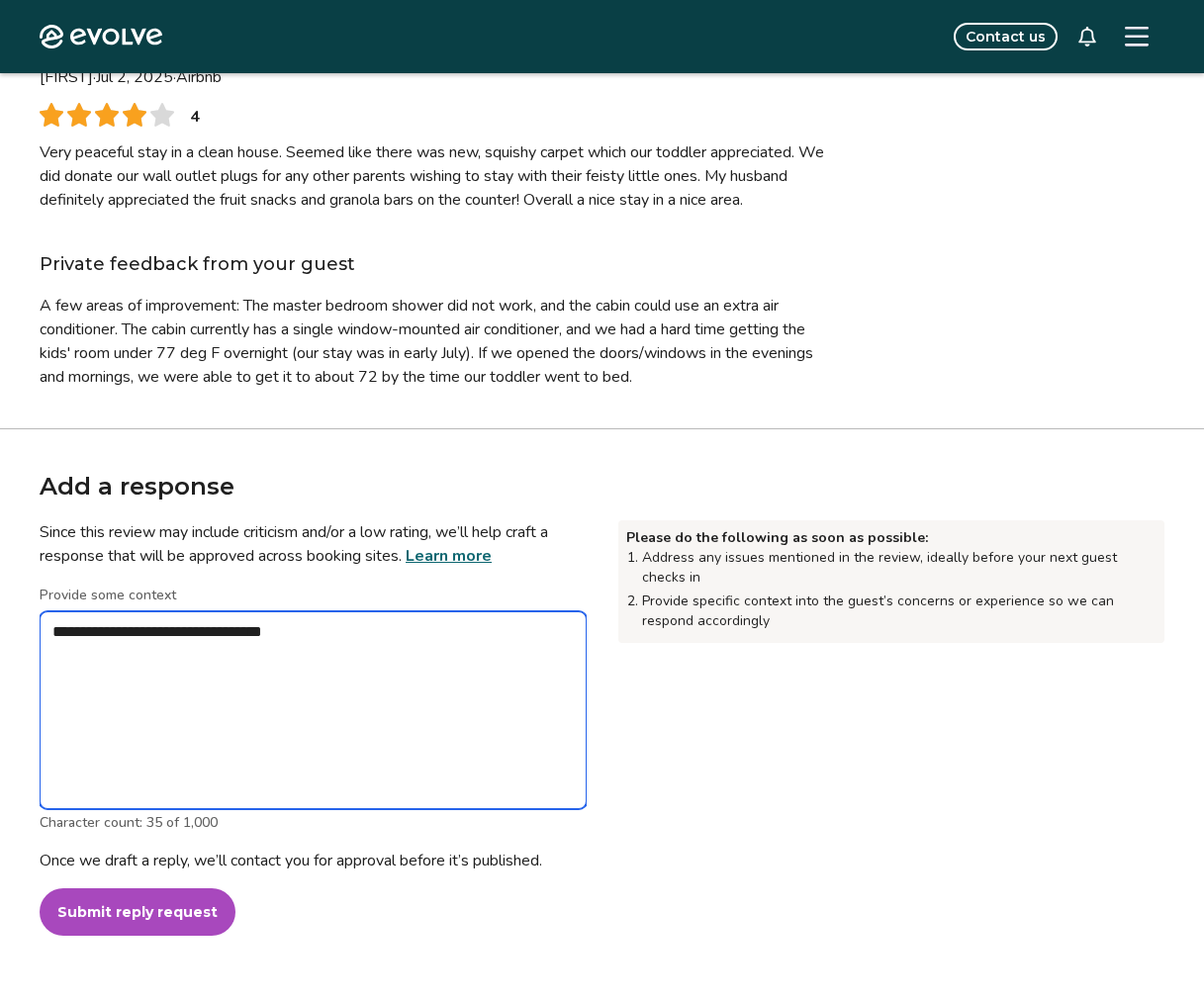 type on "*" 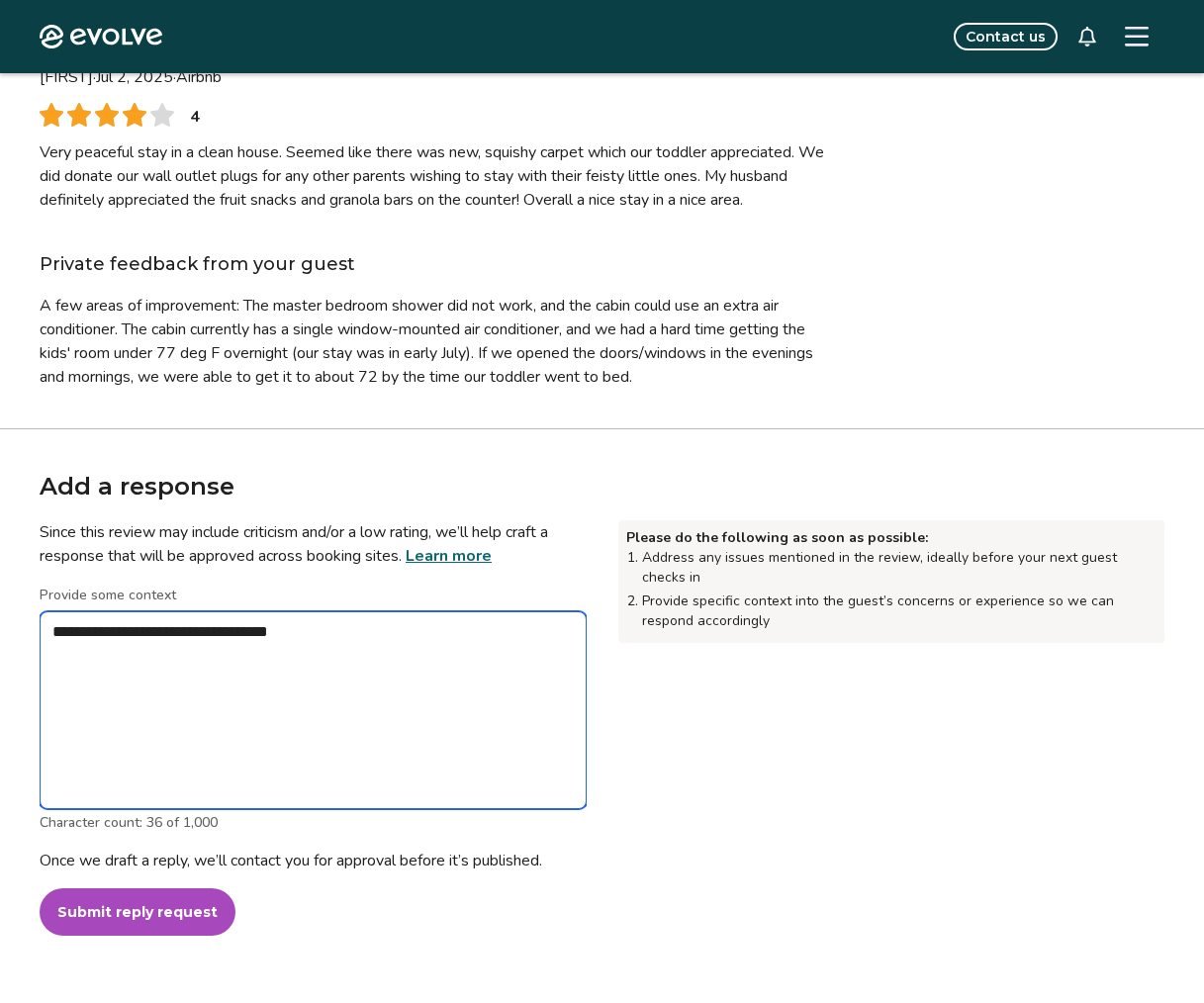 type on "*" 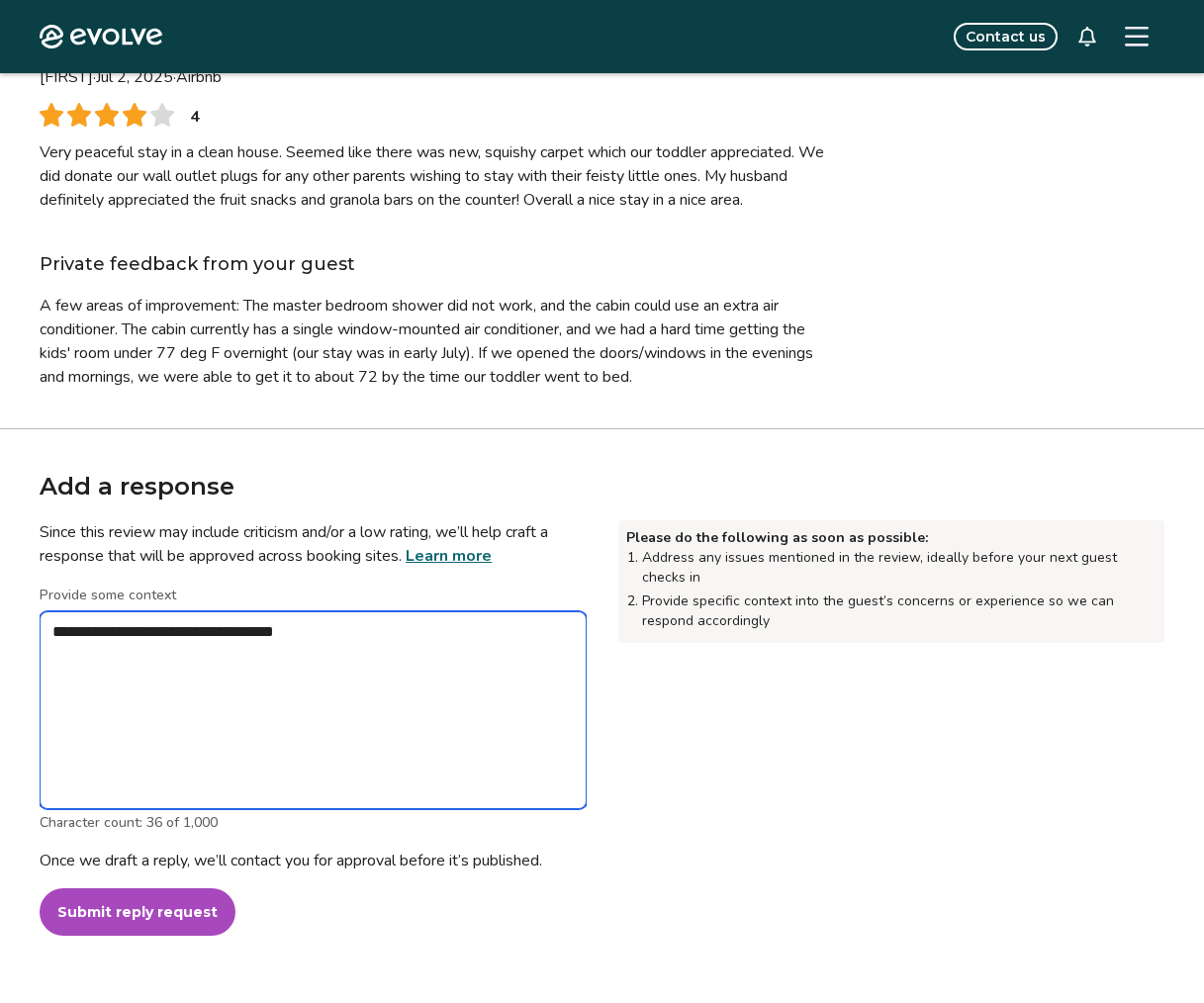 type on "*" 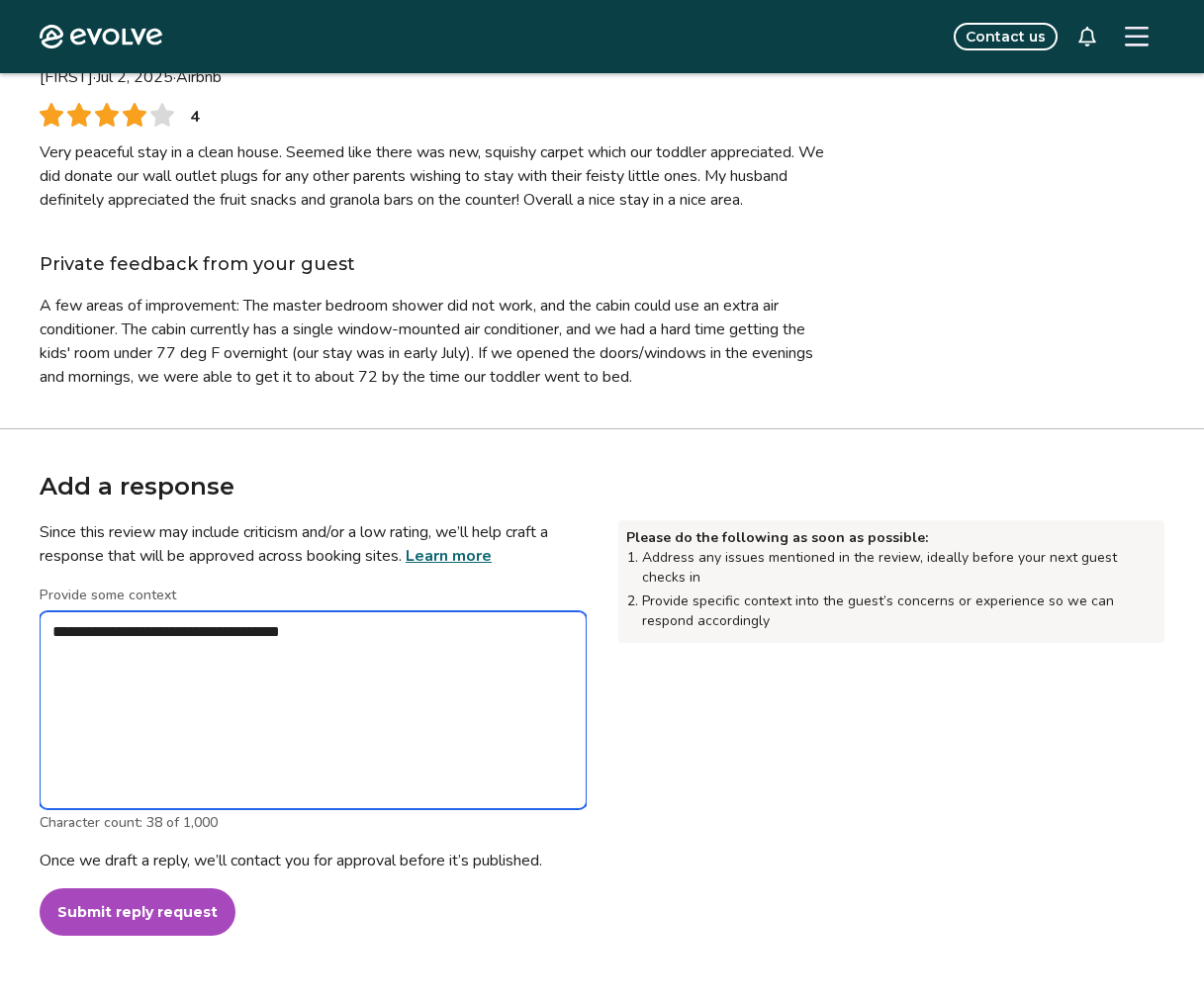 type on "*" 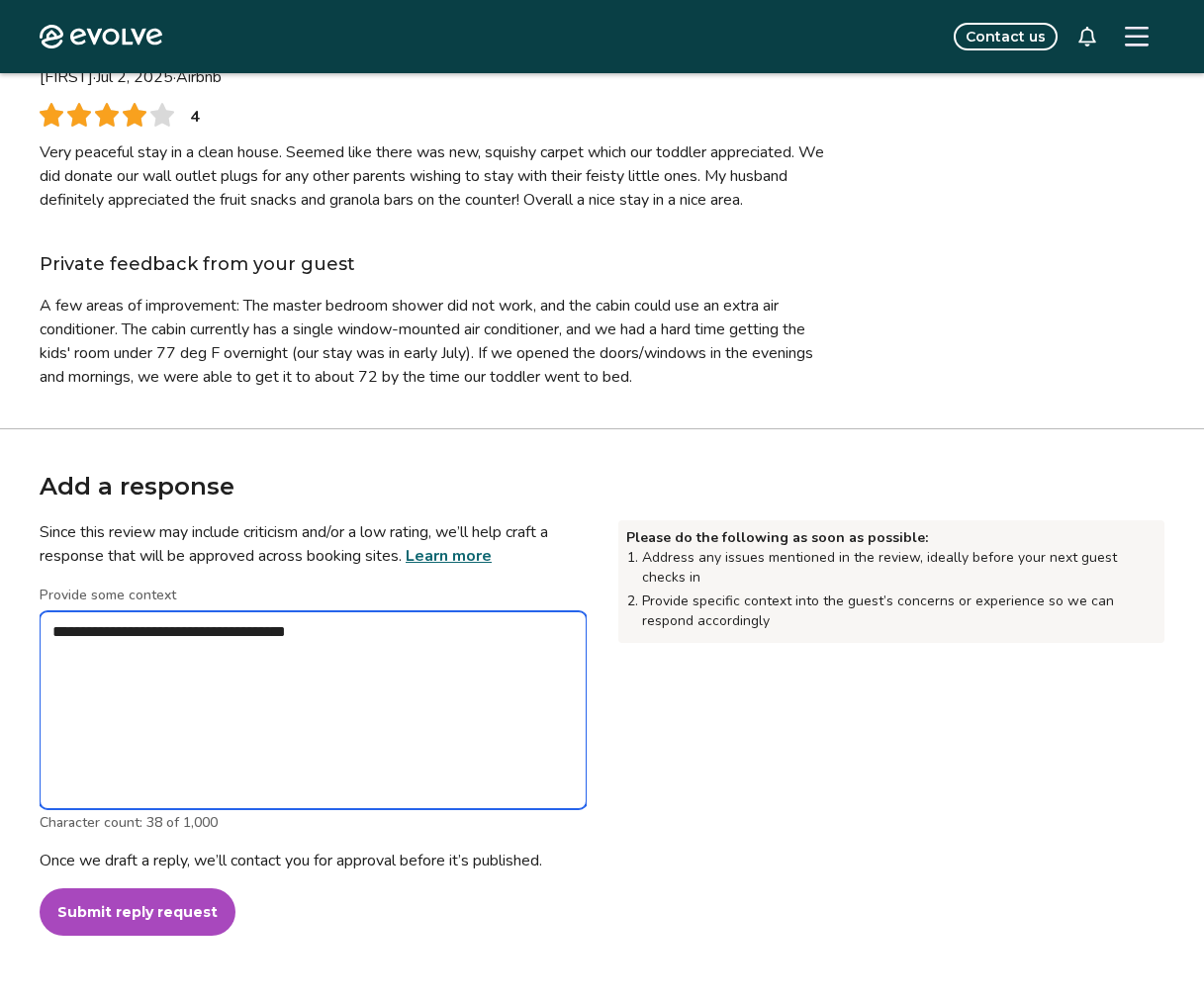 type on "*" 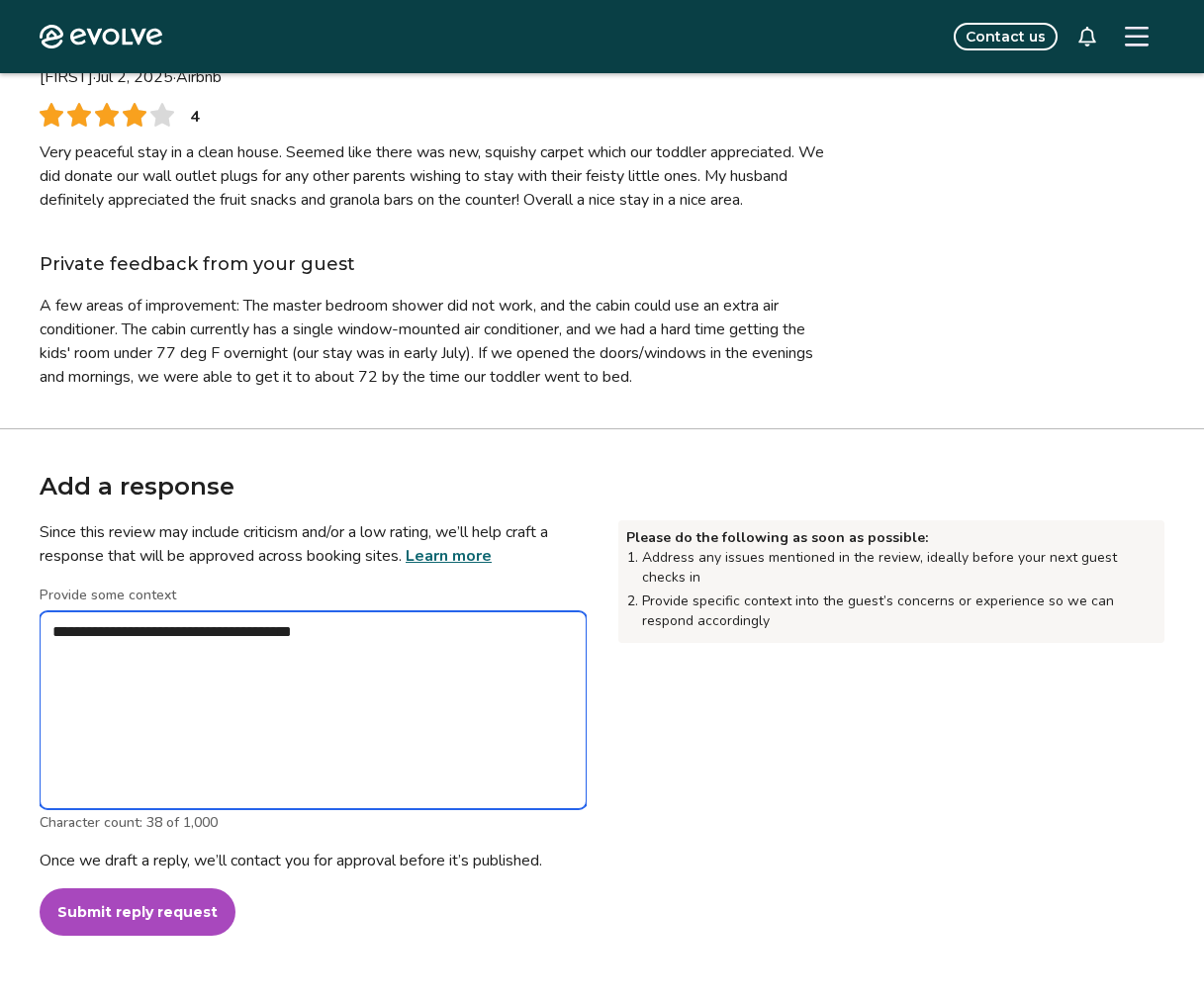 type on "*" 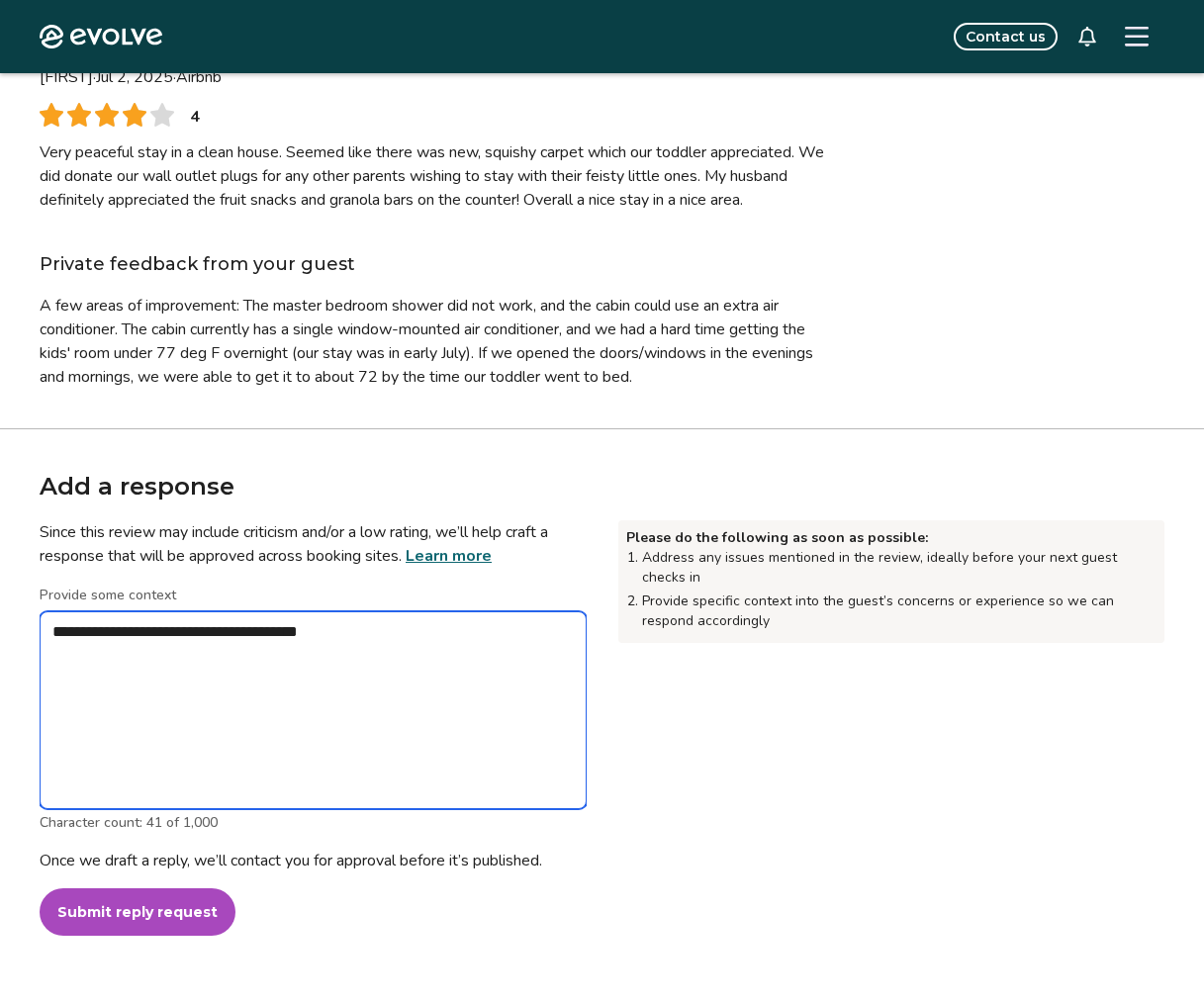 type on "*" 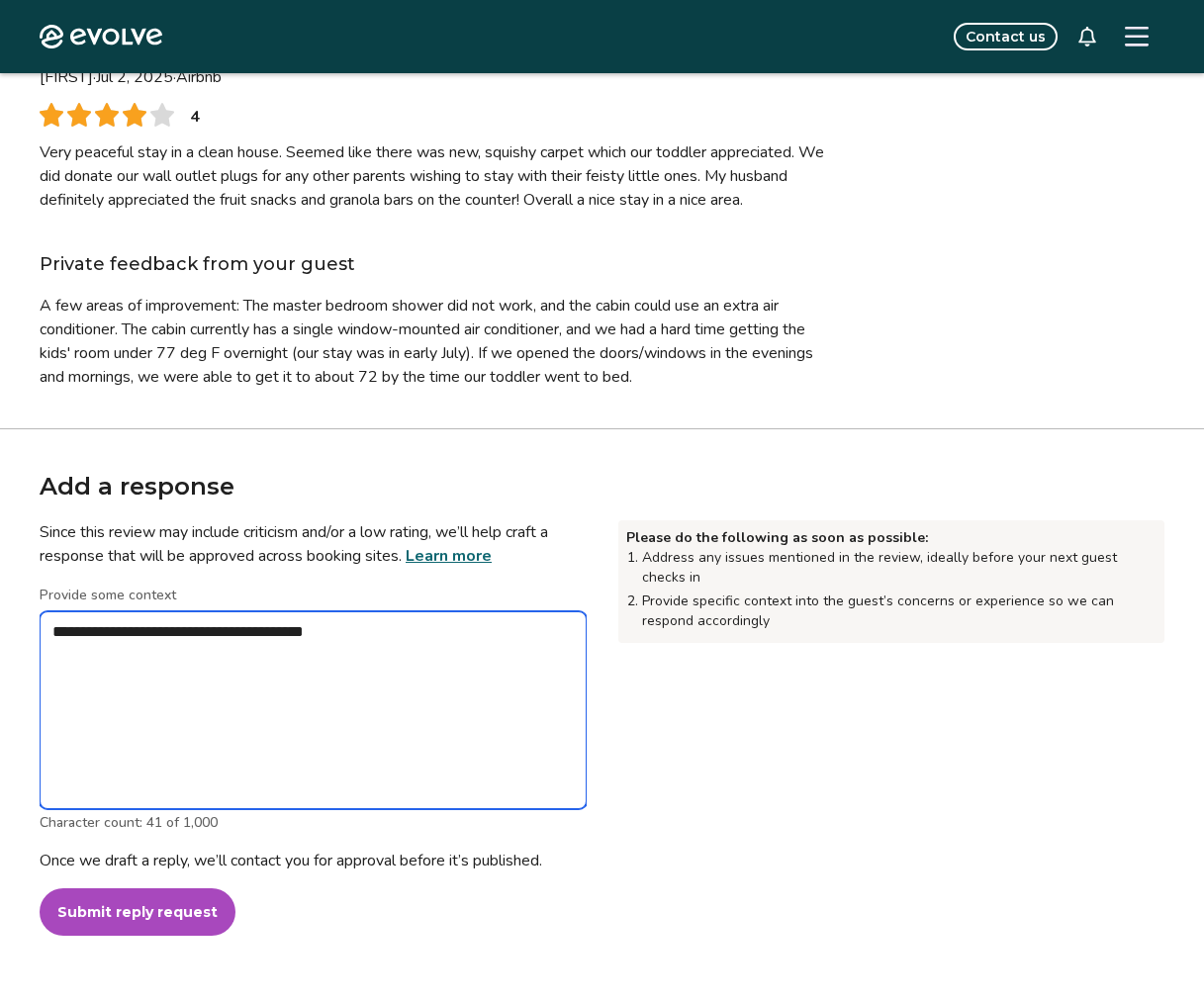type on "*" 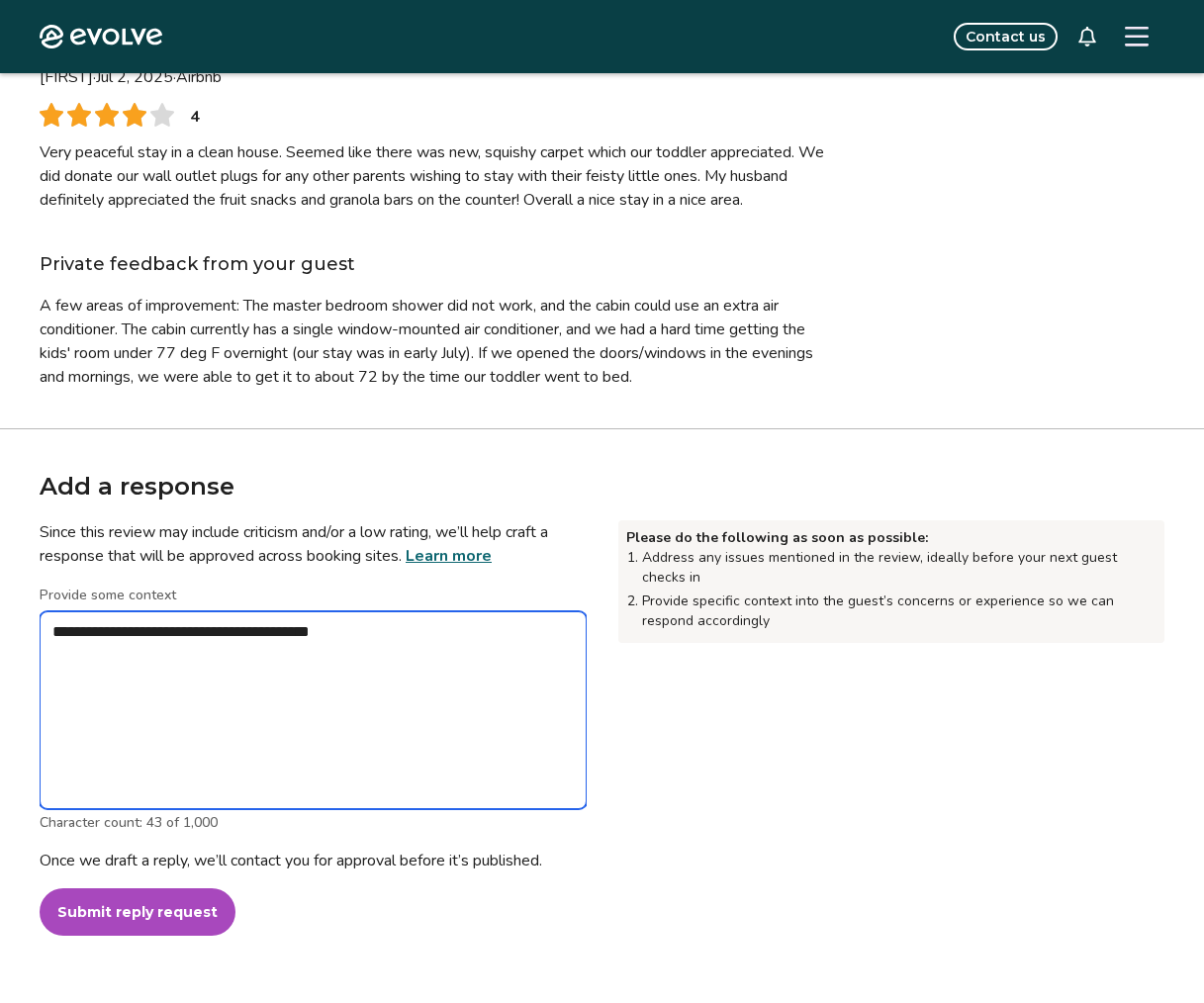 type on "*" 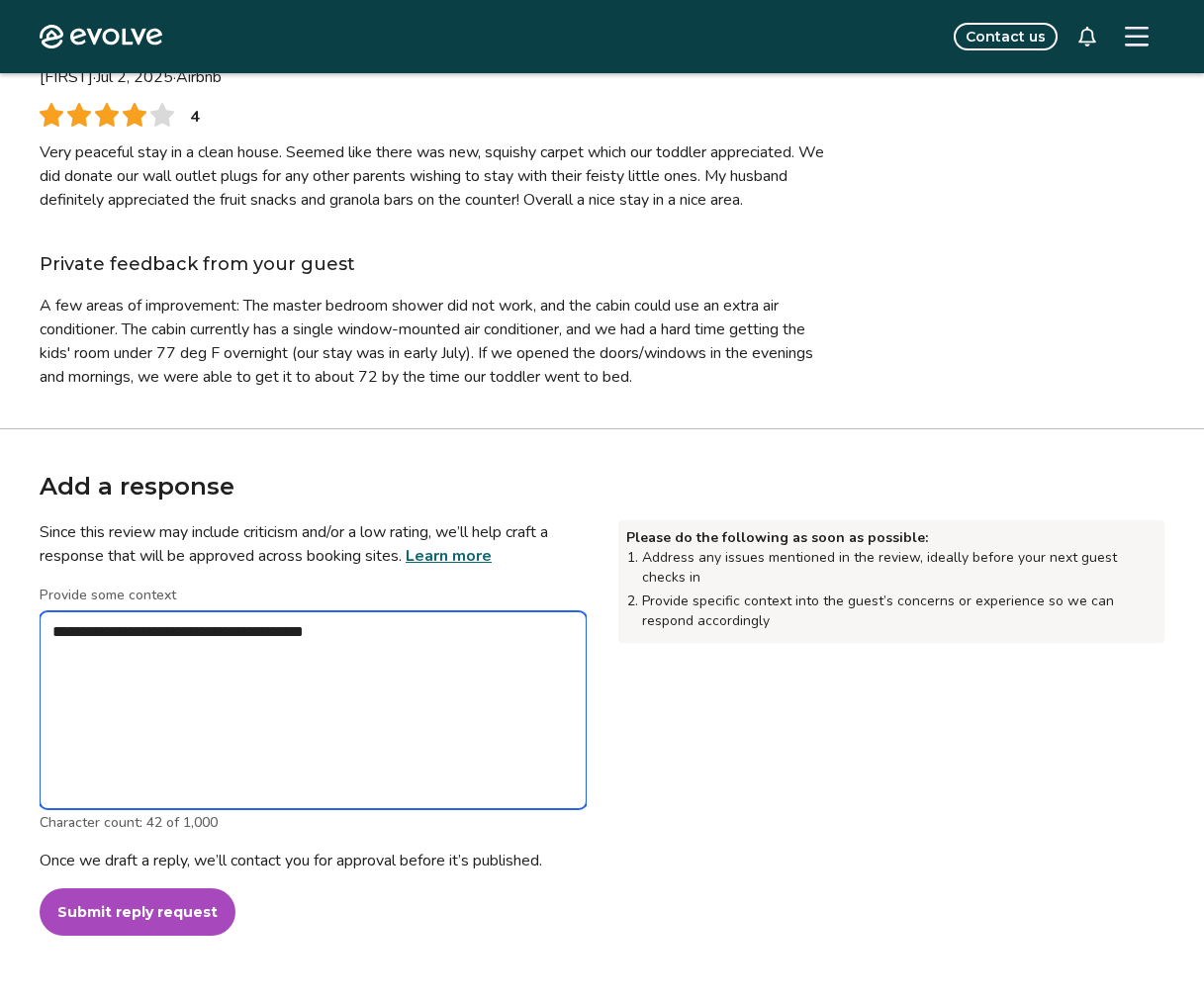 type on "*" 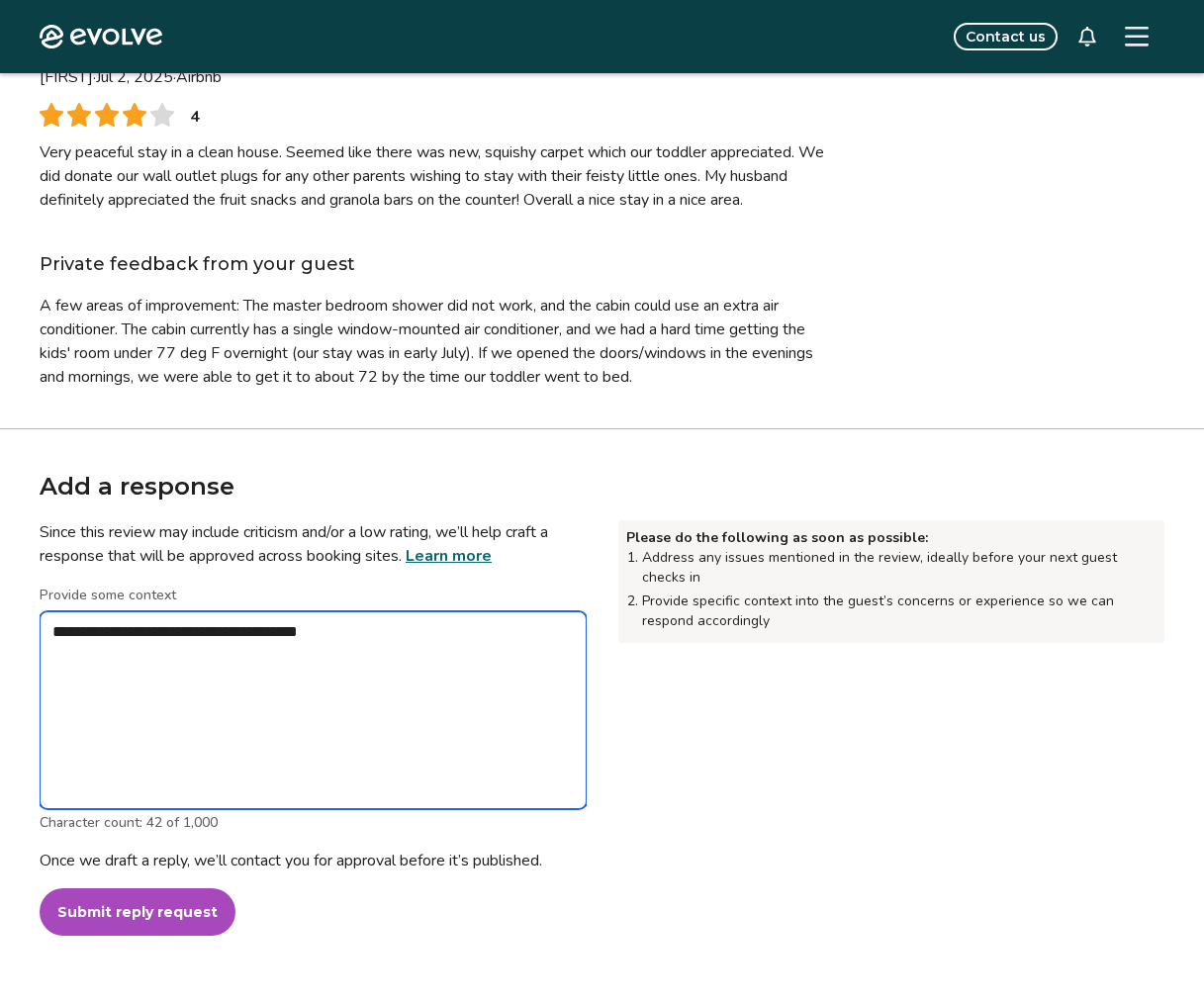 type on "*" 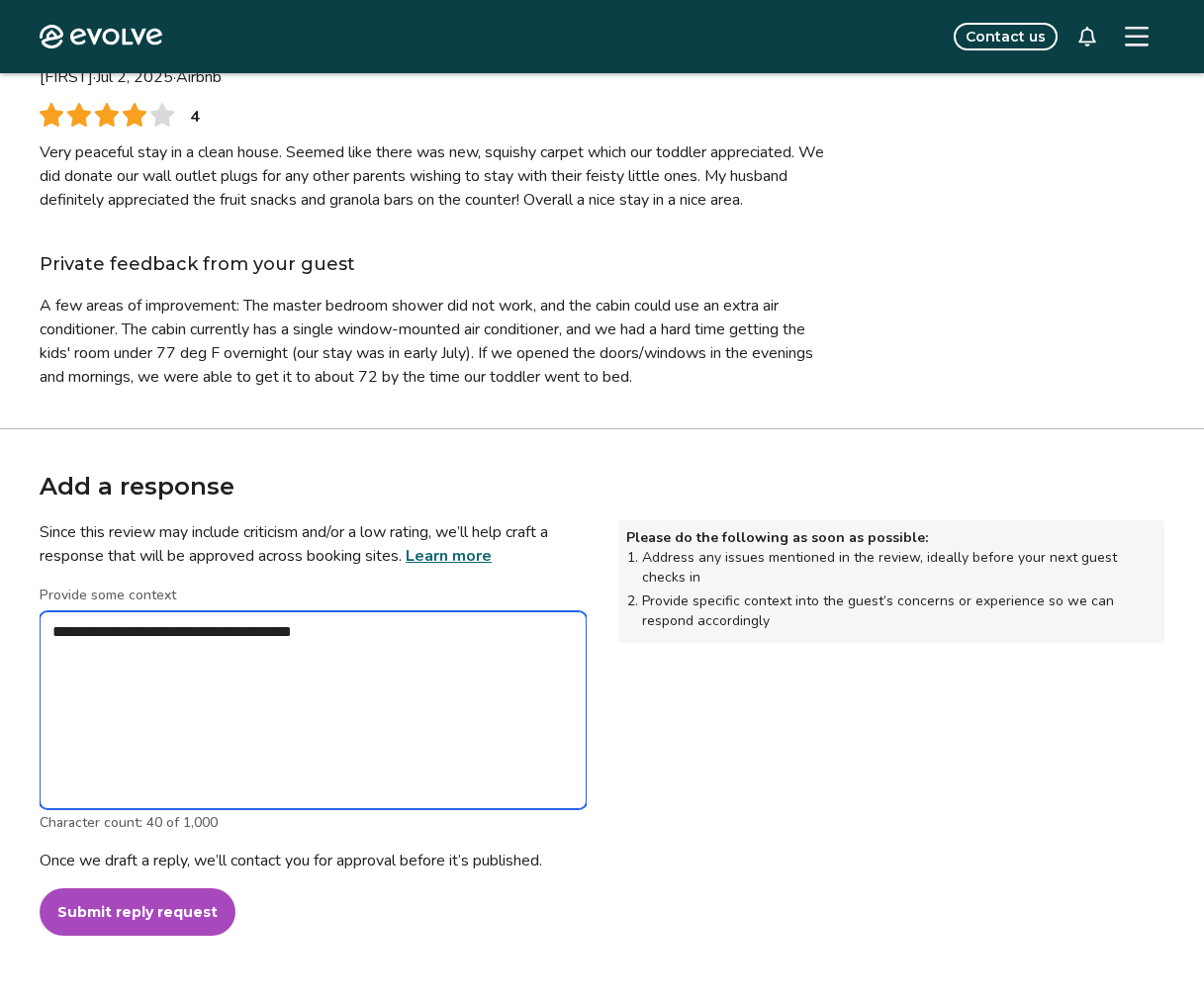 type on "*" 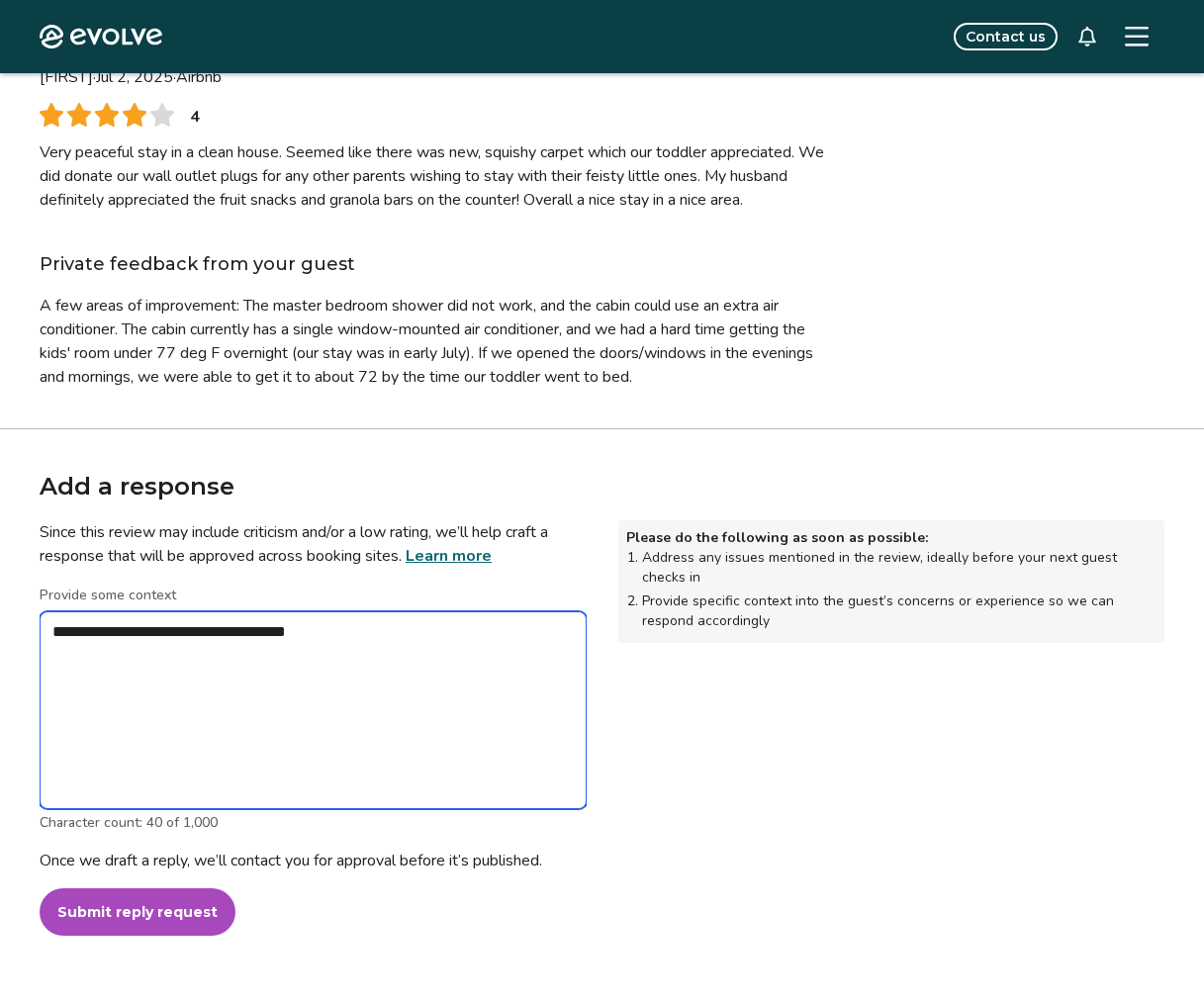 type on "*" 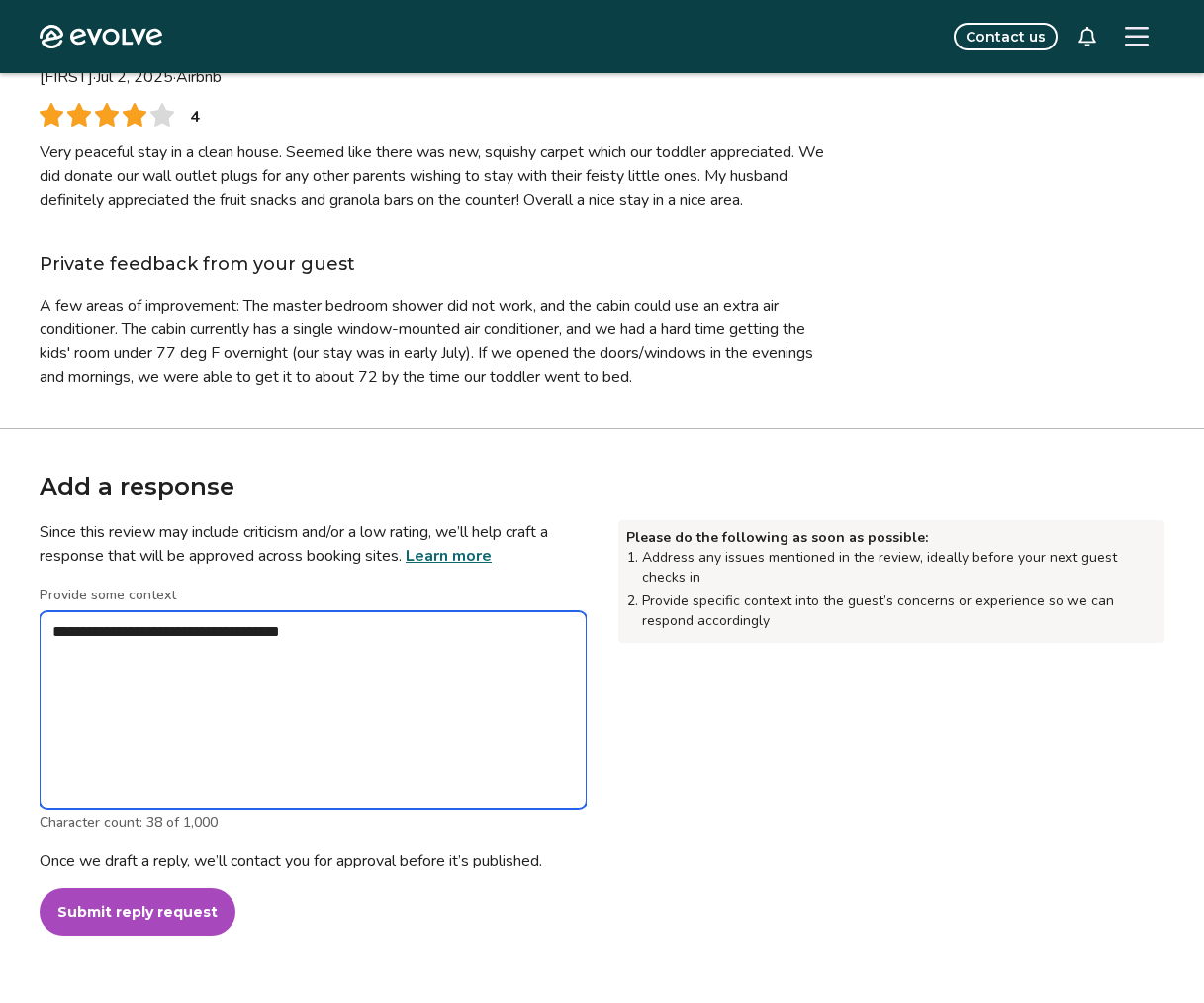type on "*" 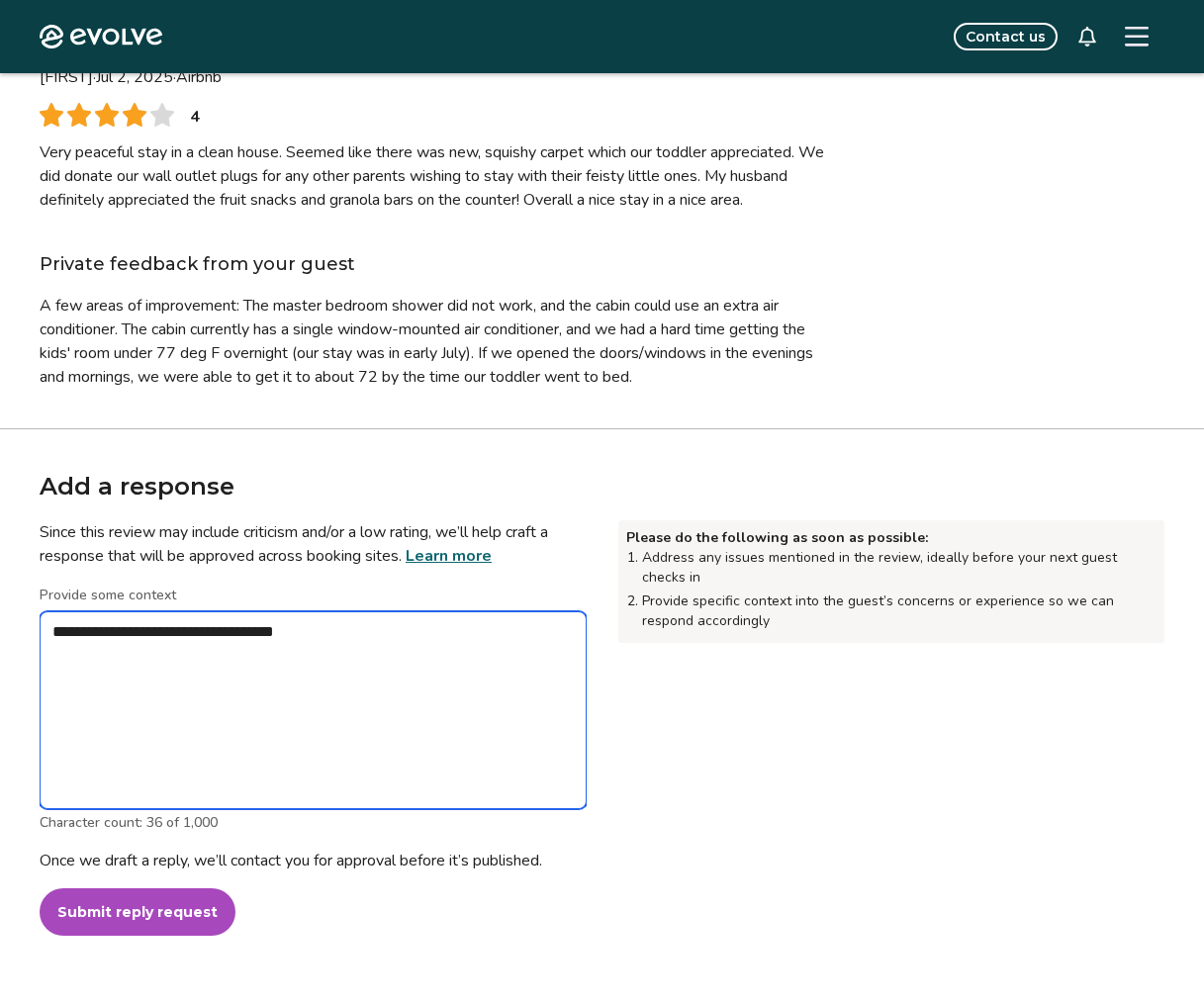 type on "*" 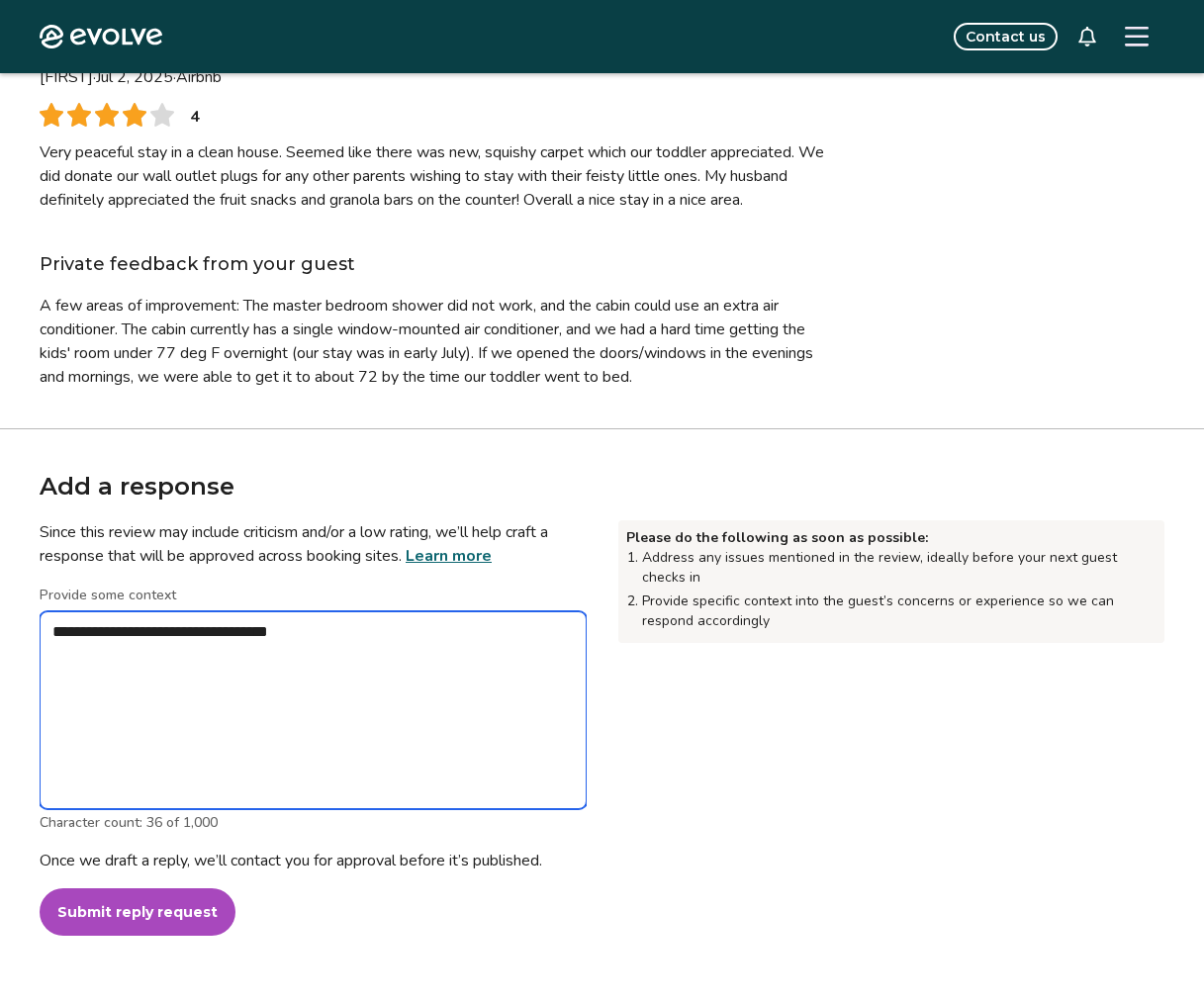 type on "*" 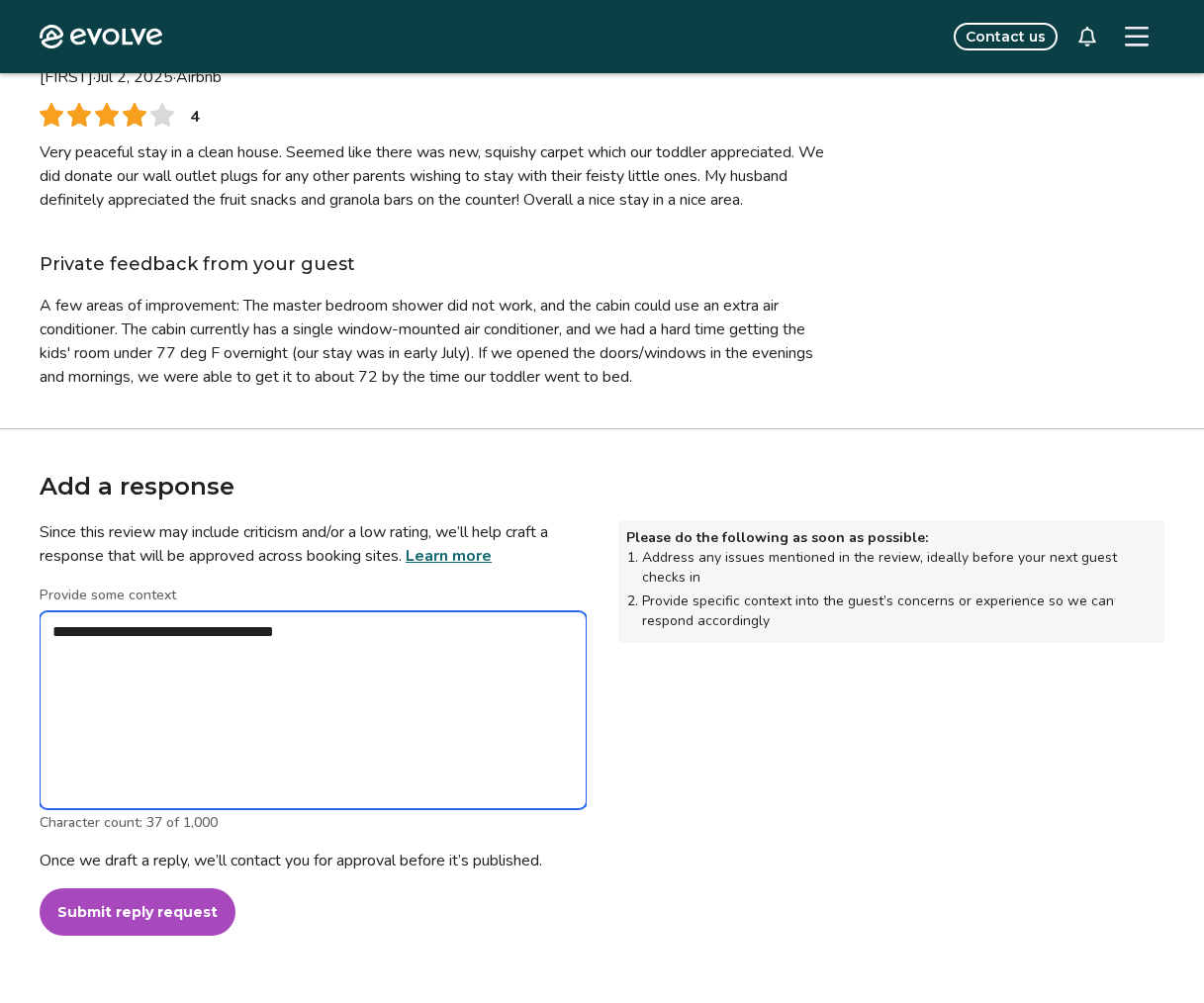 type on "*" 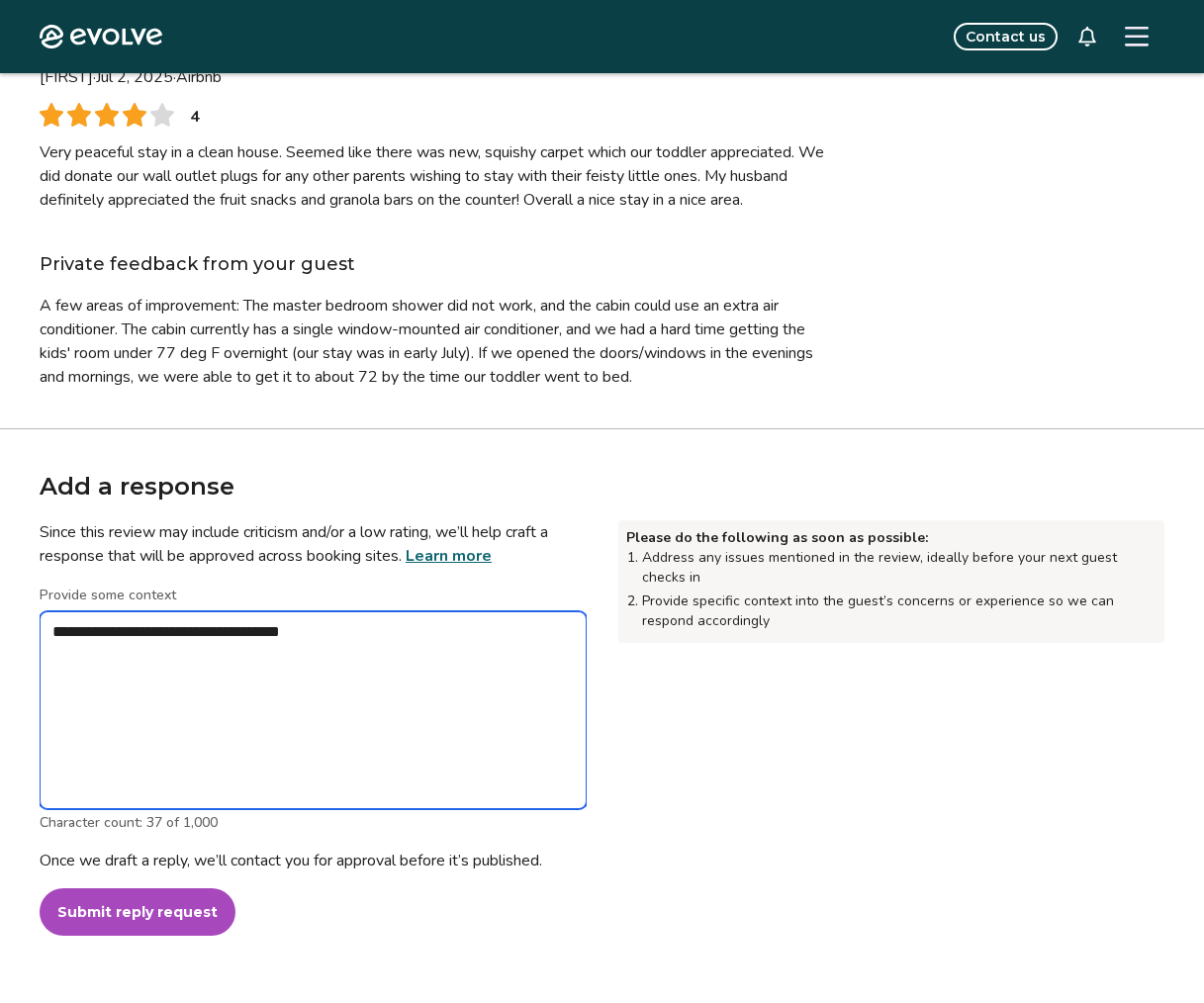 type on "*" 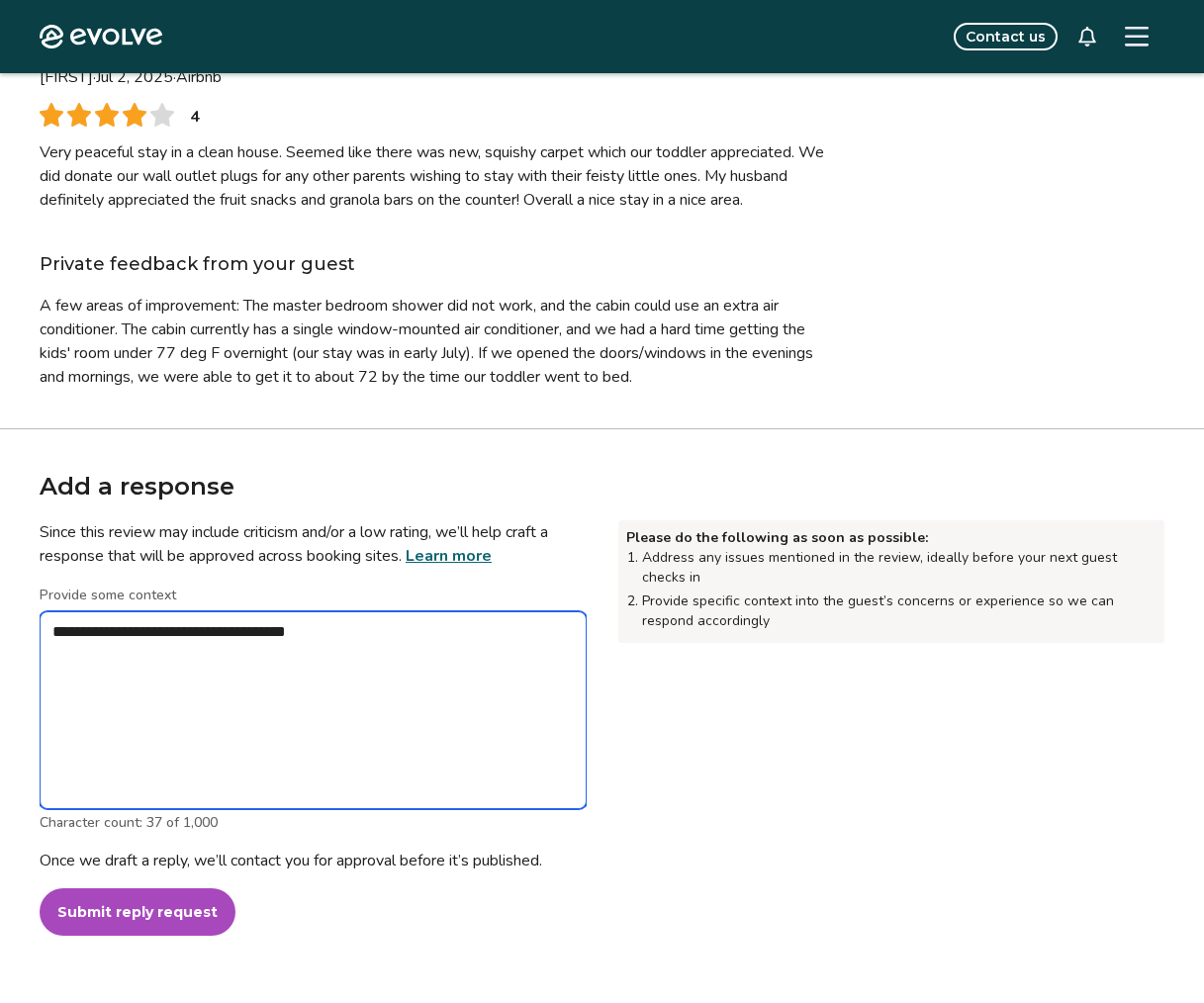 type on "*" 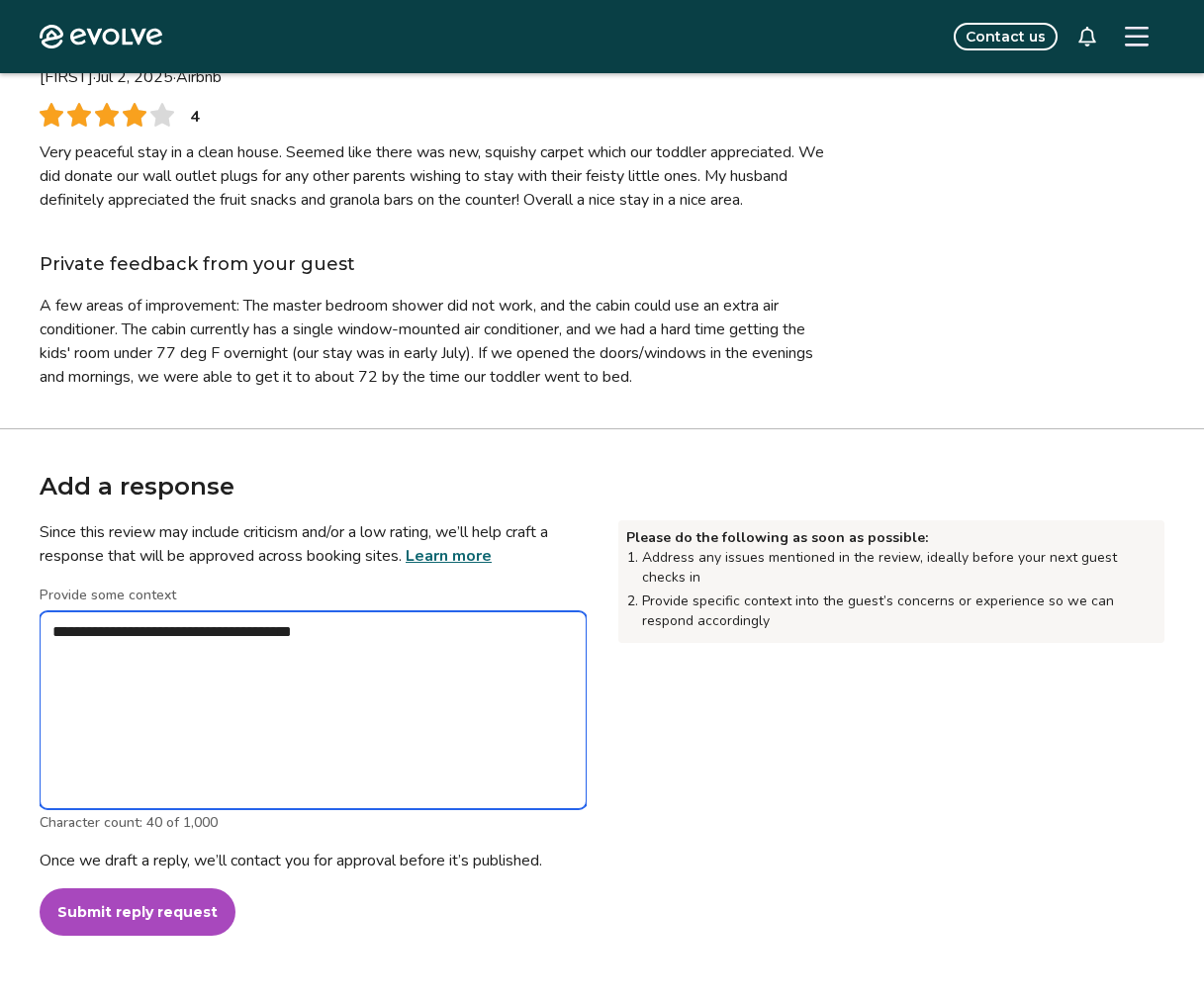 type on "*" 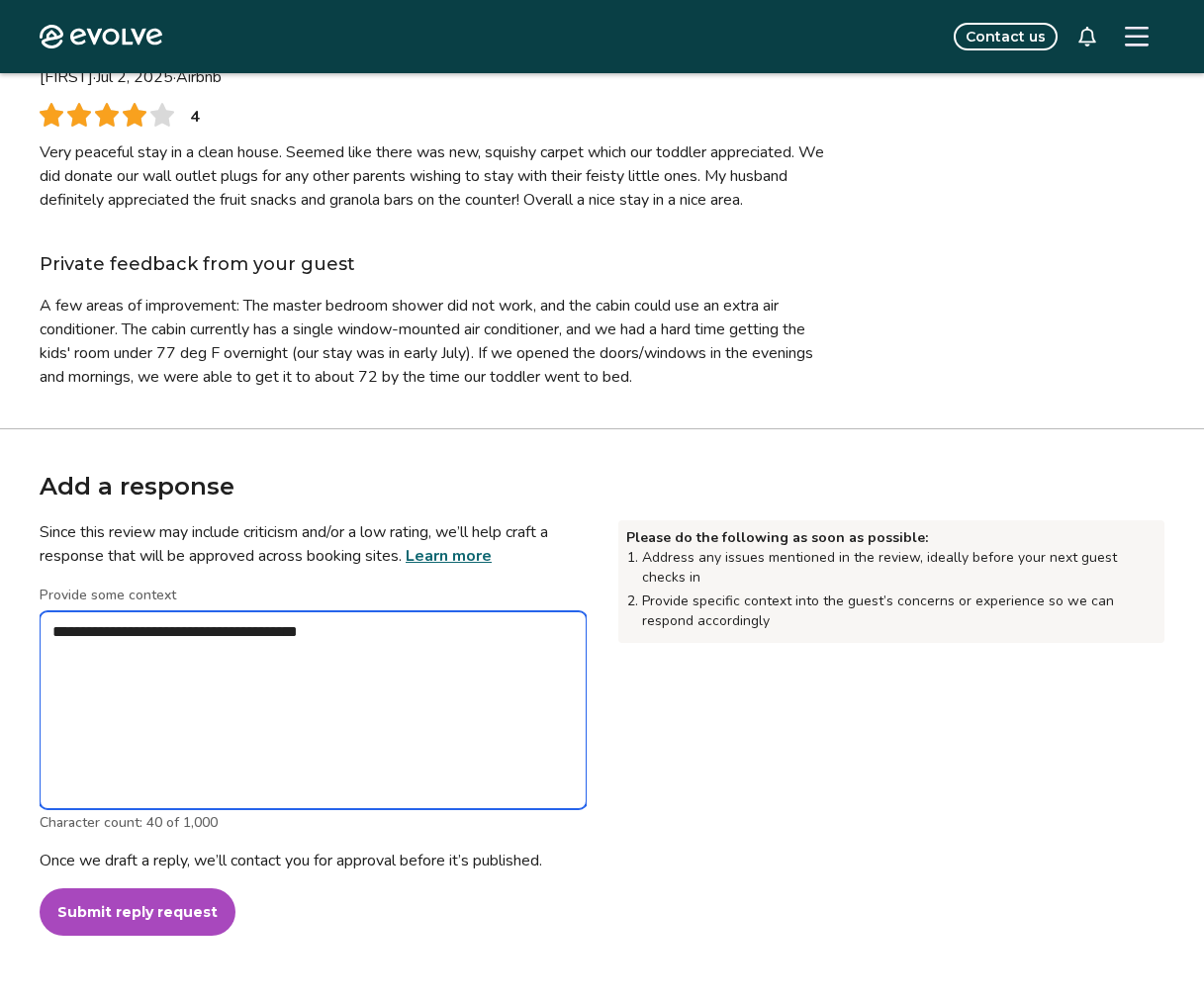 type on "*" 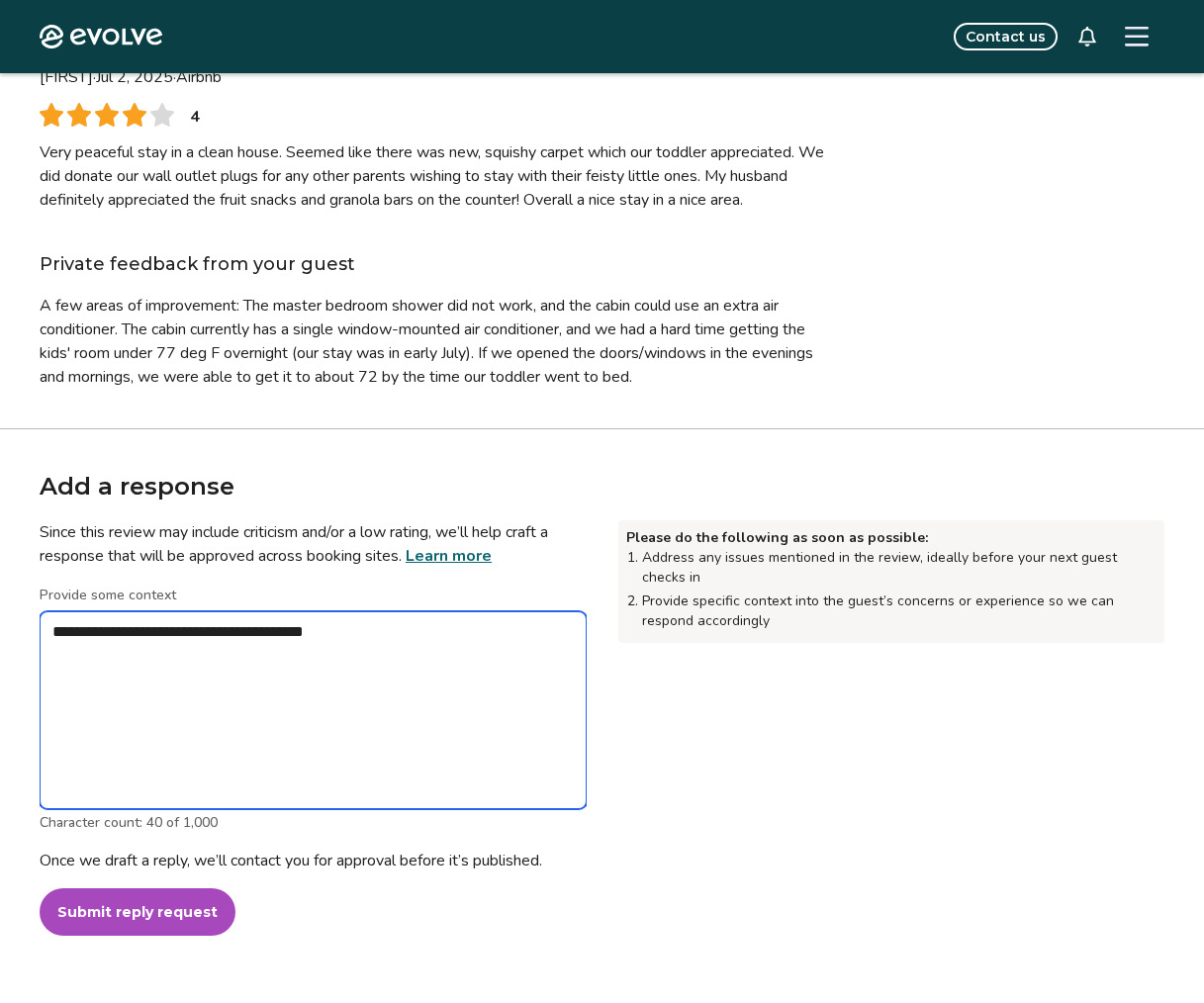 type on "*" 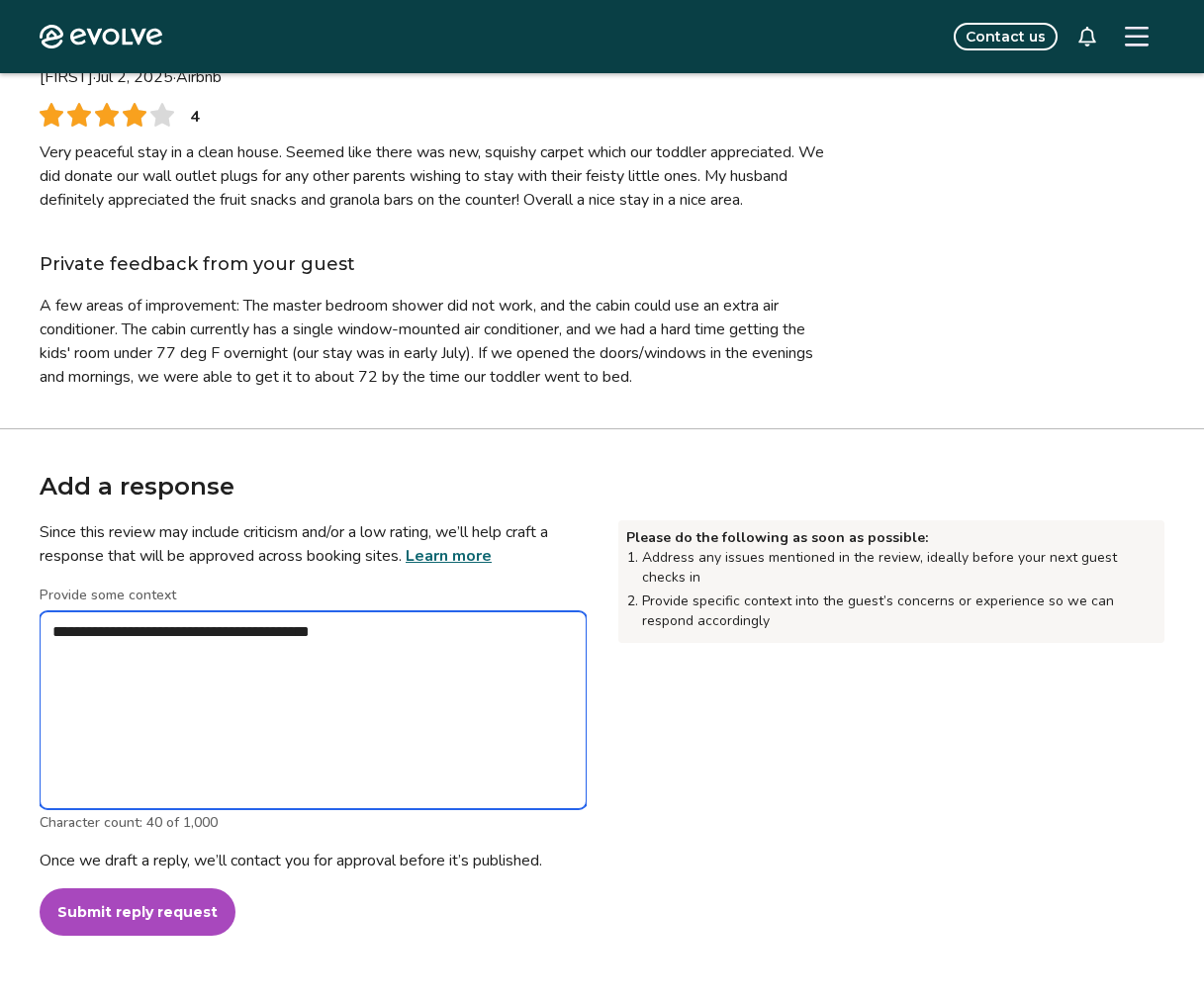 type on "*" 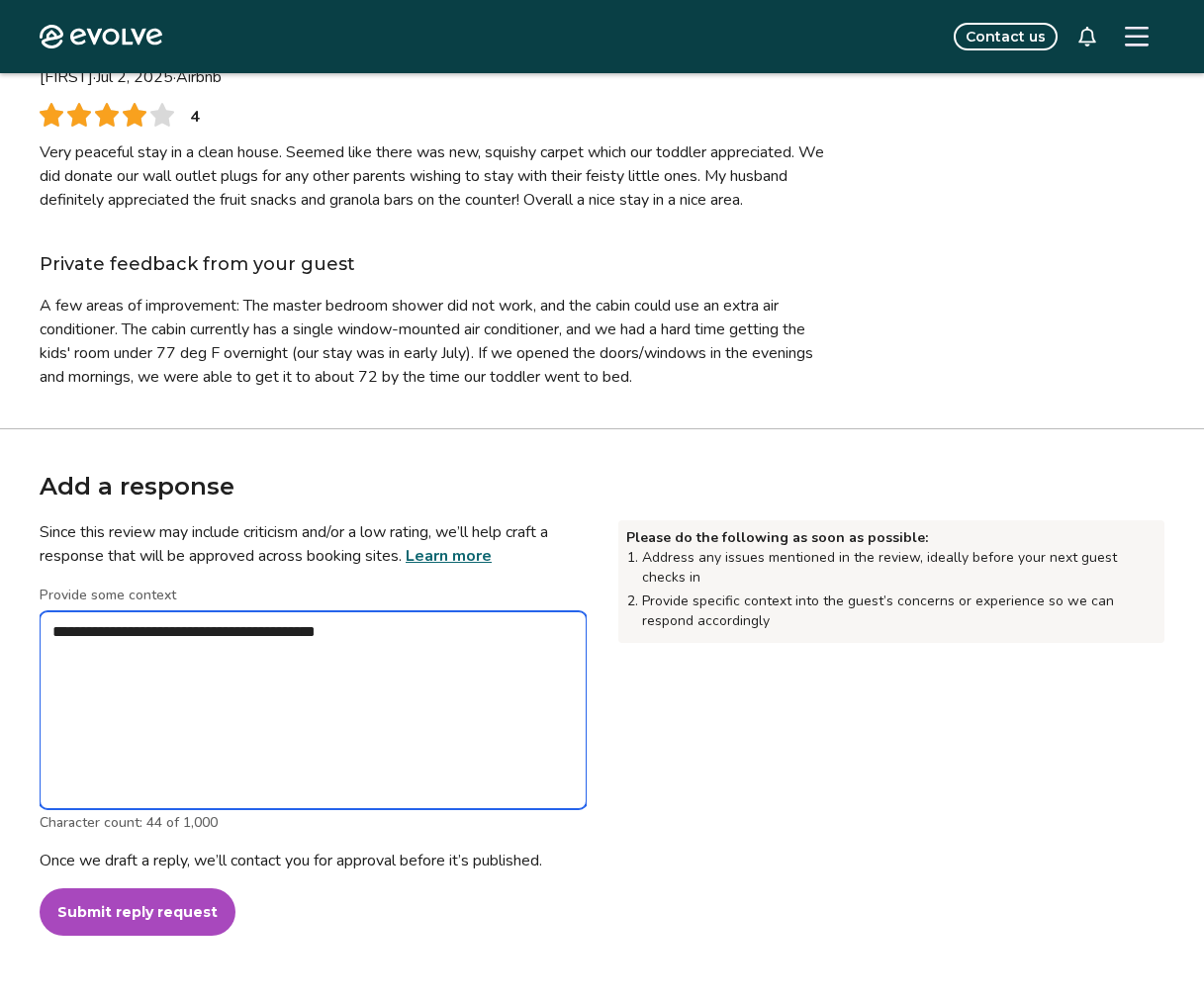 type on "*" 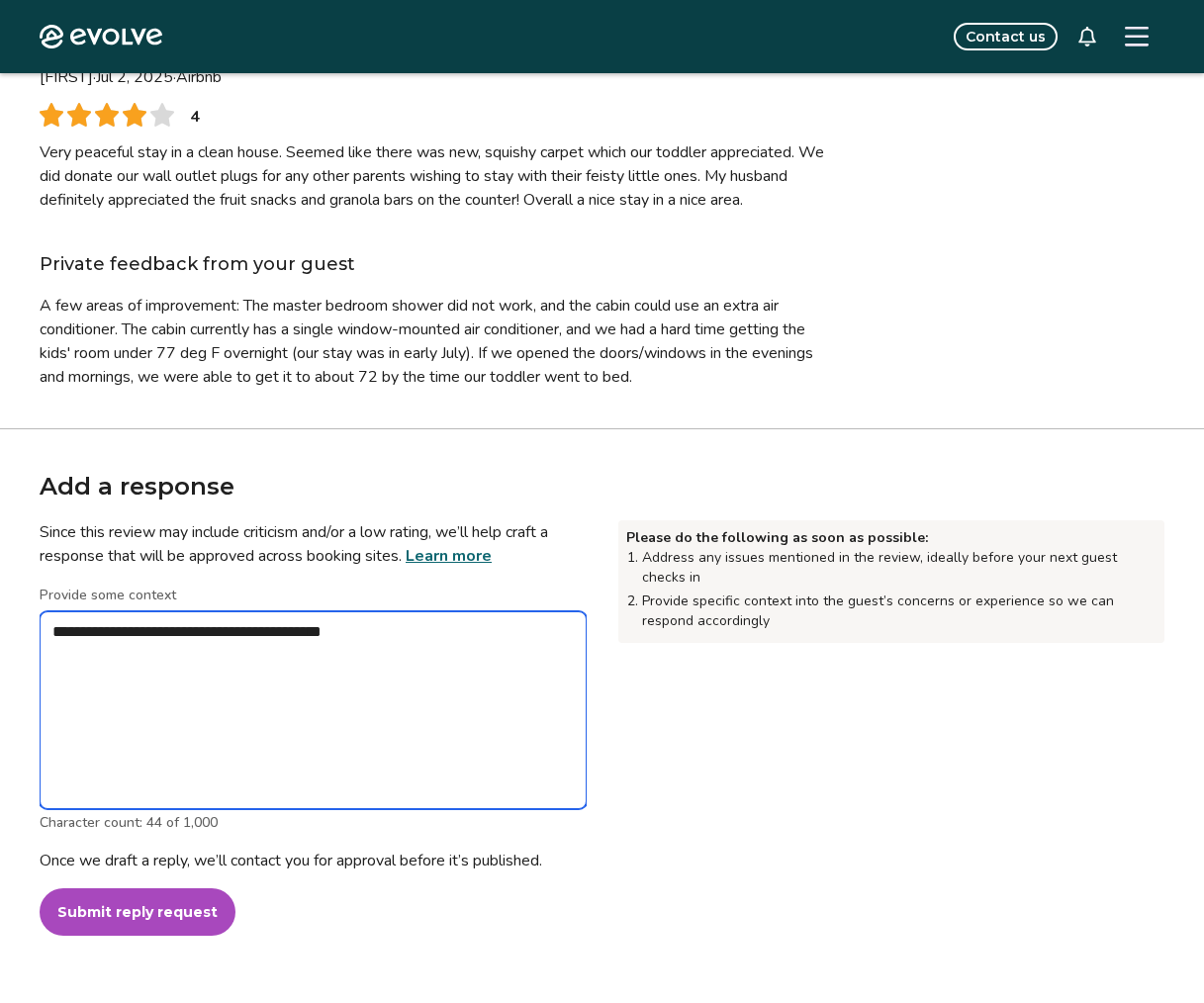 type on "*" 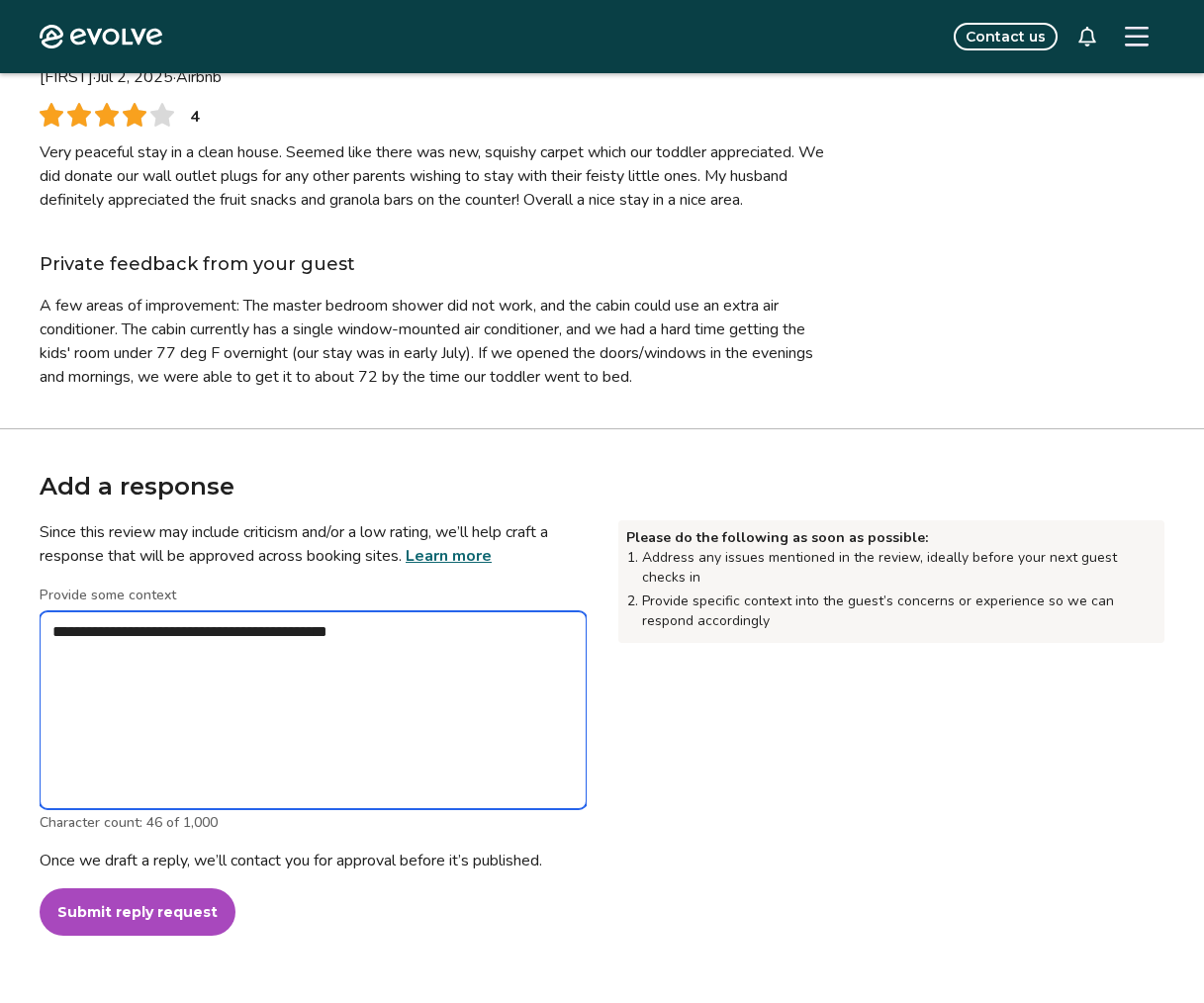 type on "*" 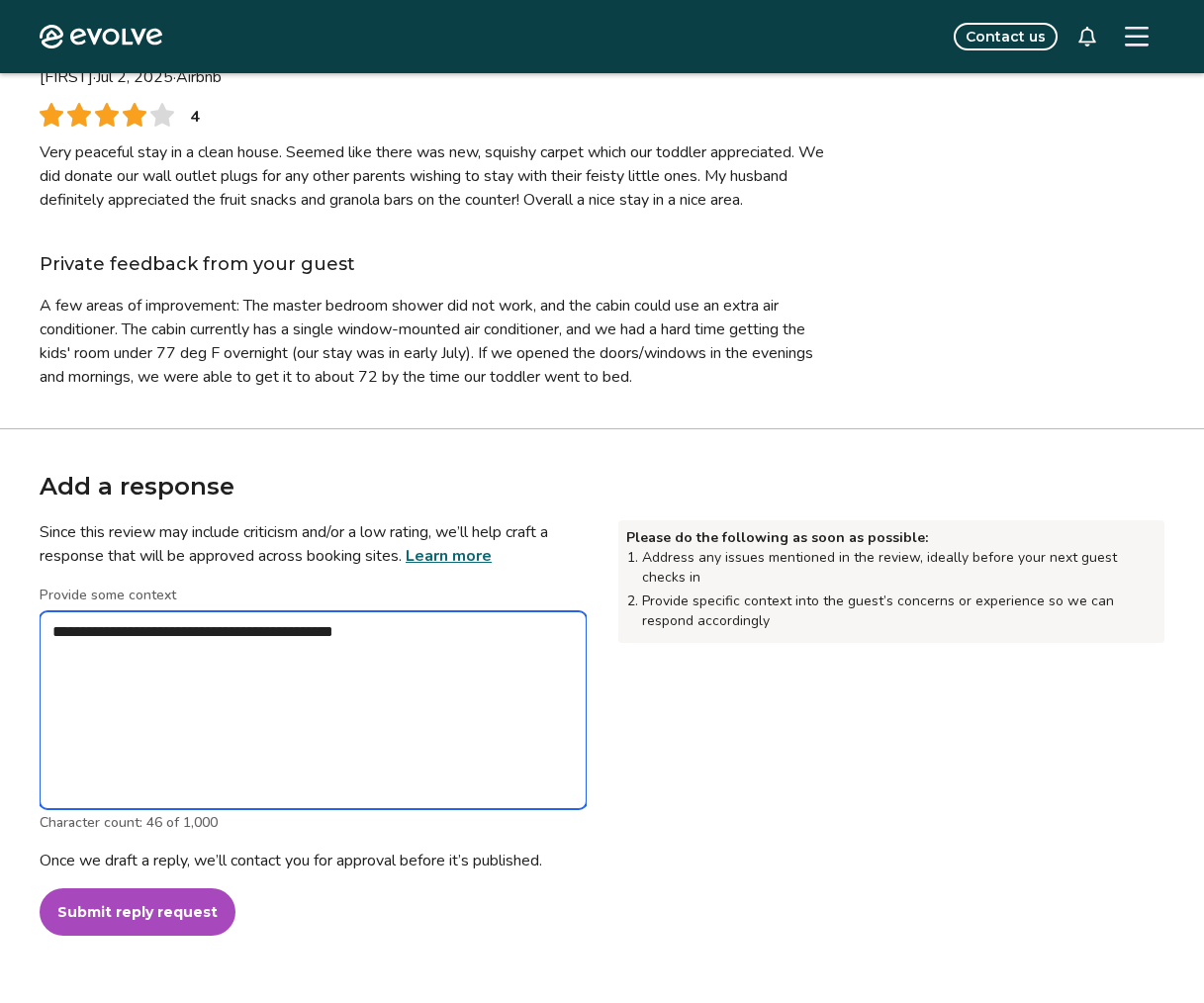 type on "*" 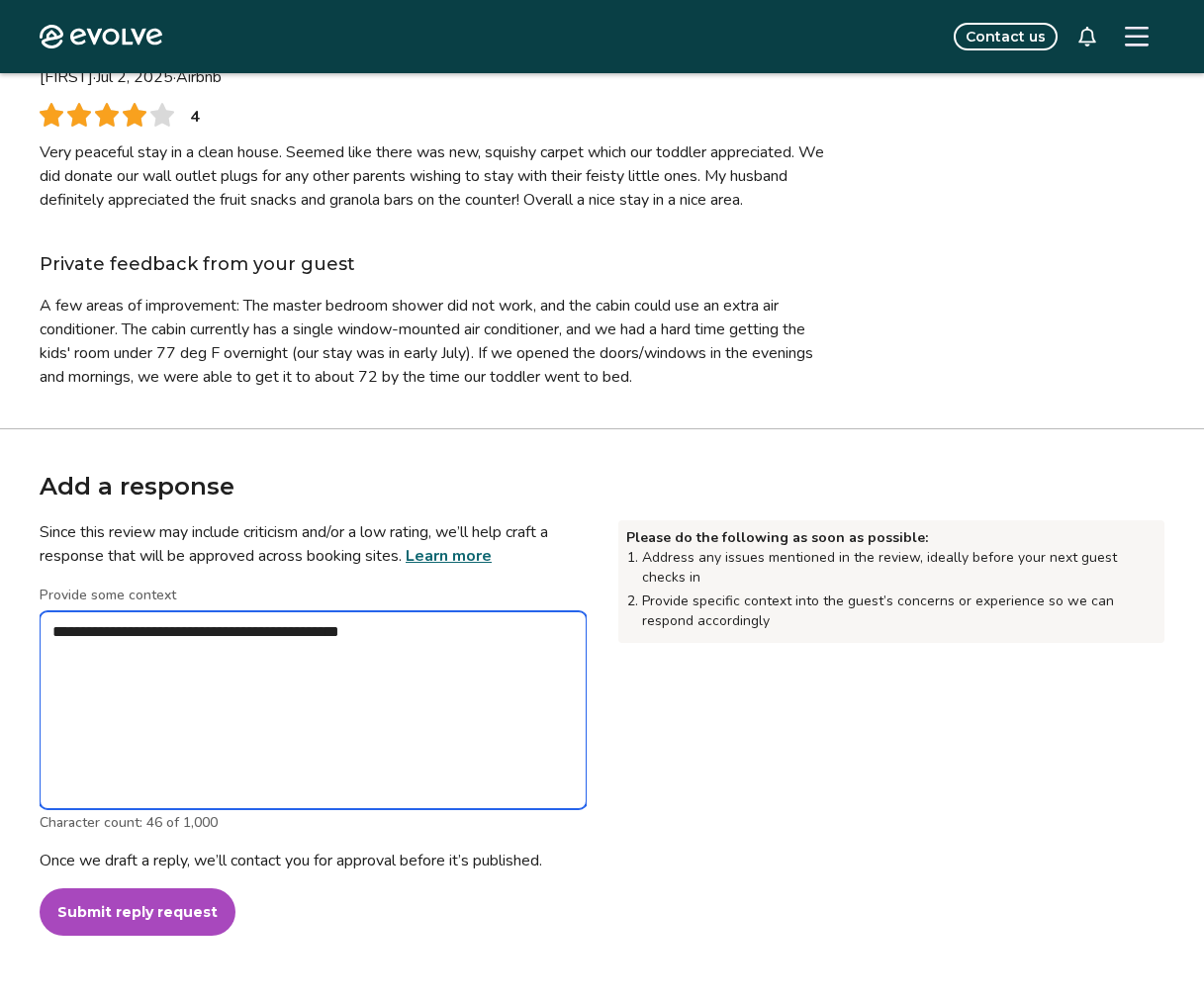 type on "*" 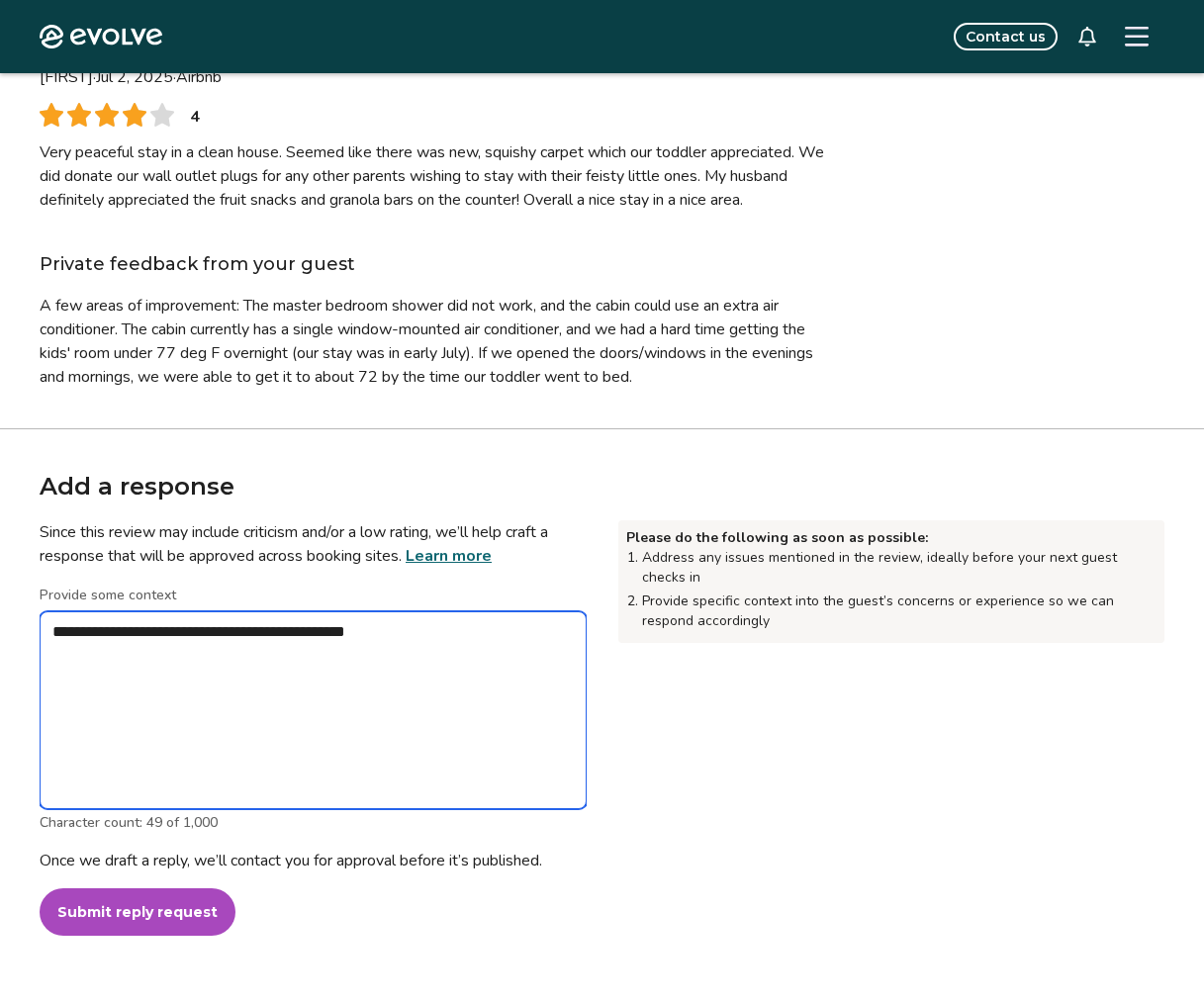 type on "*" 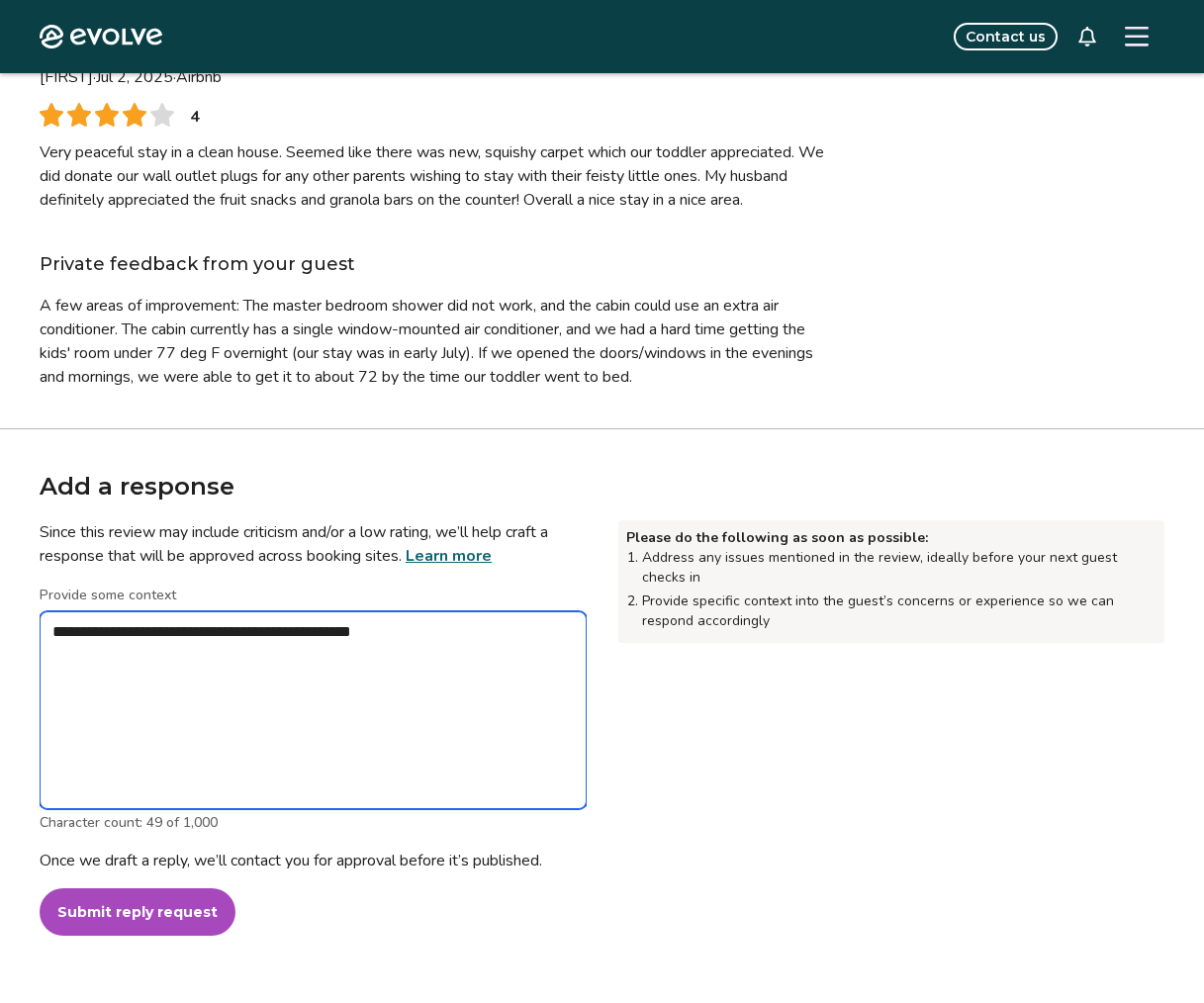 type on "*" 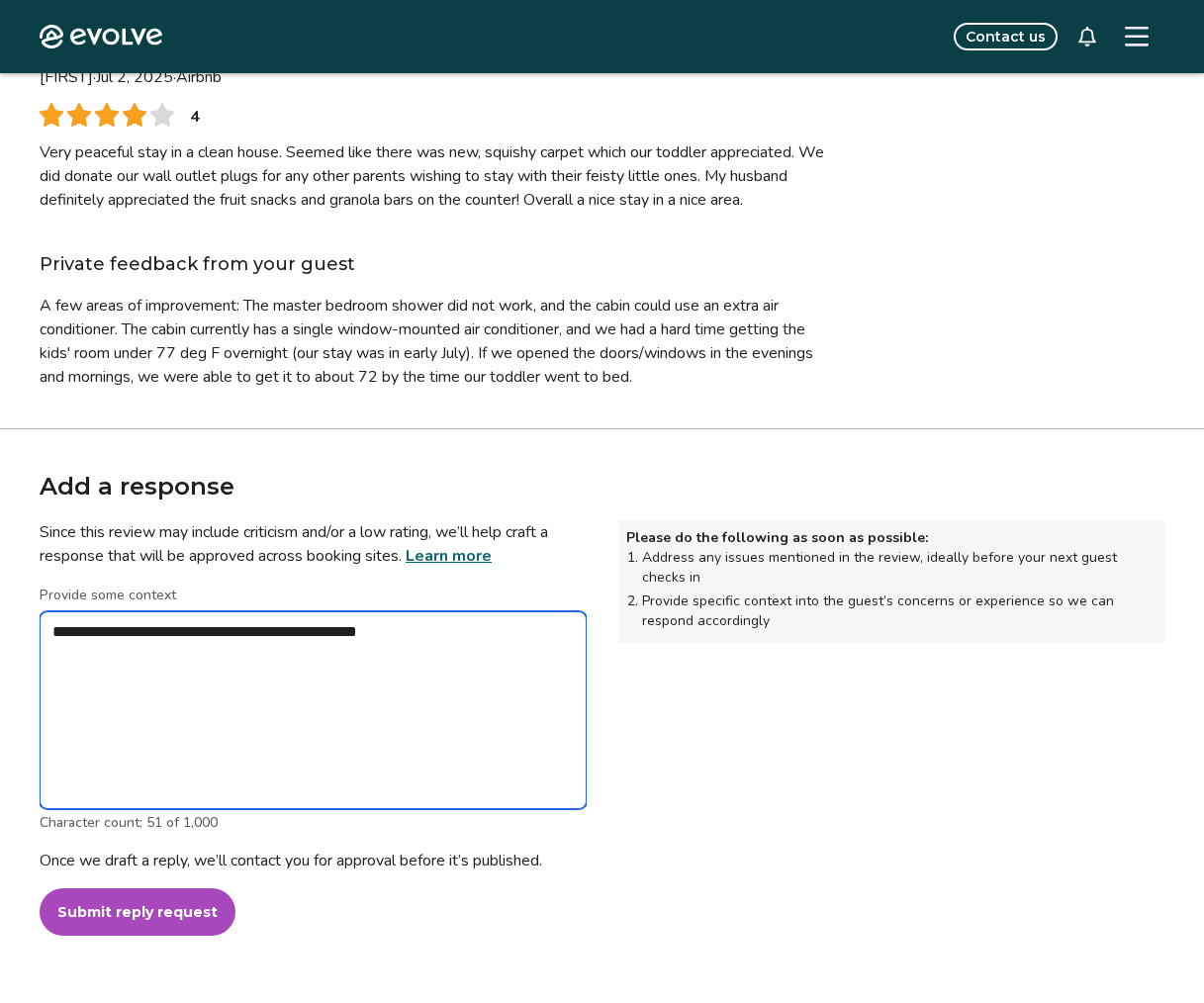 type on "*" 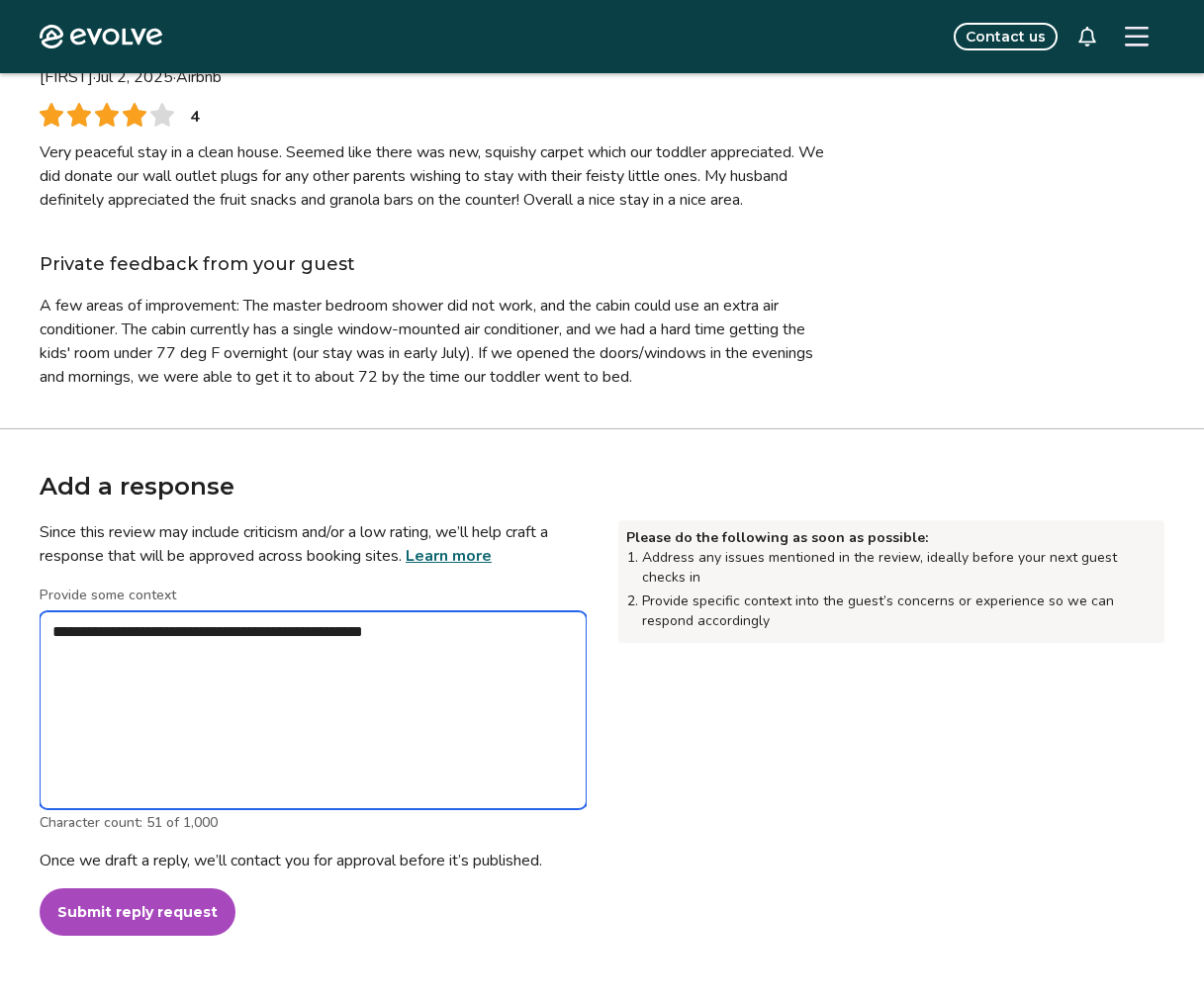 type on "*" 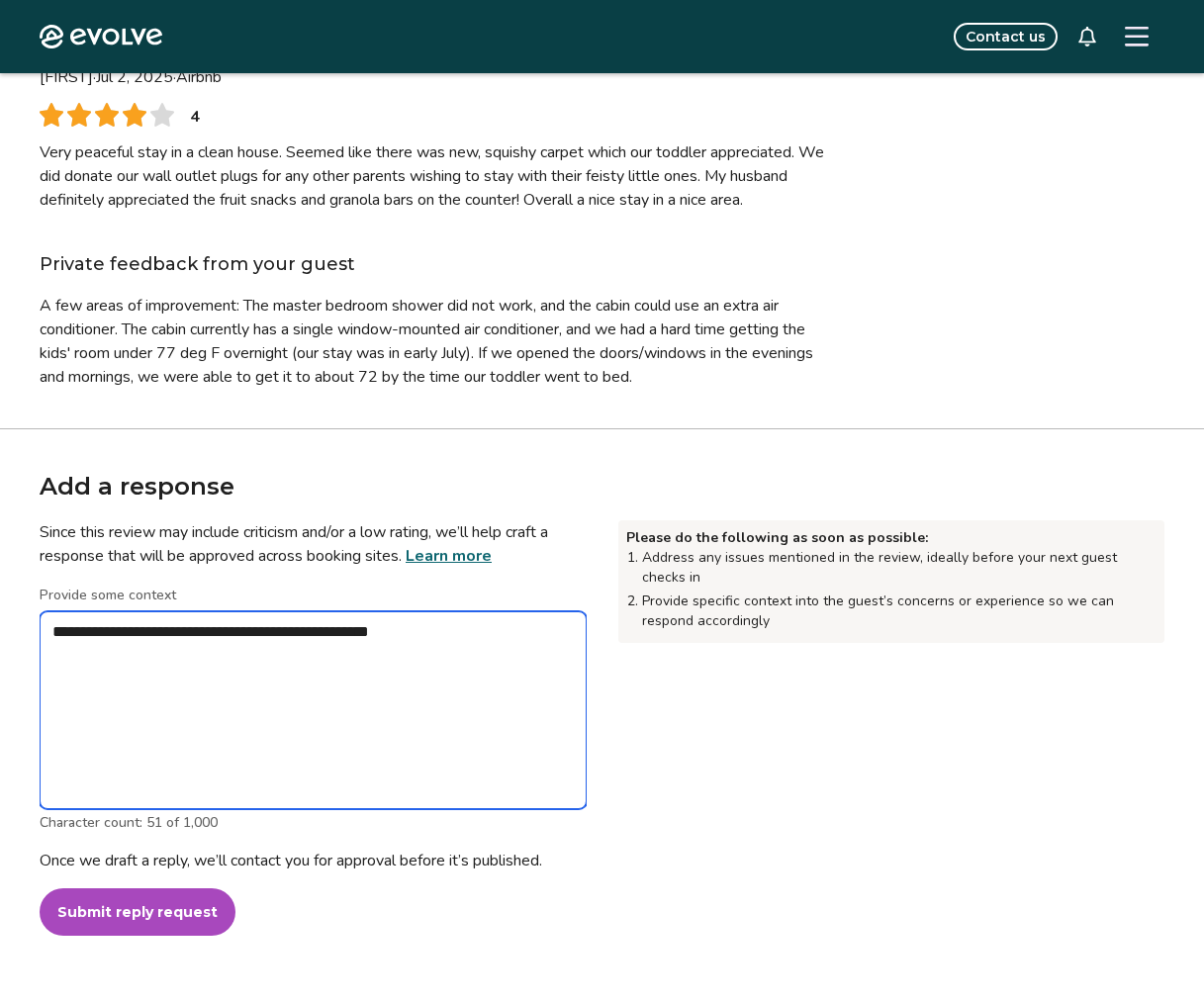 type on "*" 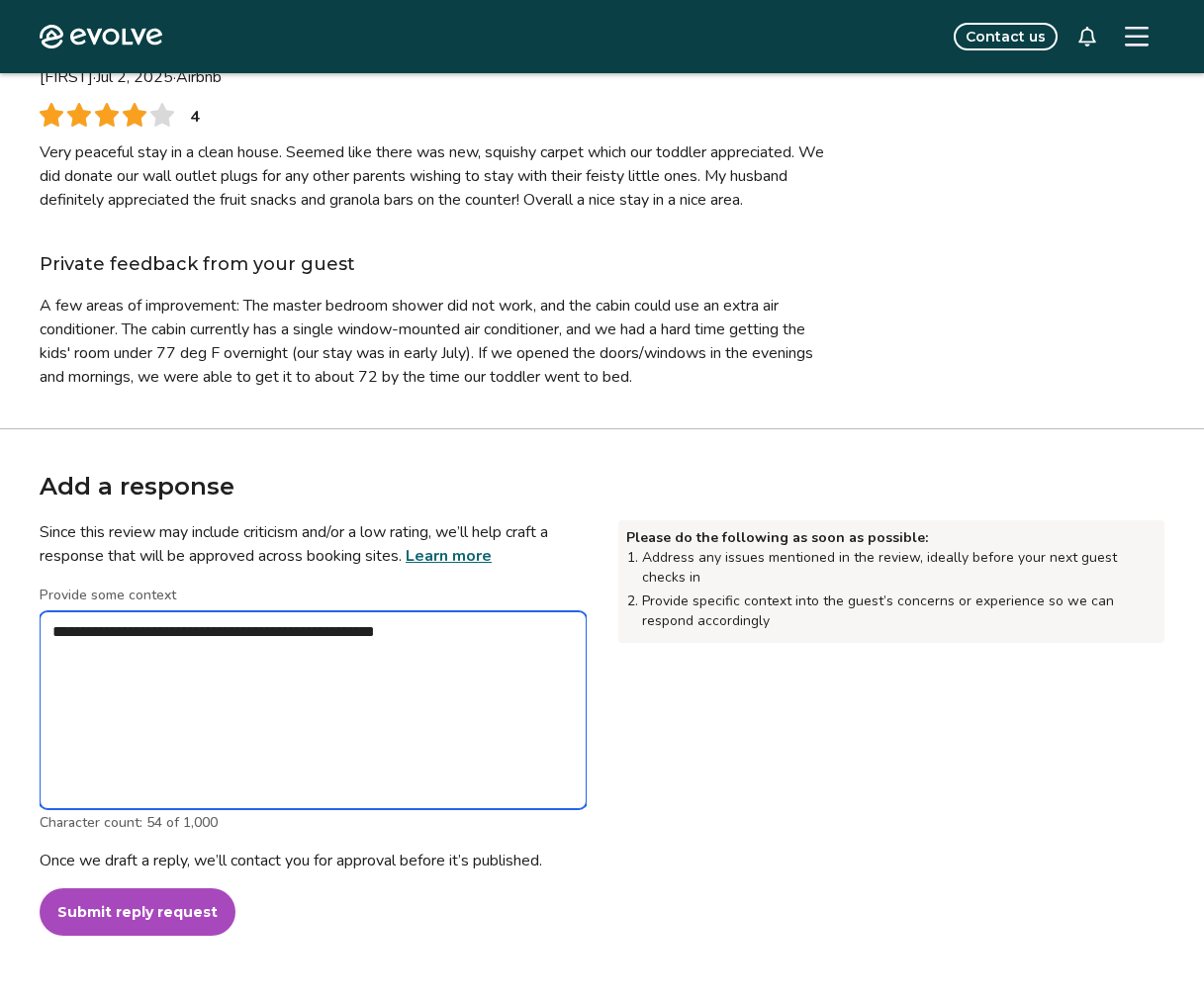 type on "*" 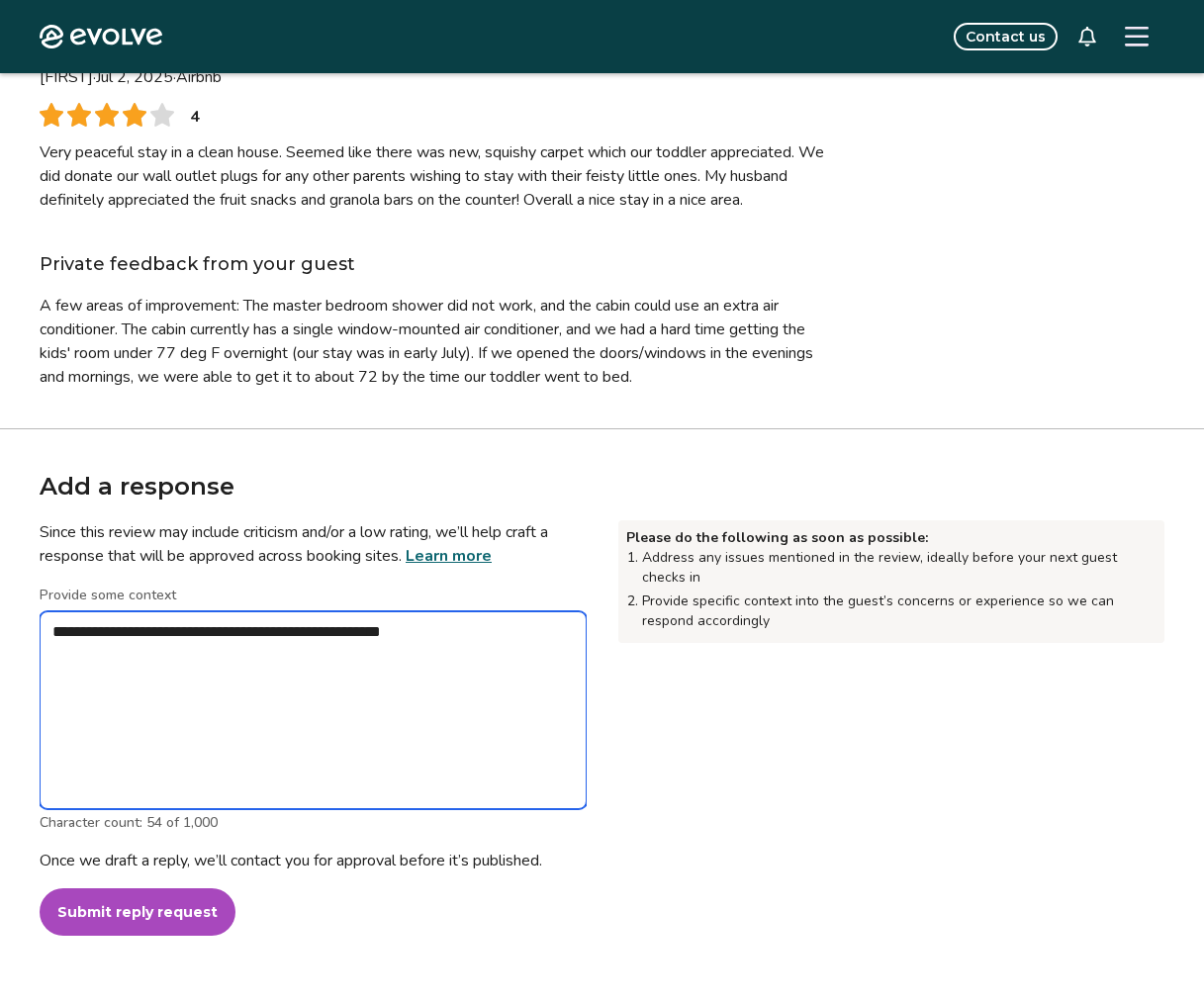 type on "*" 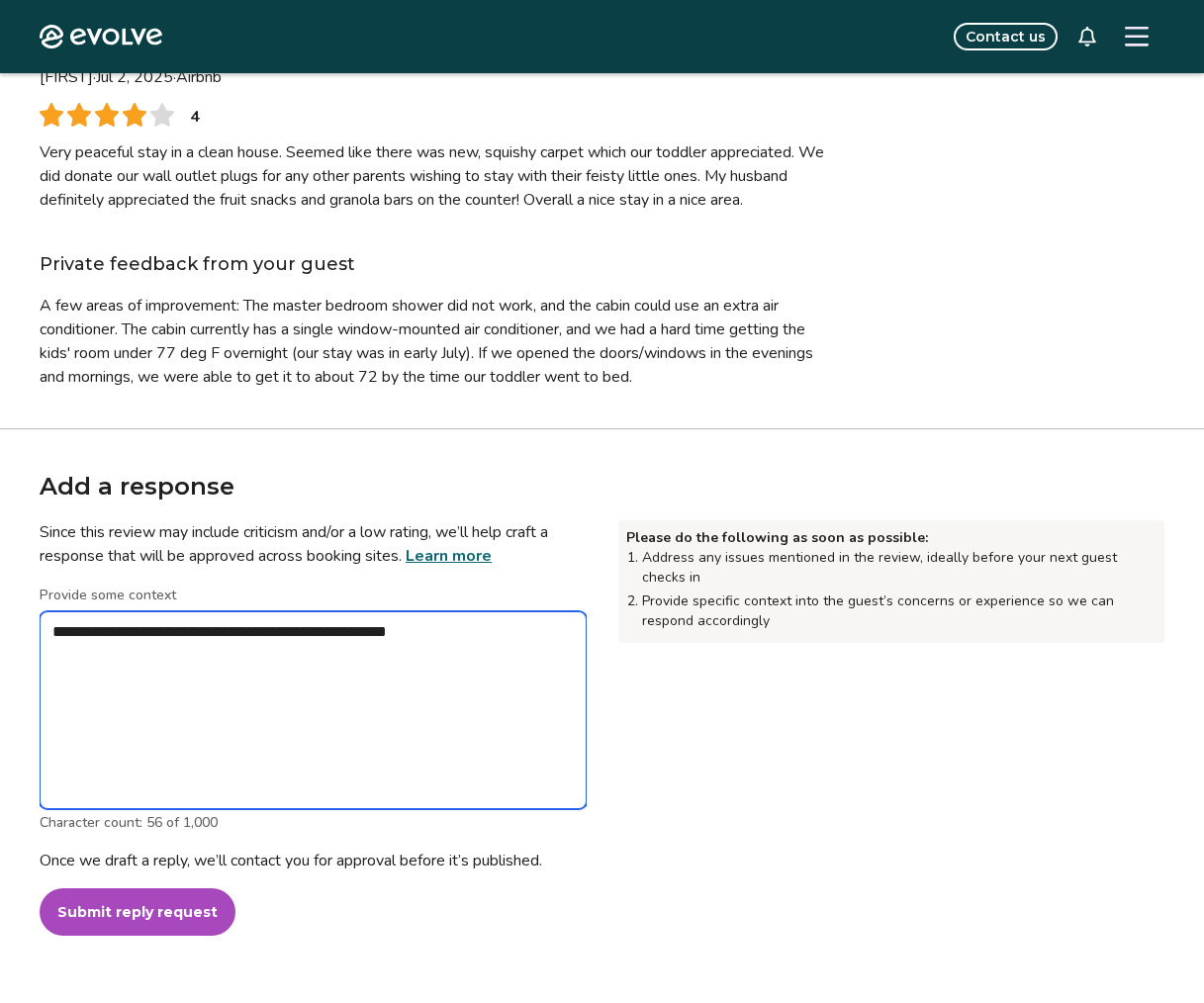 type on "*" 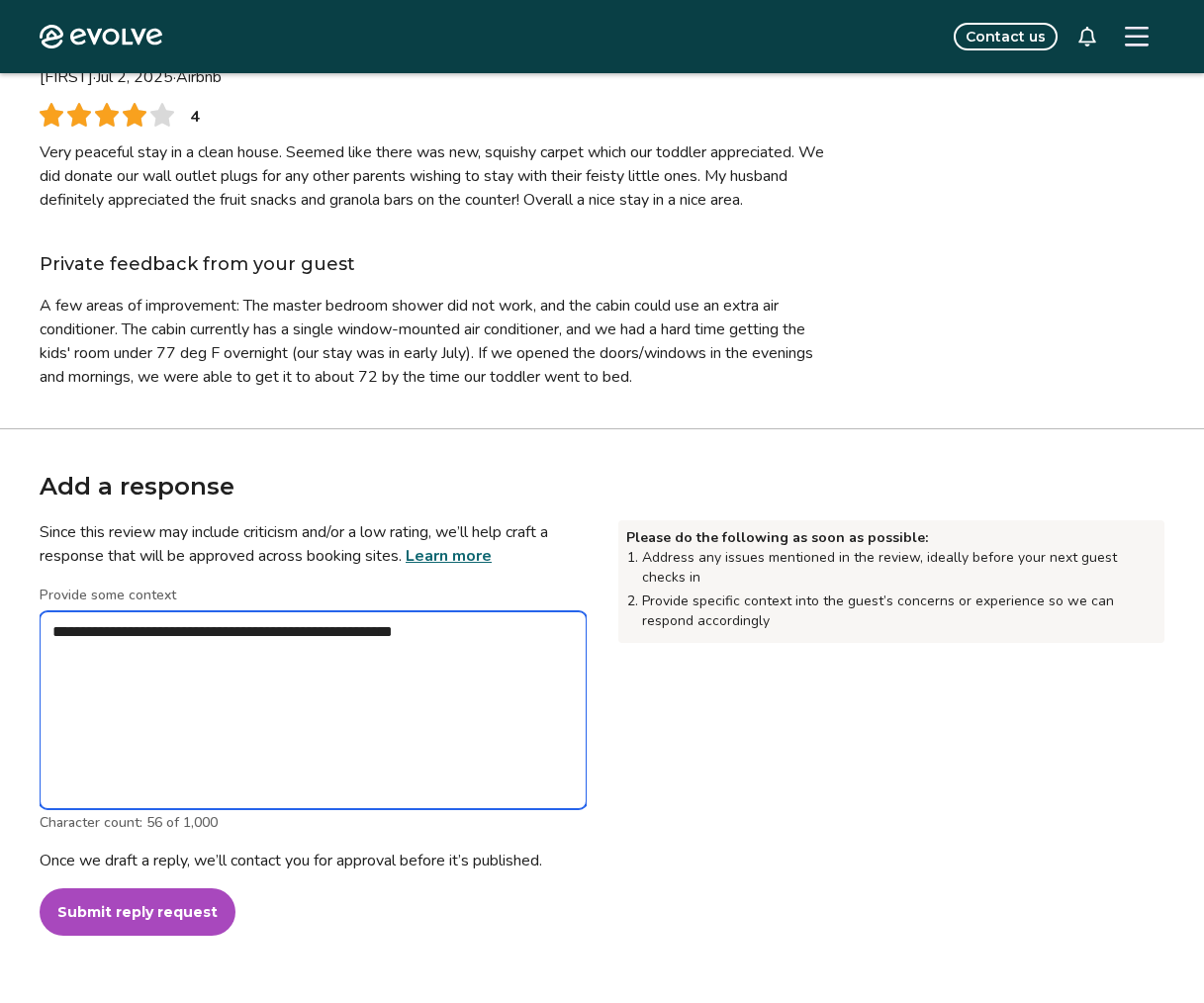 type on "*" 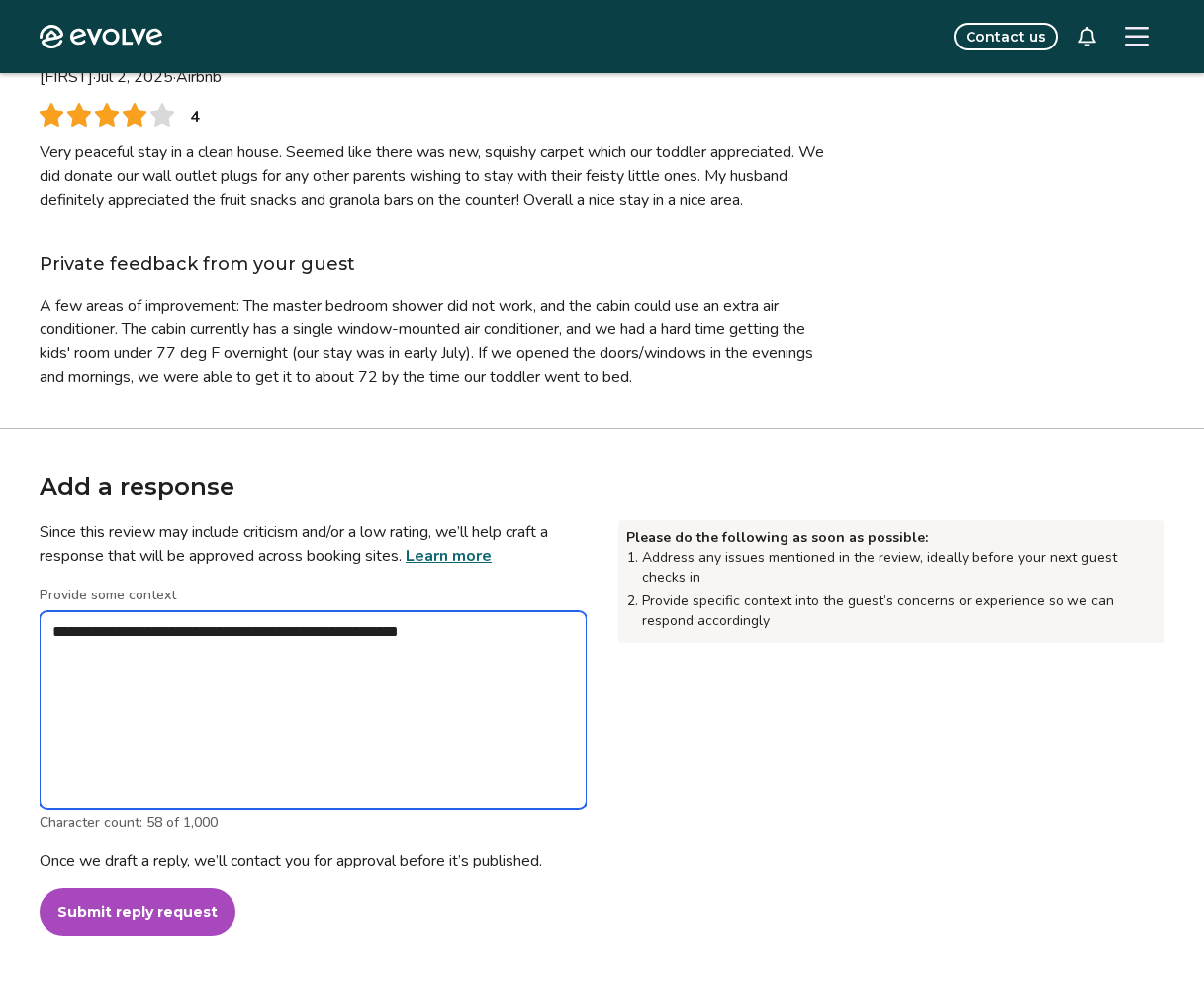 type on "*" 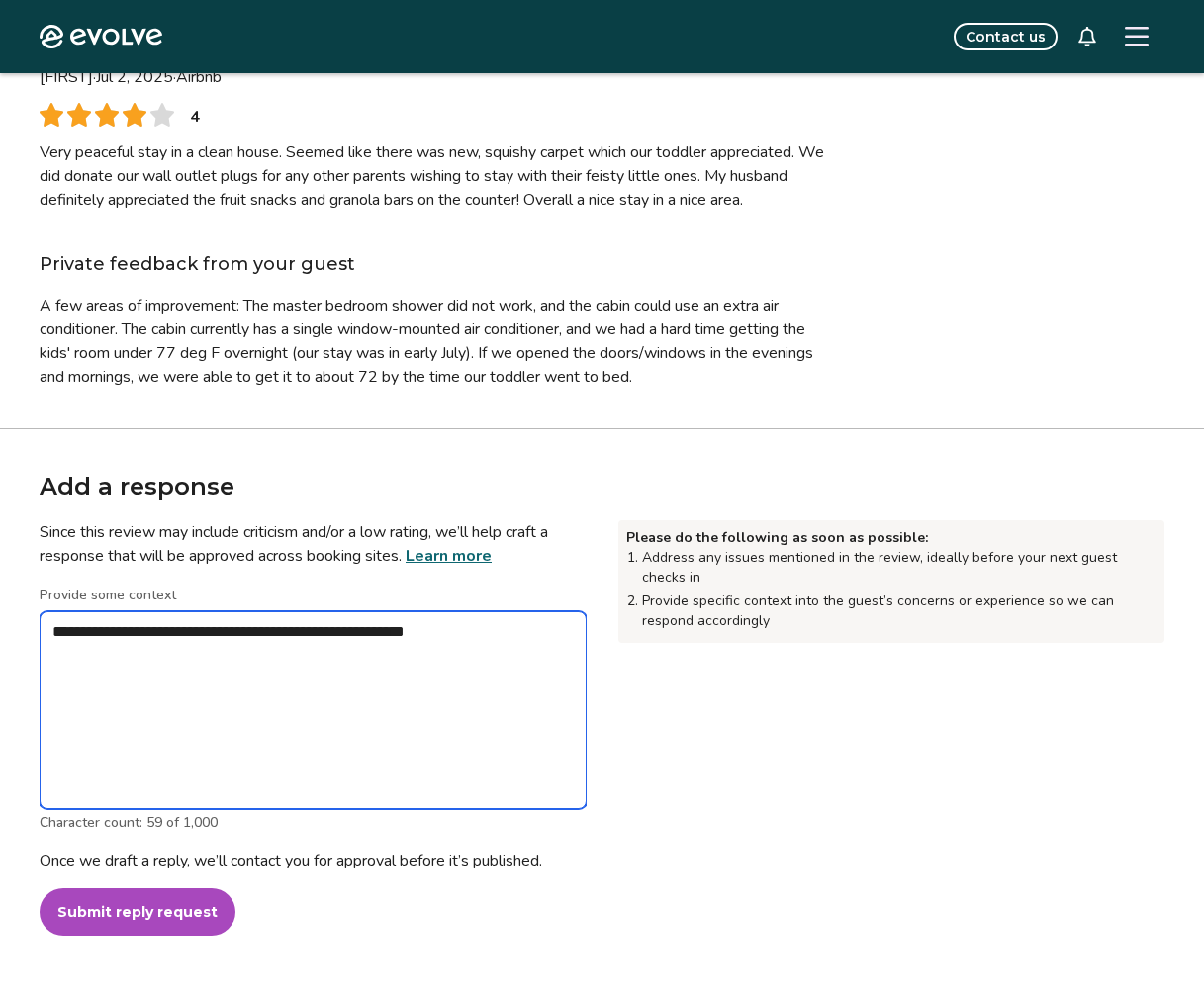 type 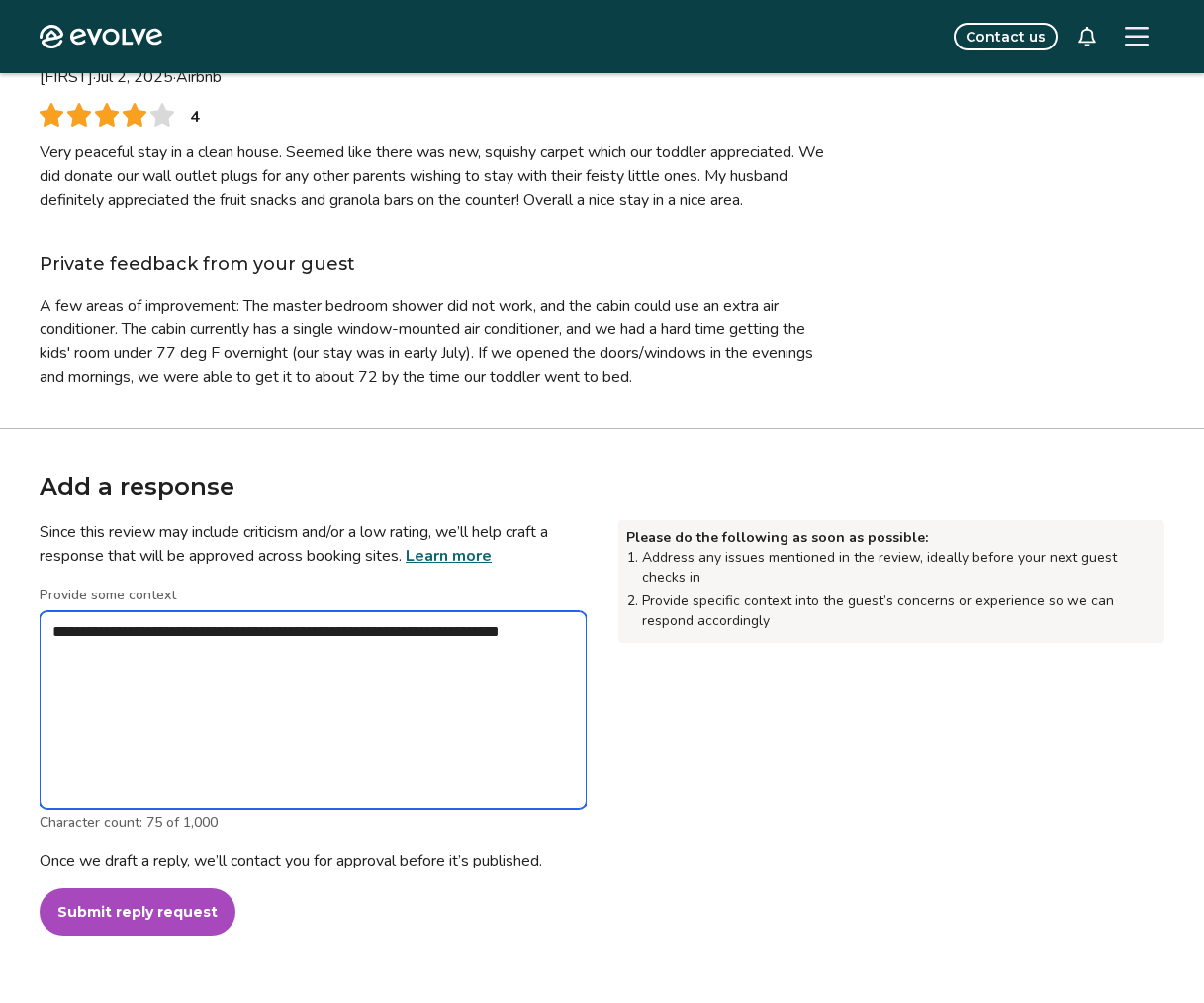 drag, startPoint x: 127, startPoint y: 680, endPoint x: 119, endPoint y: 658, distance: 23.4094 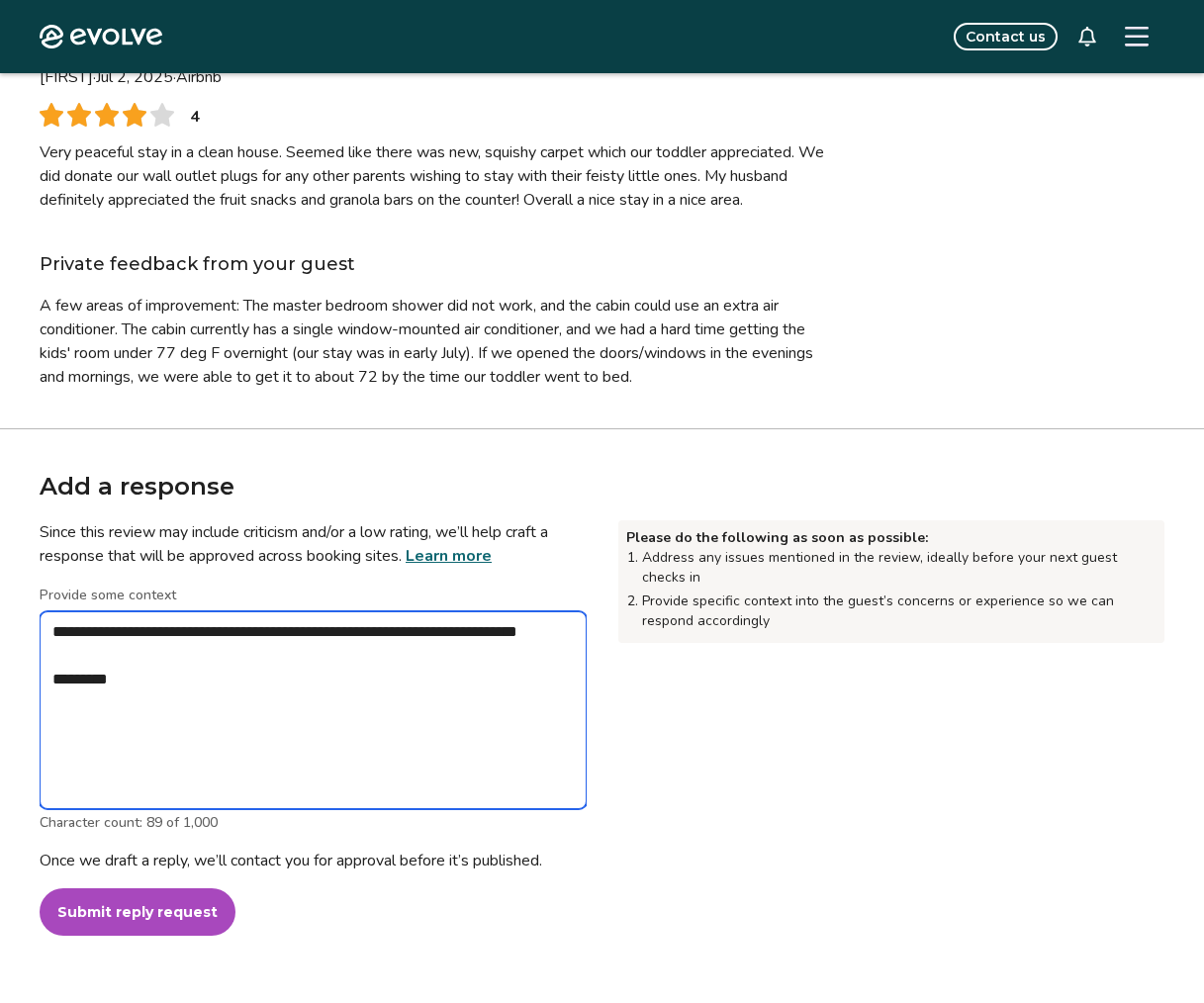 drag, startPoint x: 59, startPoint y: 677, endPoint x: 105, endPoint y: 692, distance: 48.383882 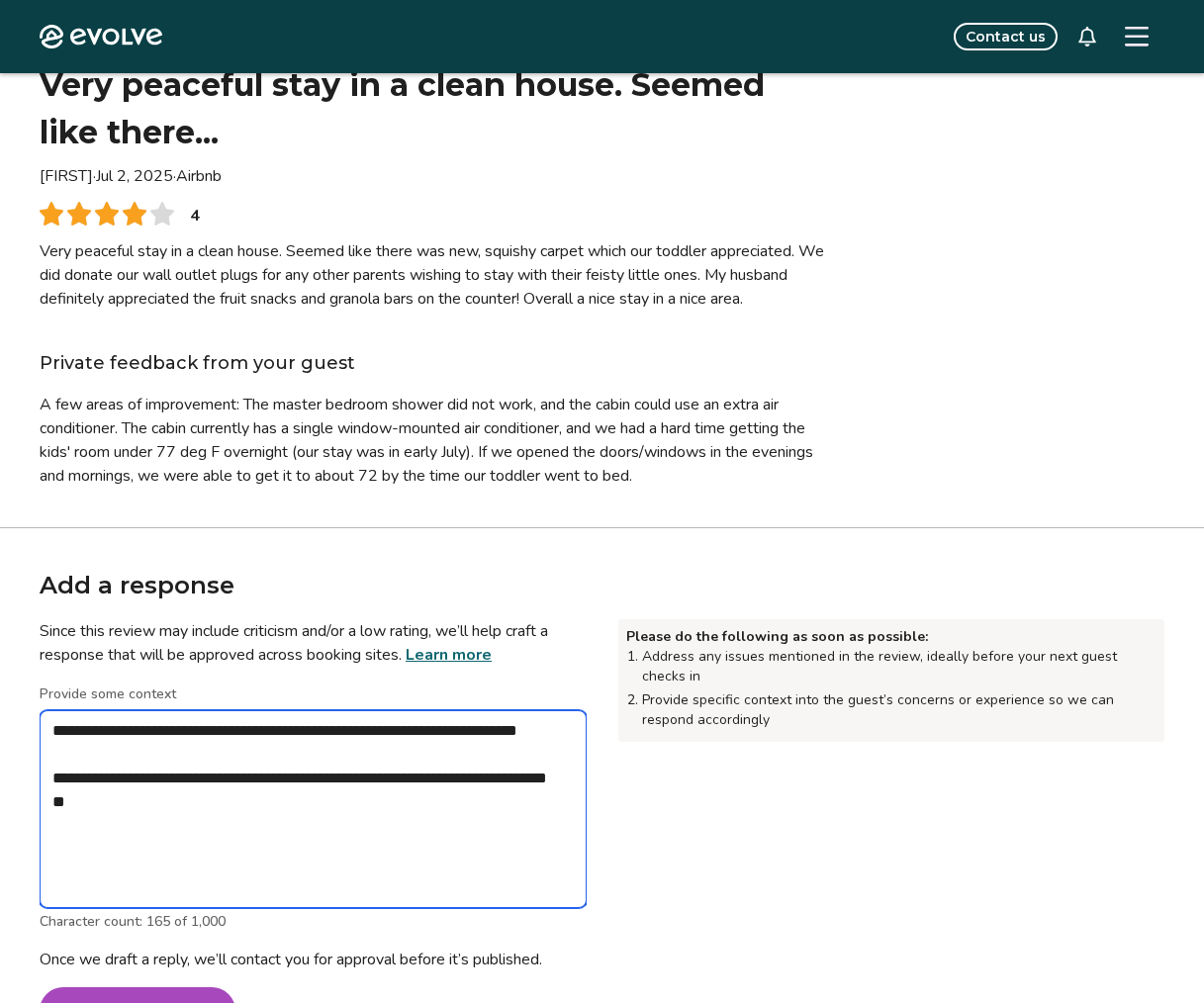 scroll, scrollTop: 198, scrollLeft: 0, axis: vertical 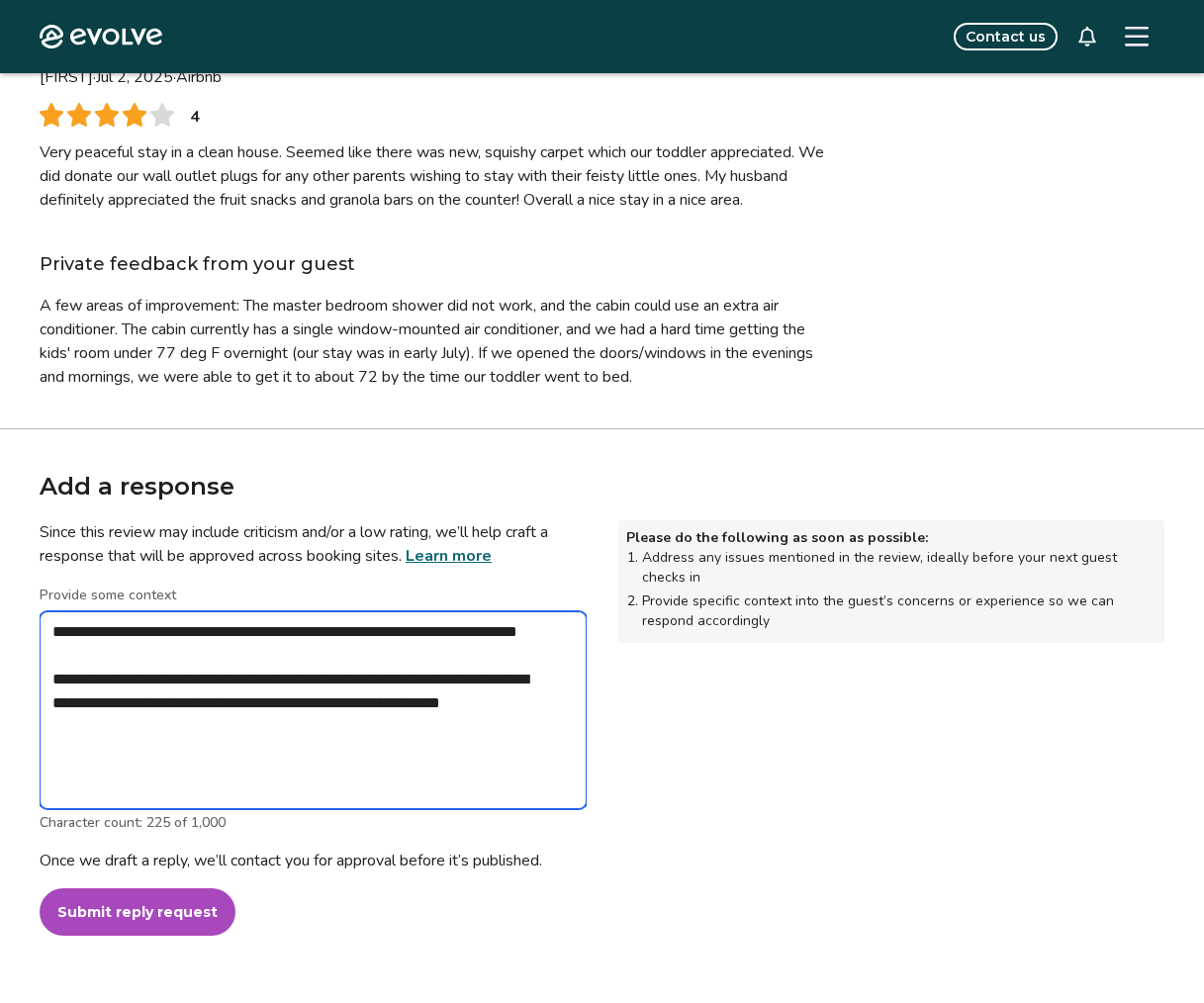 drag, startPoint x: 157, startPoint y: 777, endPoint x: 167, endPoint y: 753, distance: 26 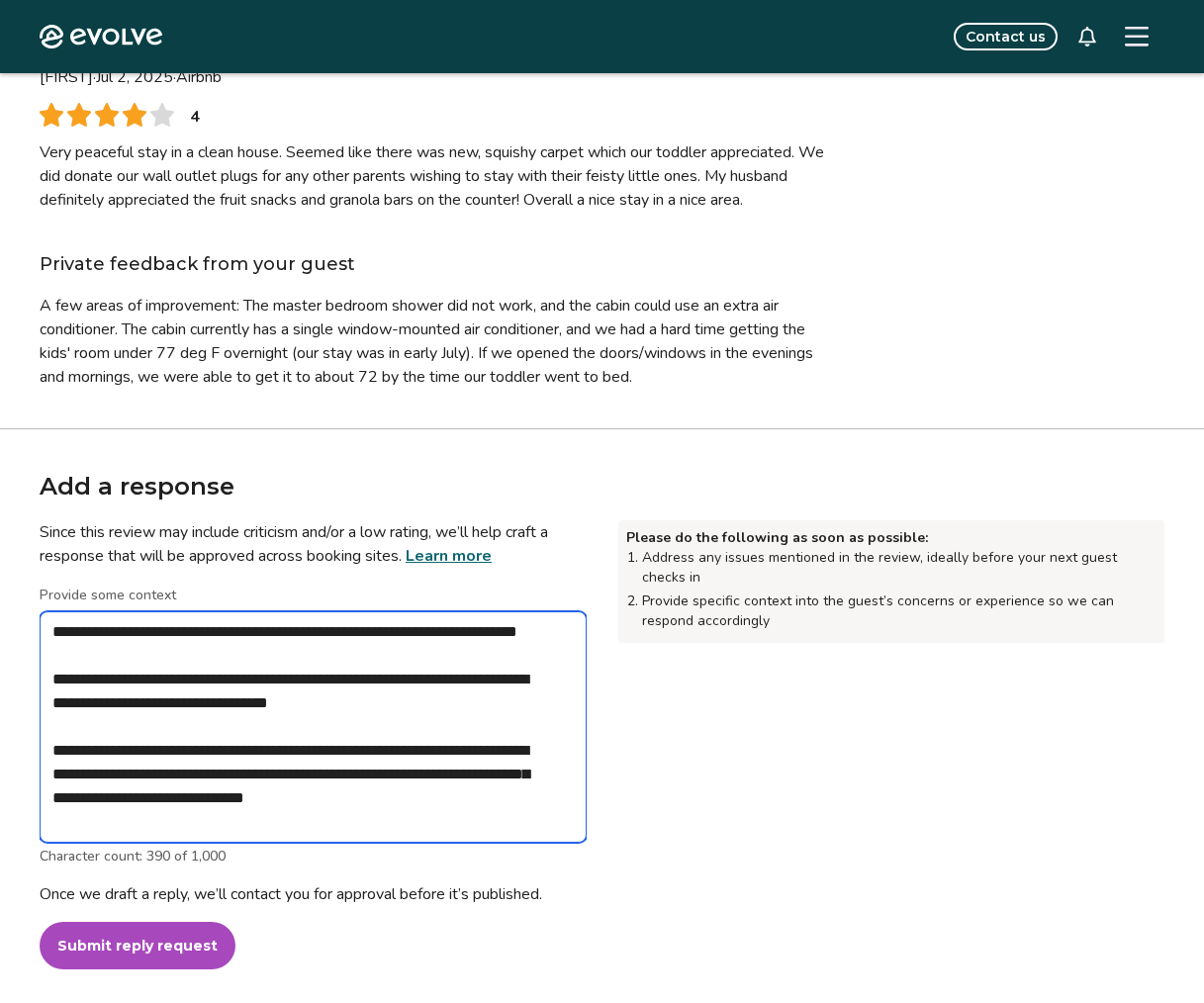 click on "**********" at bounding box center [313, 727] 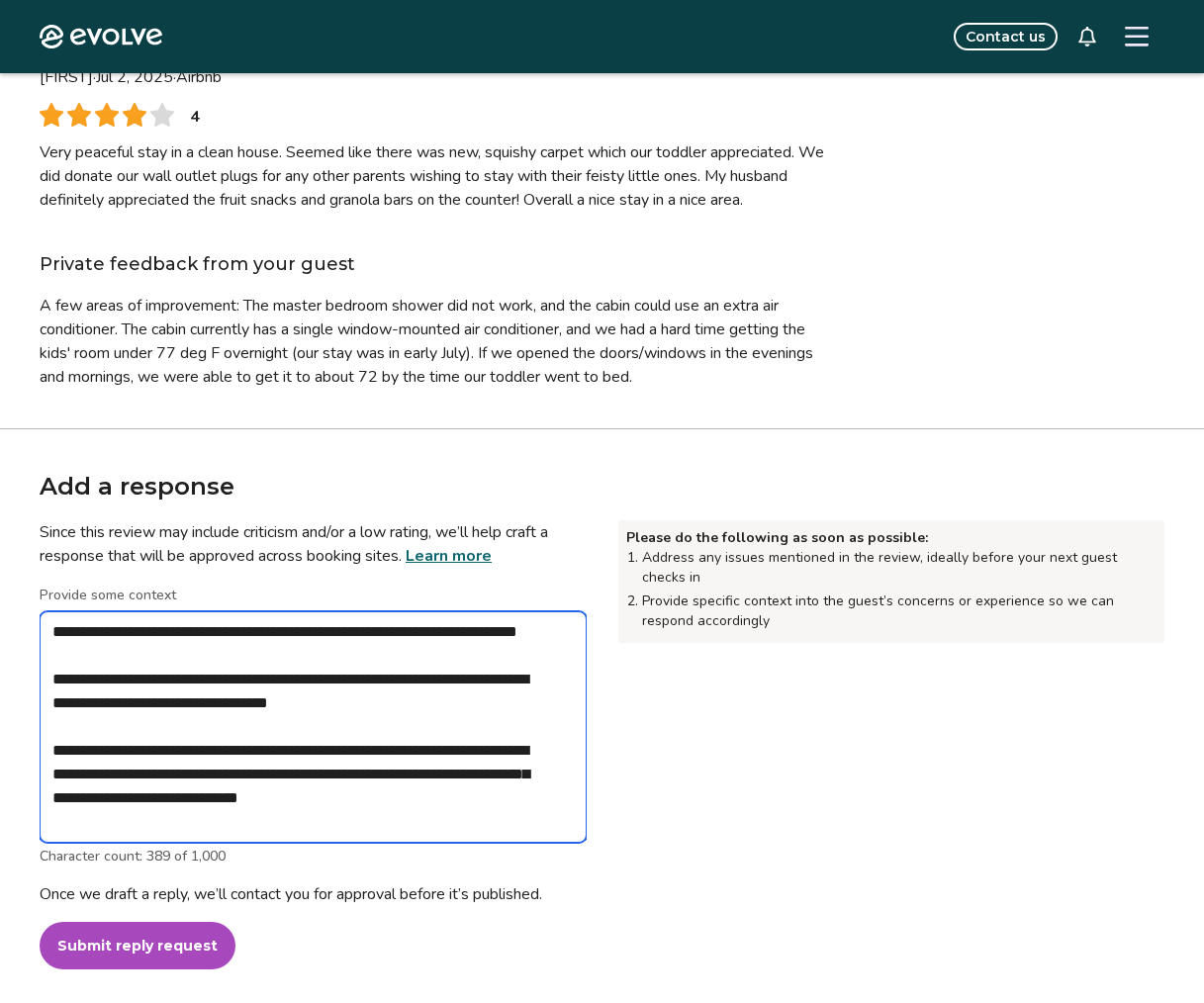 click on "**********" at bounding box center [313, 727] 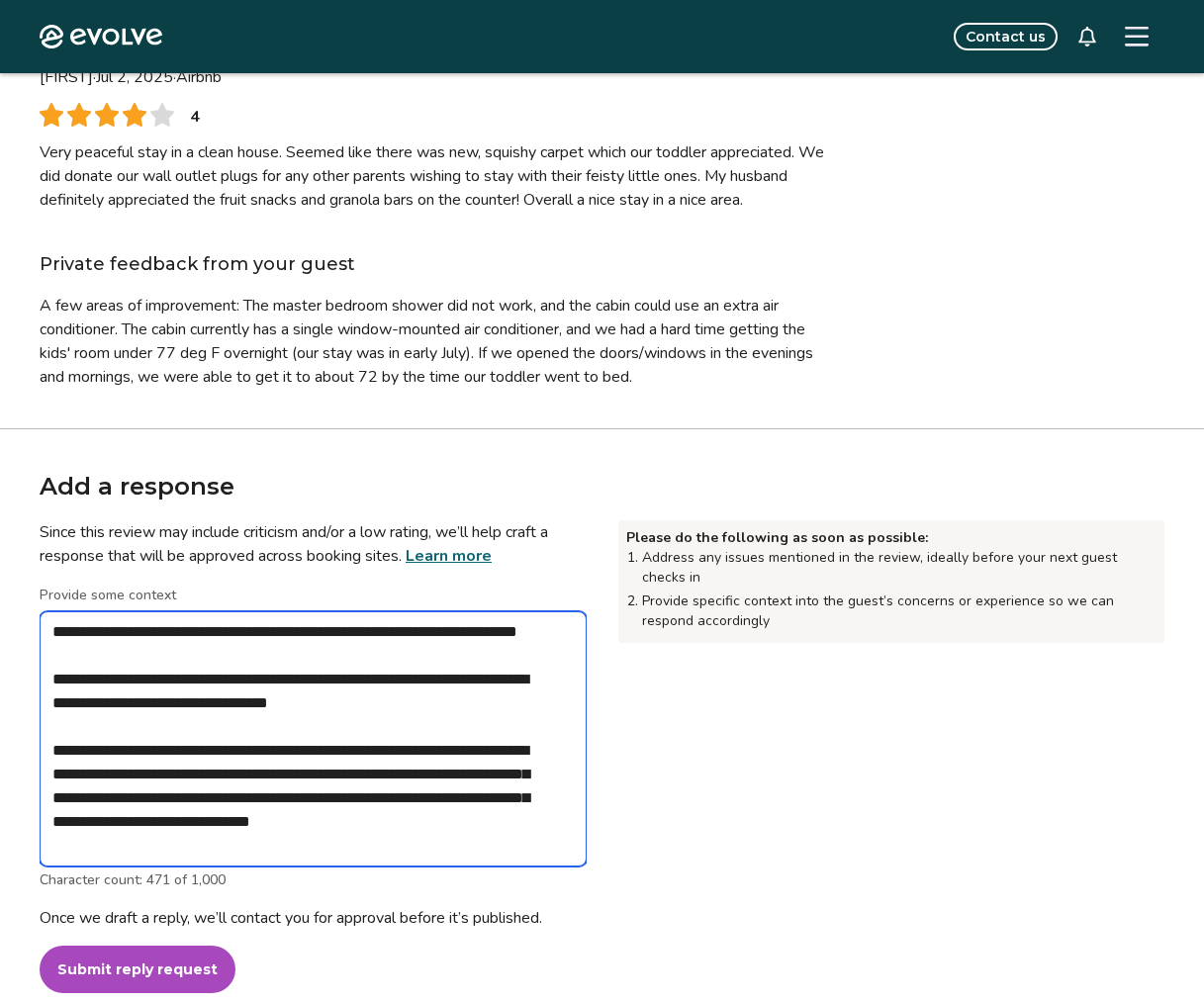 click on "**********" at bounding box center [313, 739] 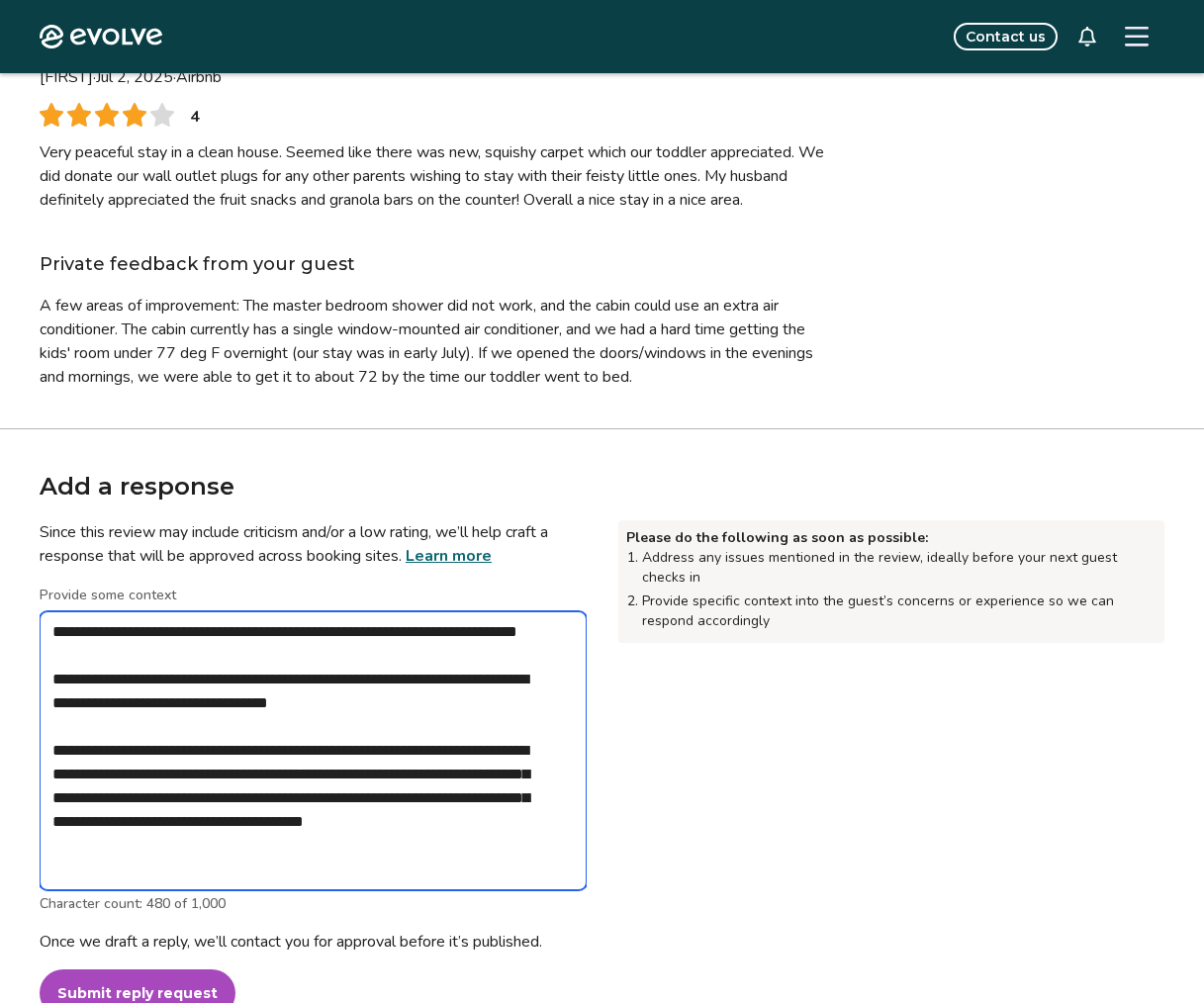 click on "**********" at bounding box center (313, 751) 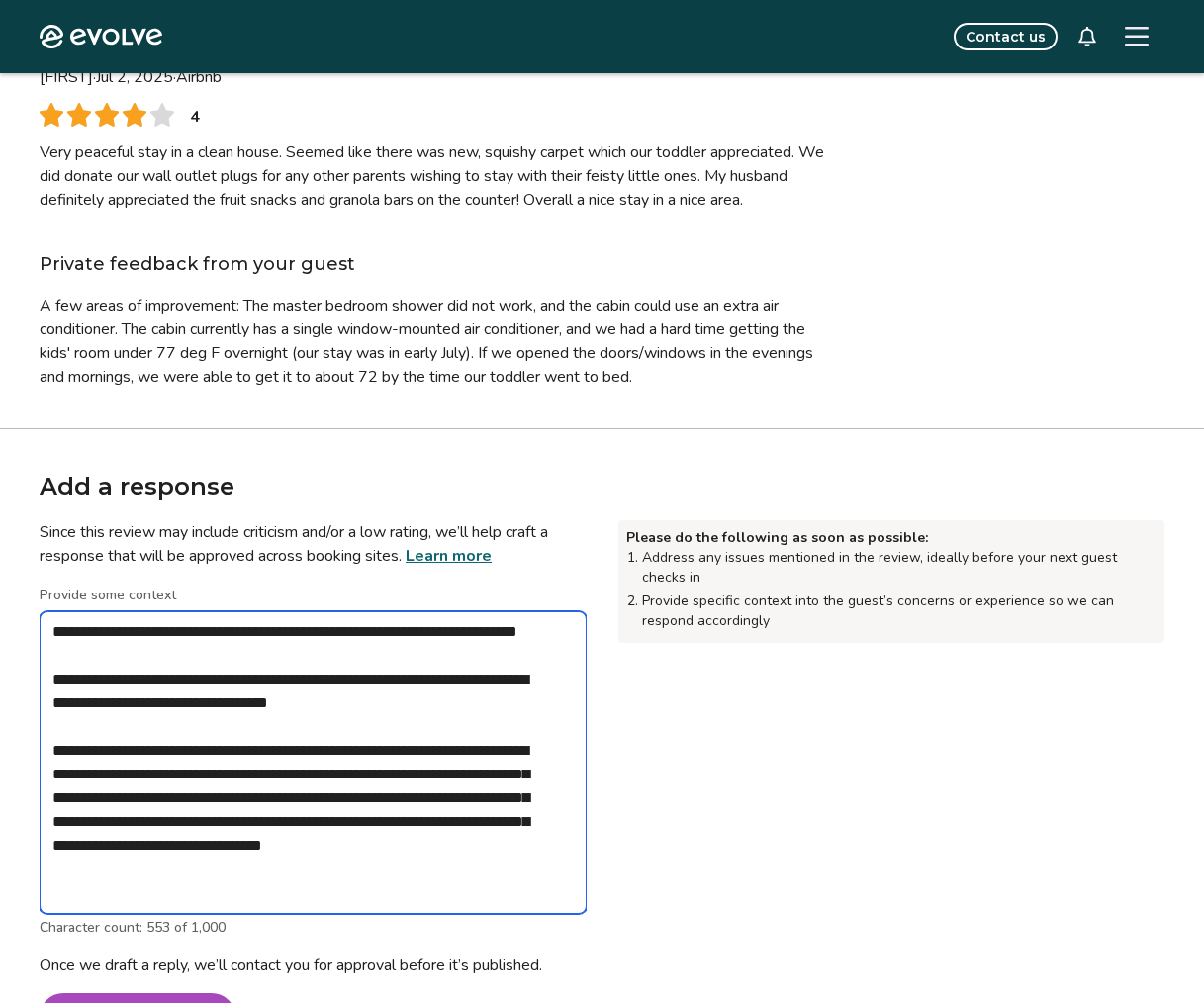 click on "**********" at bounding box center (313, 763) 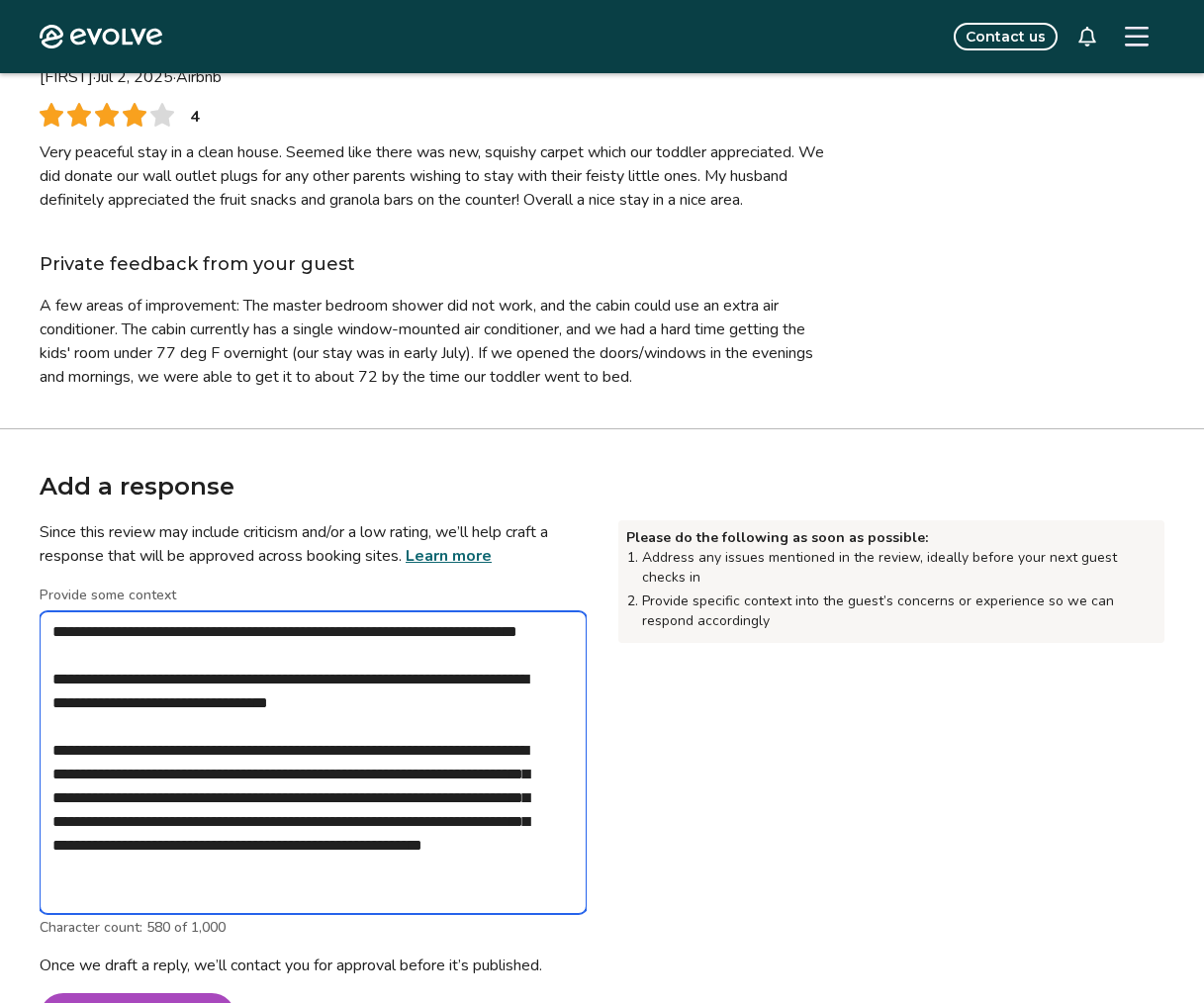 drag, startPoint x: 378, startPoint y: 884, endPoint x: 466, endPoint y: 820, distance: 108.81176 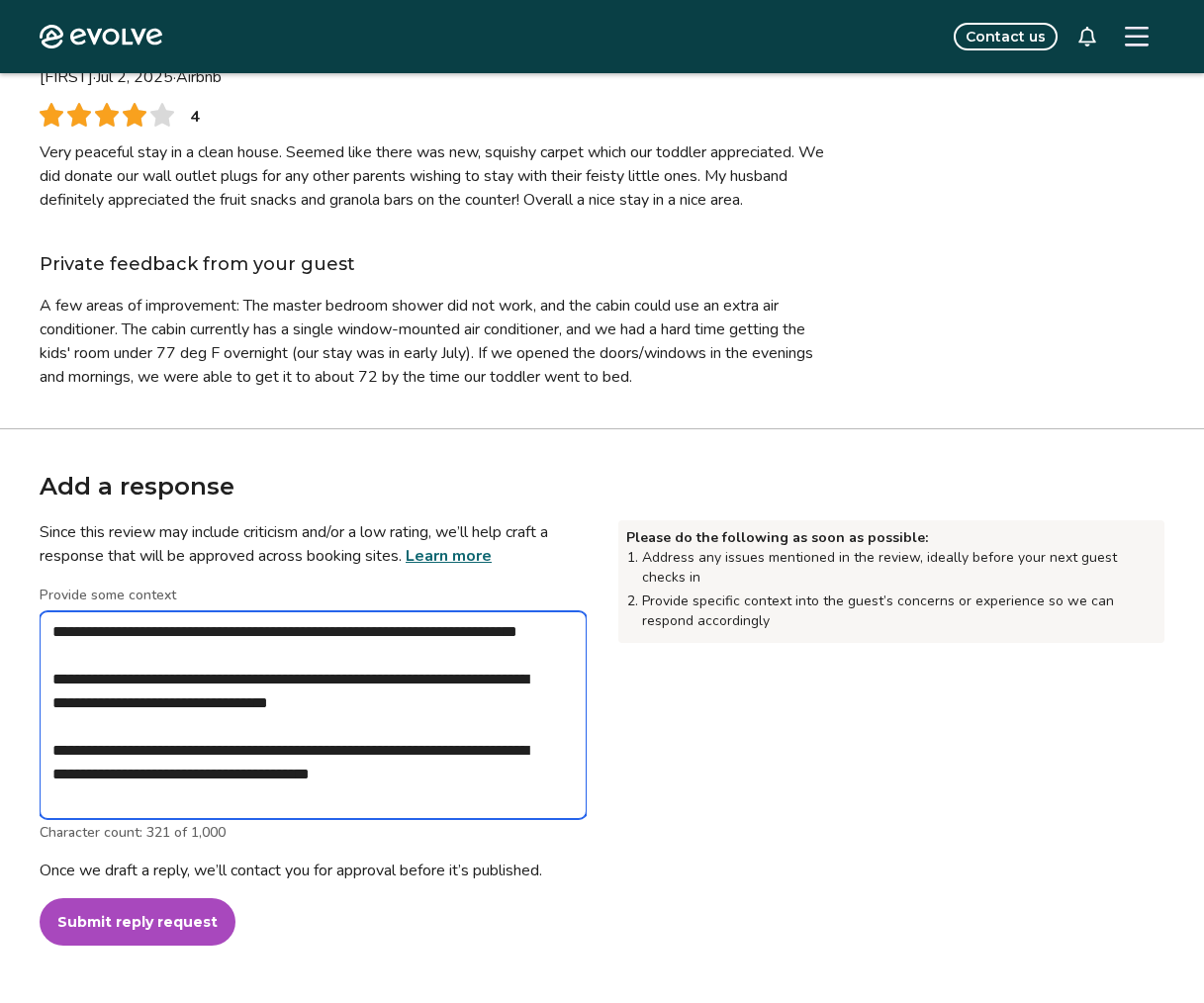 click on "**********" at bounding box center [313, 715] 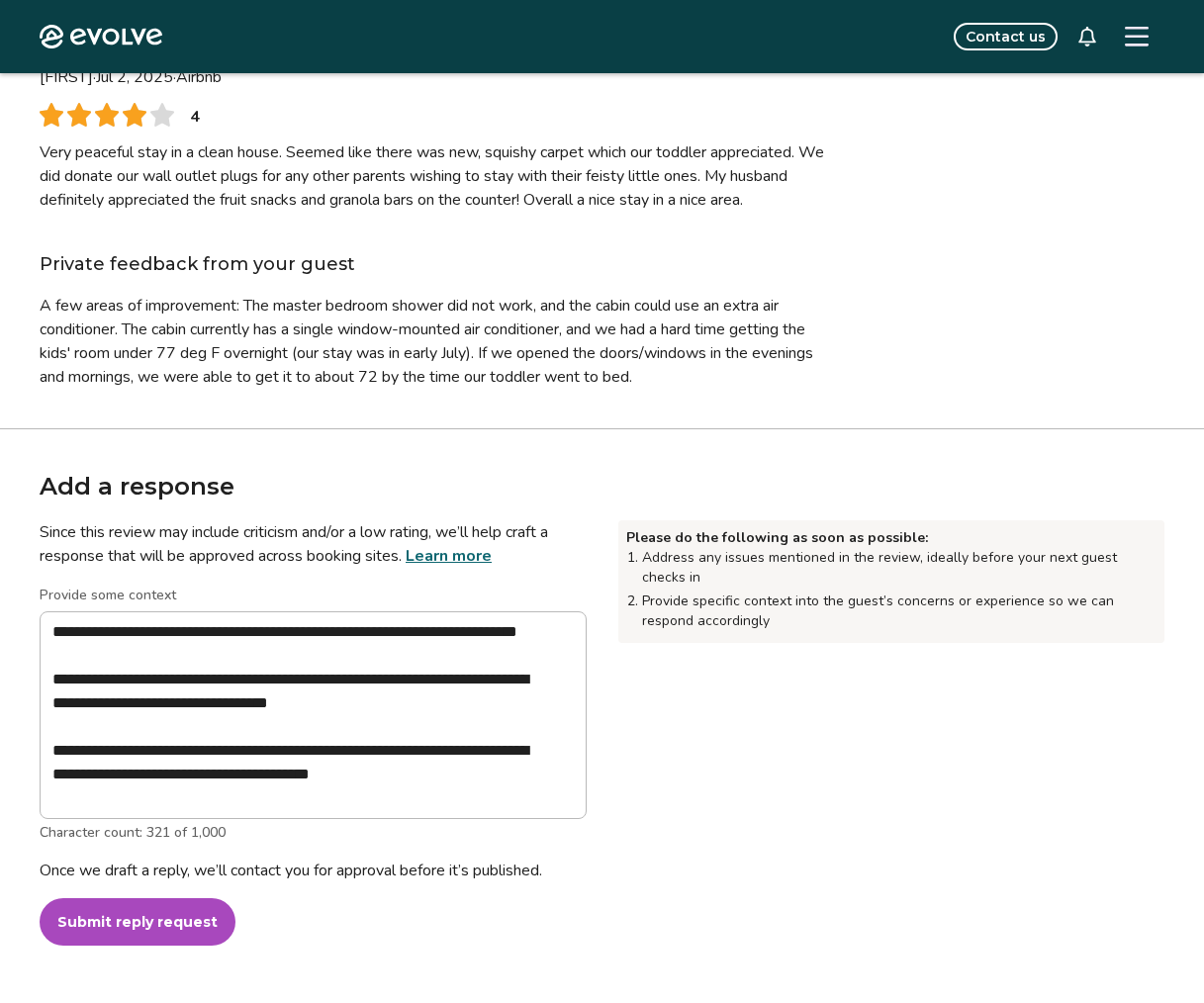 click on "Submit reply request" at bounding box center [138, 922] 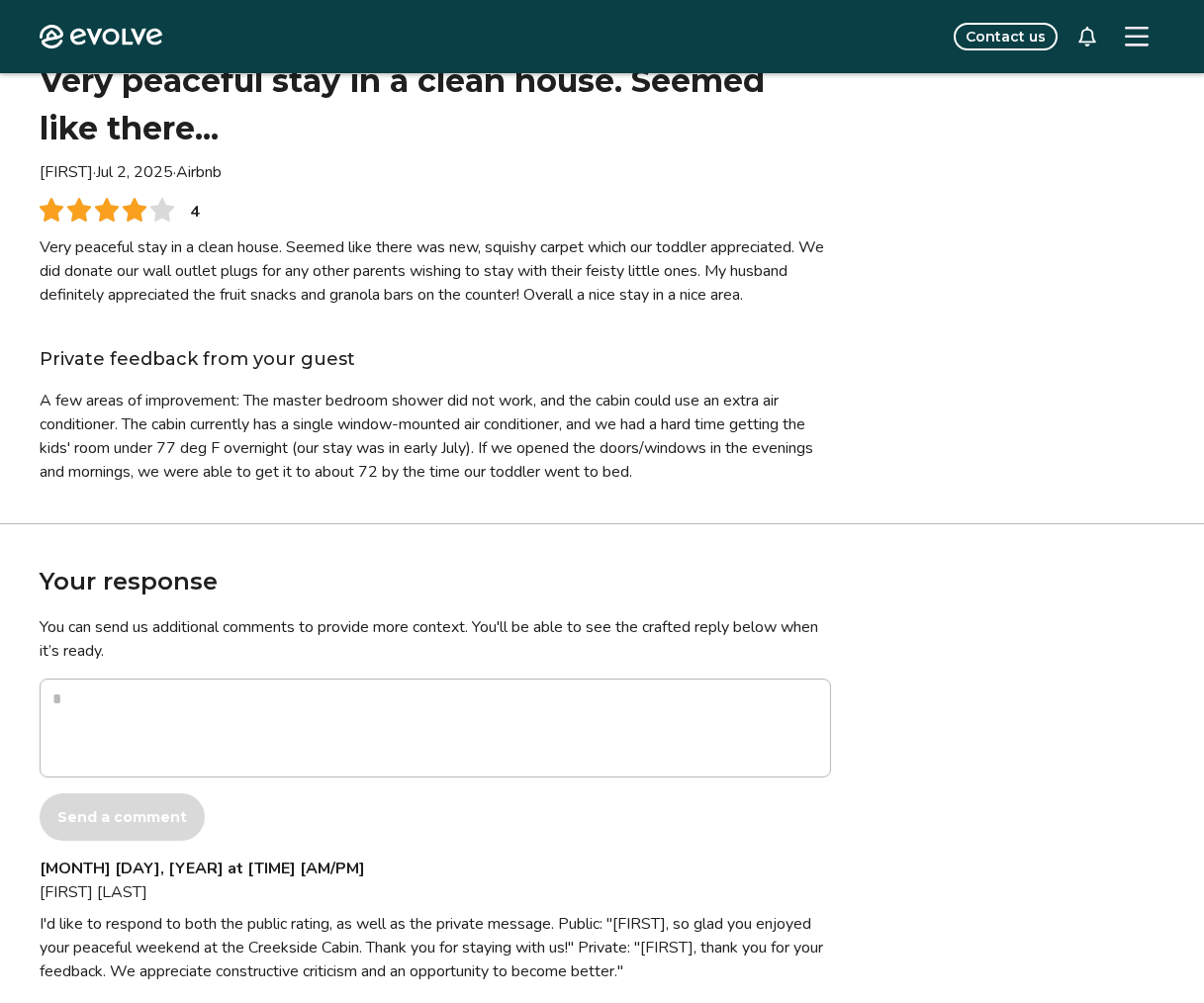 scroll, scrollTop: 67, scrollLeft: 0, axis: vertical 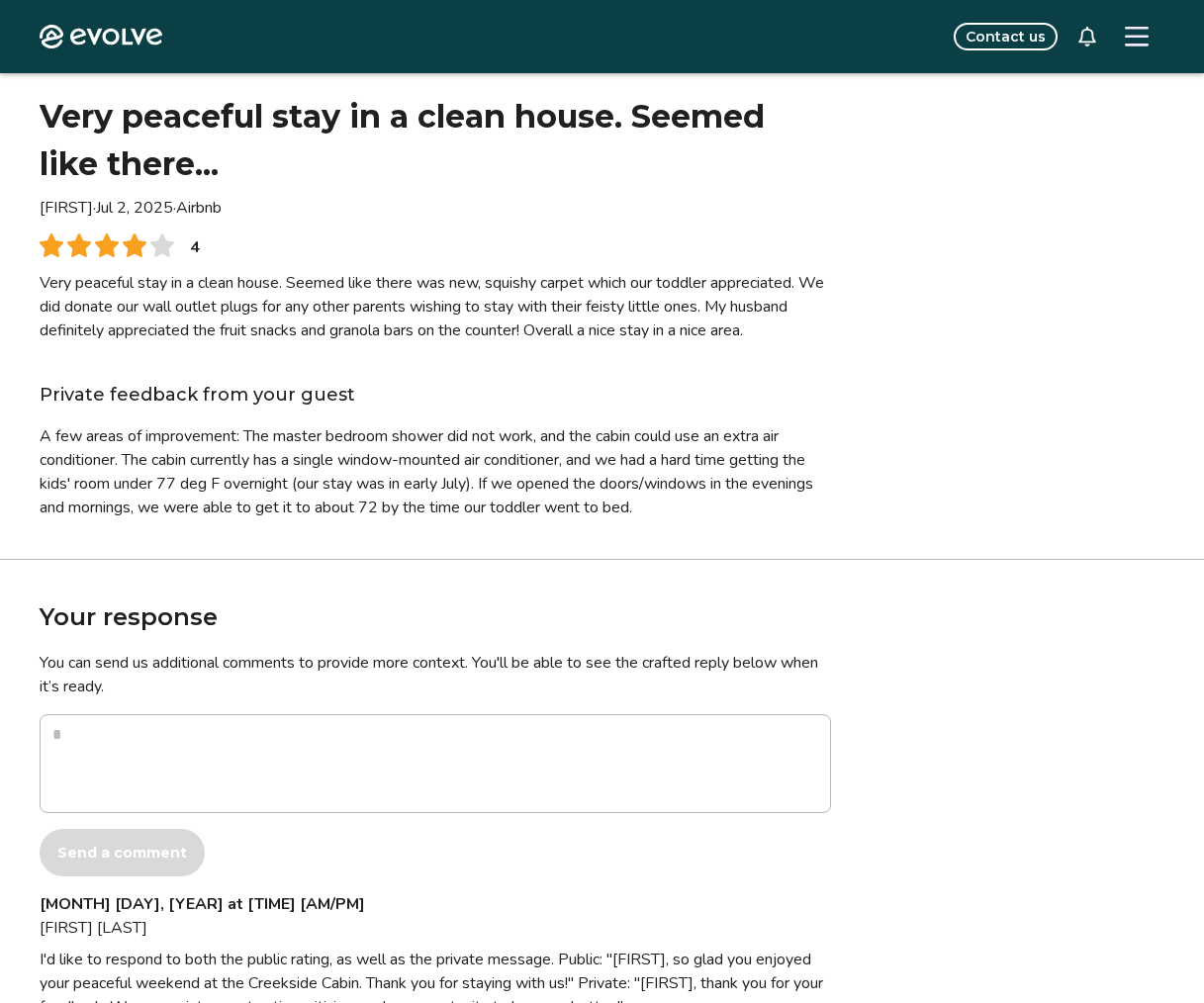 click 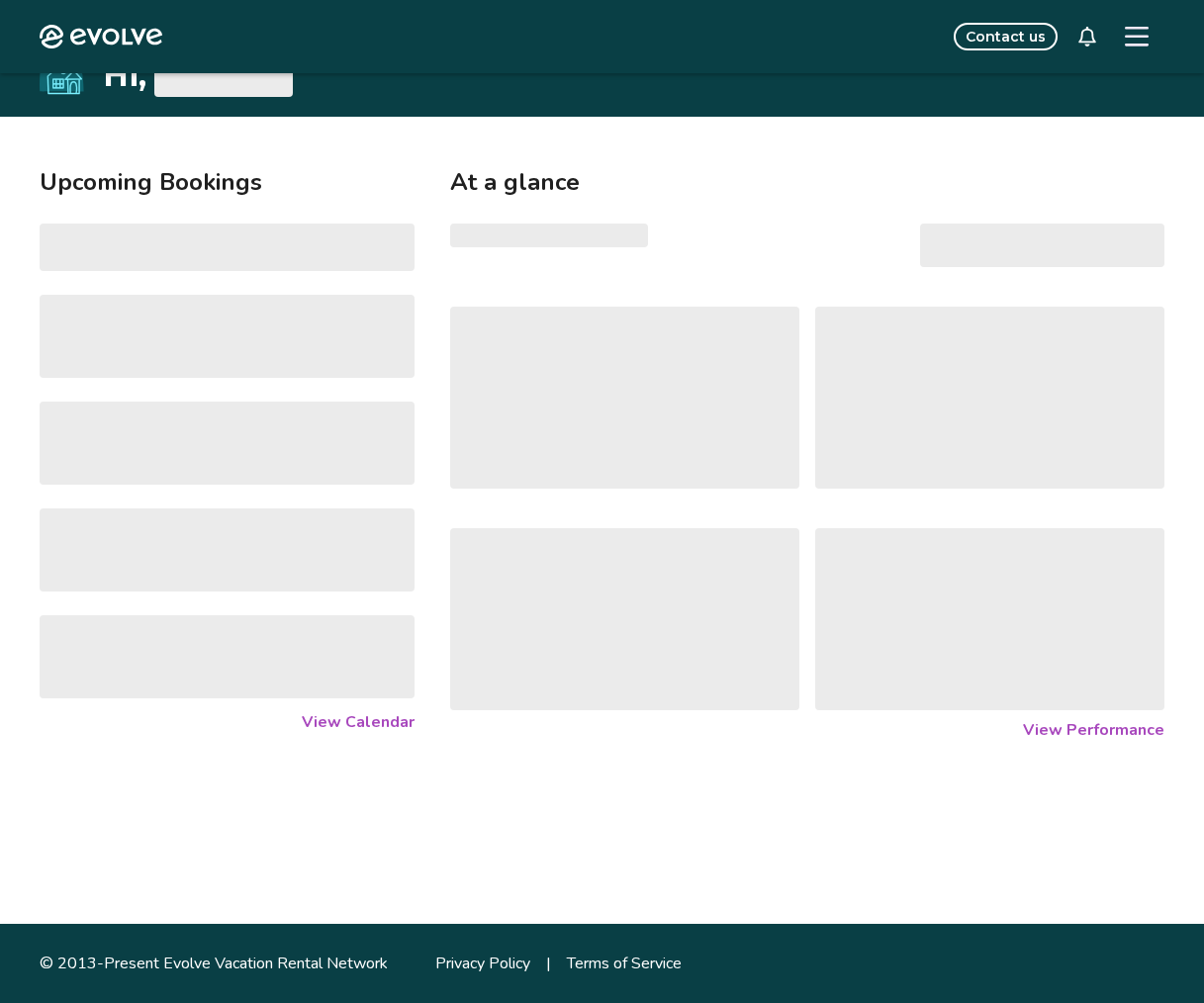 scroll, scrollTop: 20, scrollLeft: 0, axis: vertical 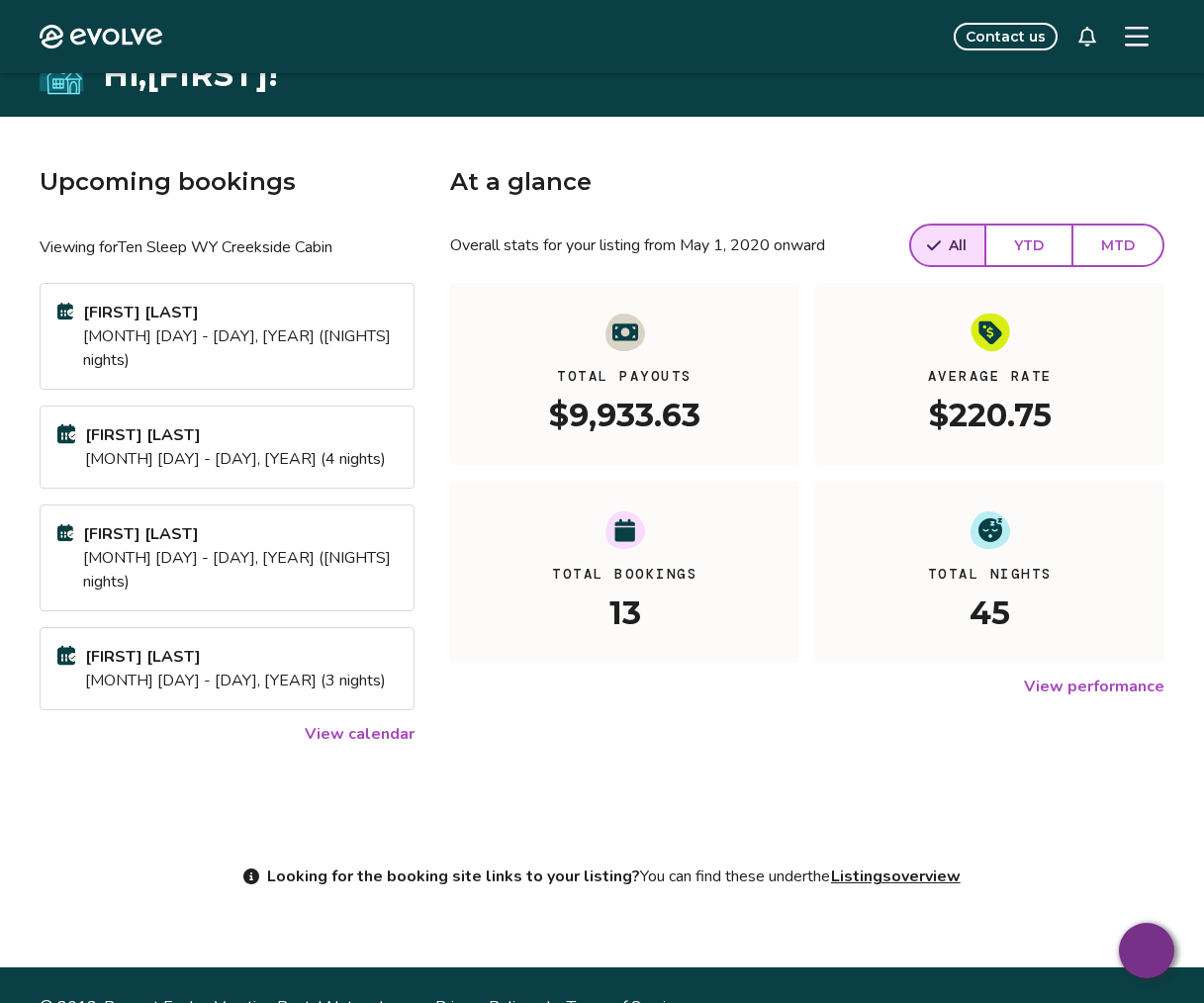 click on "View calendar" at bounding box center [359, 734] 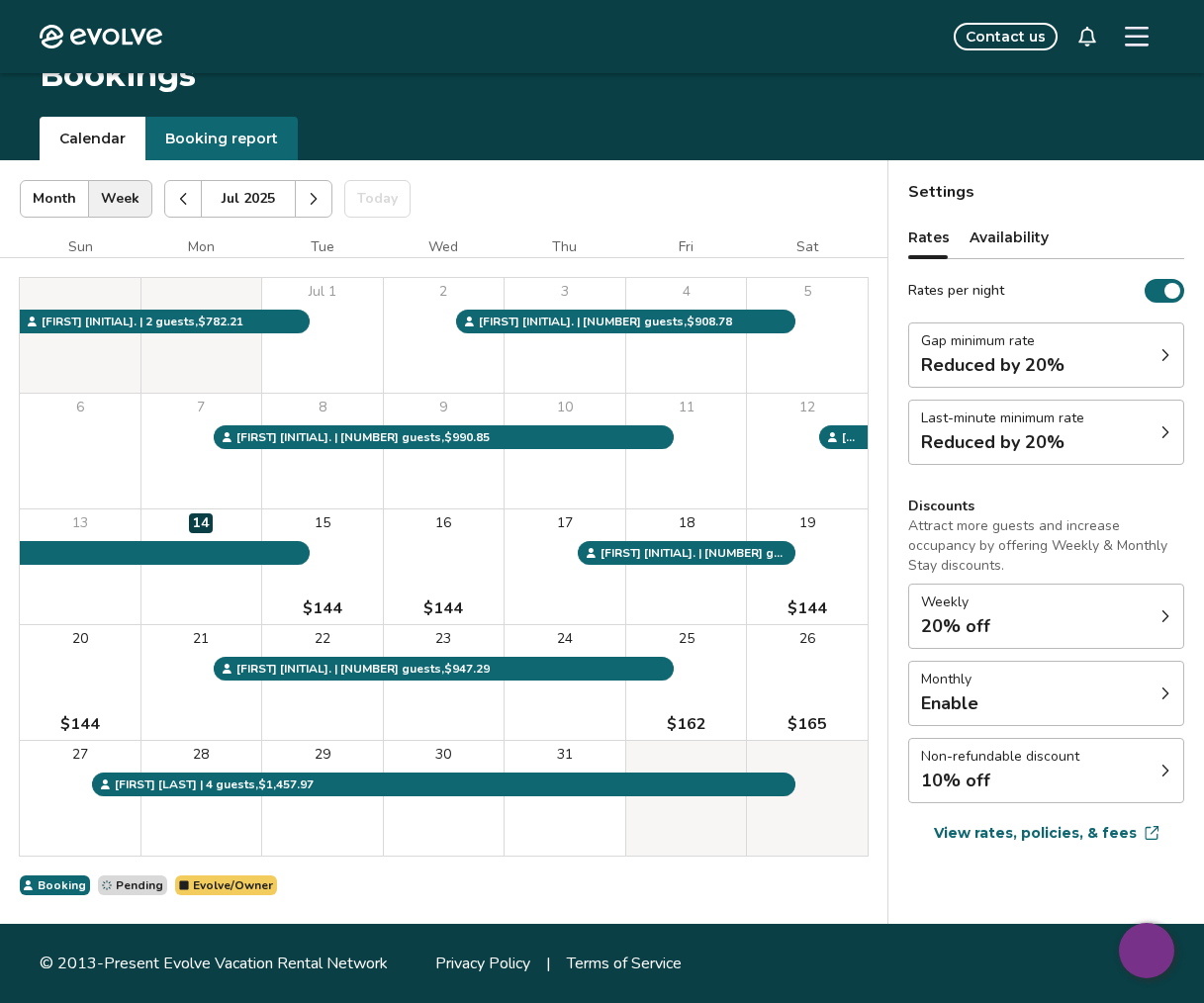 click 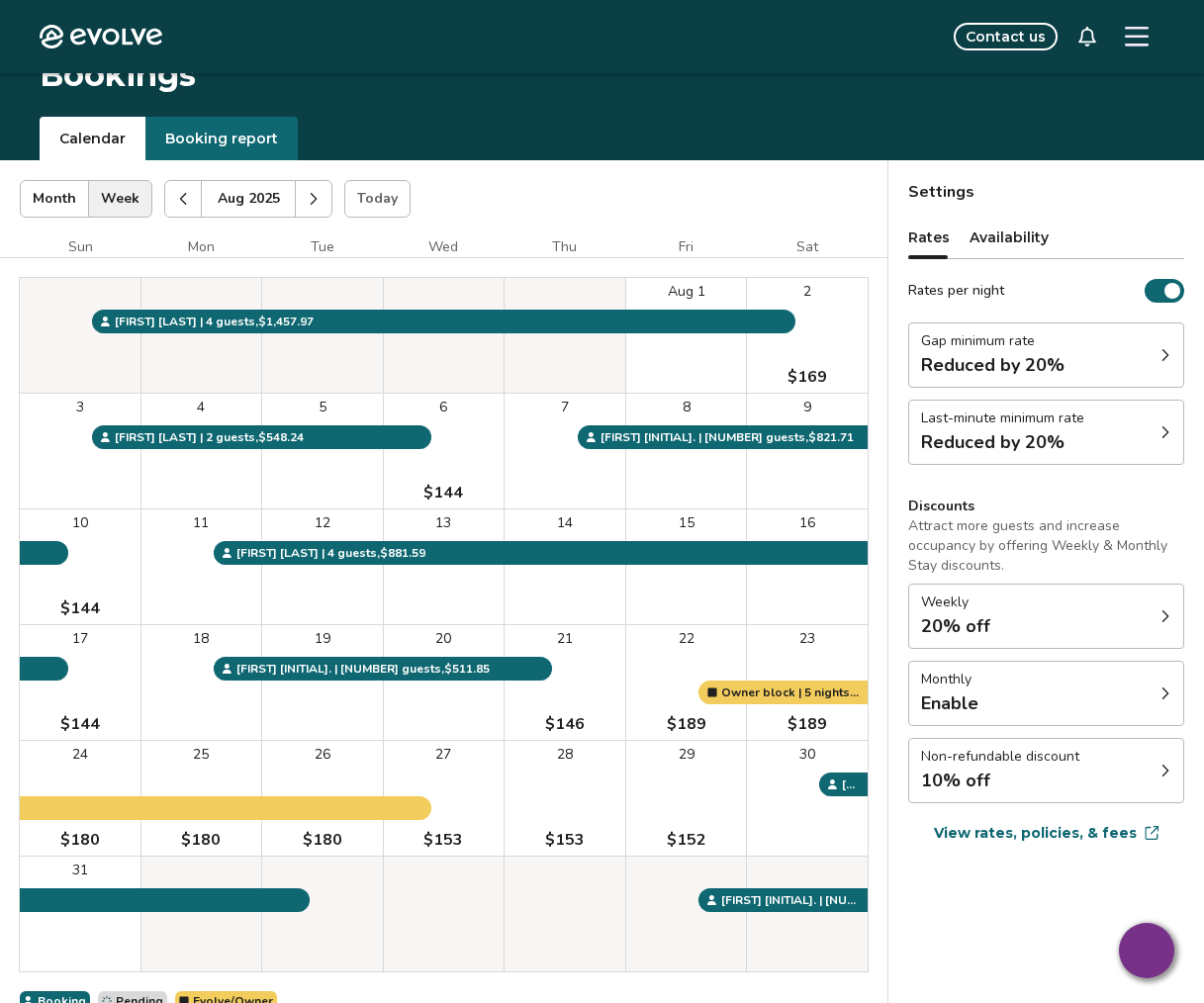 click 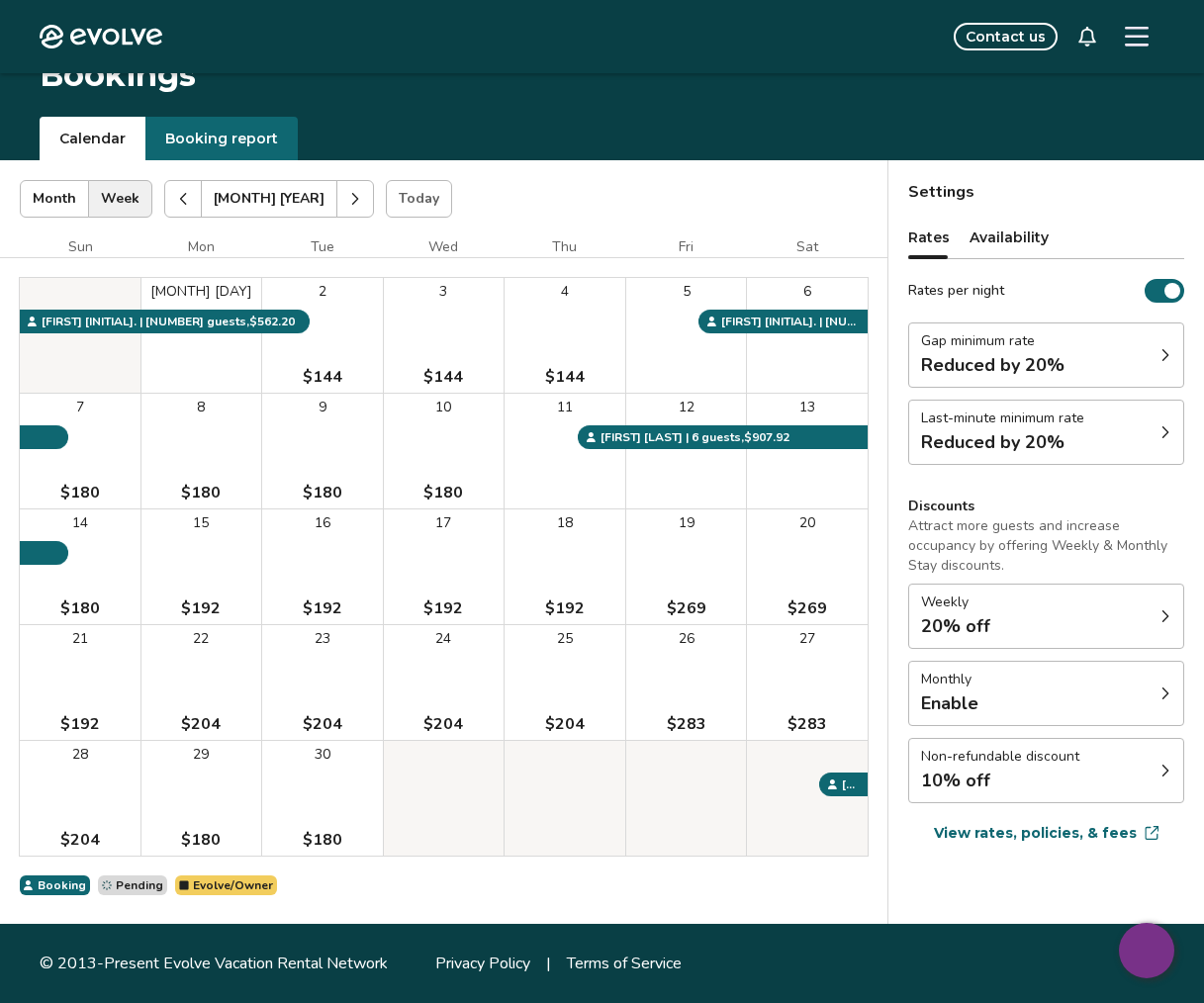 click 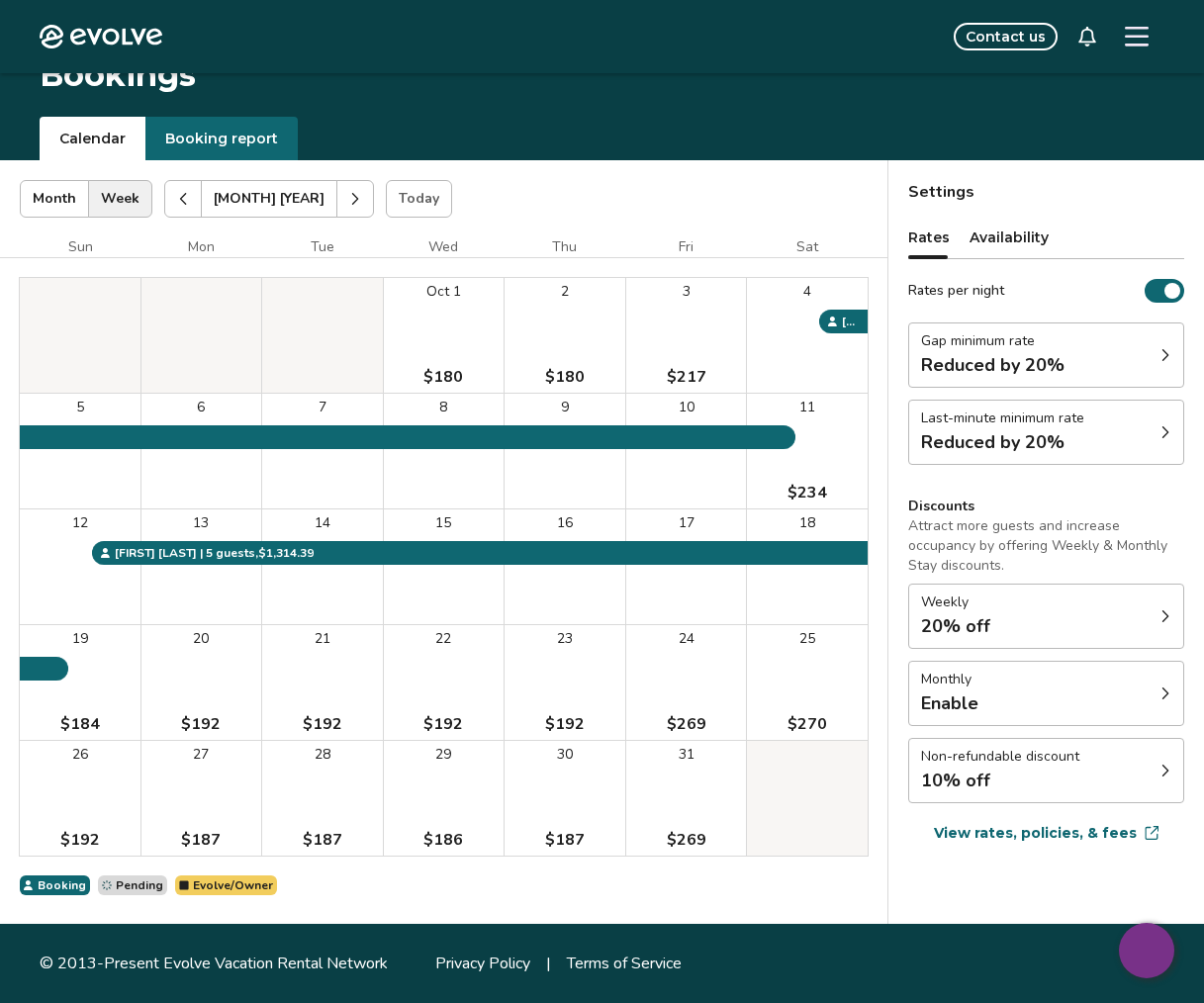 click 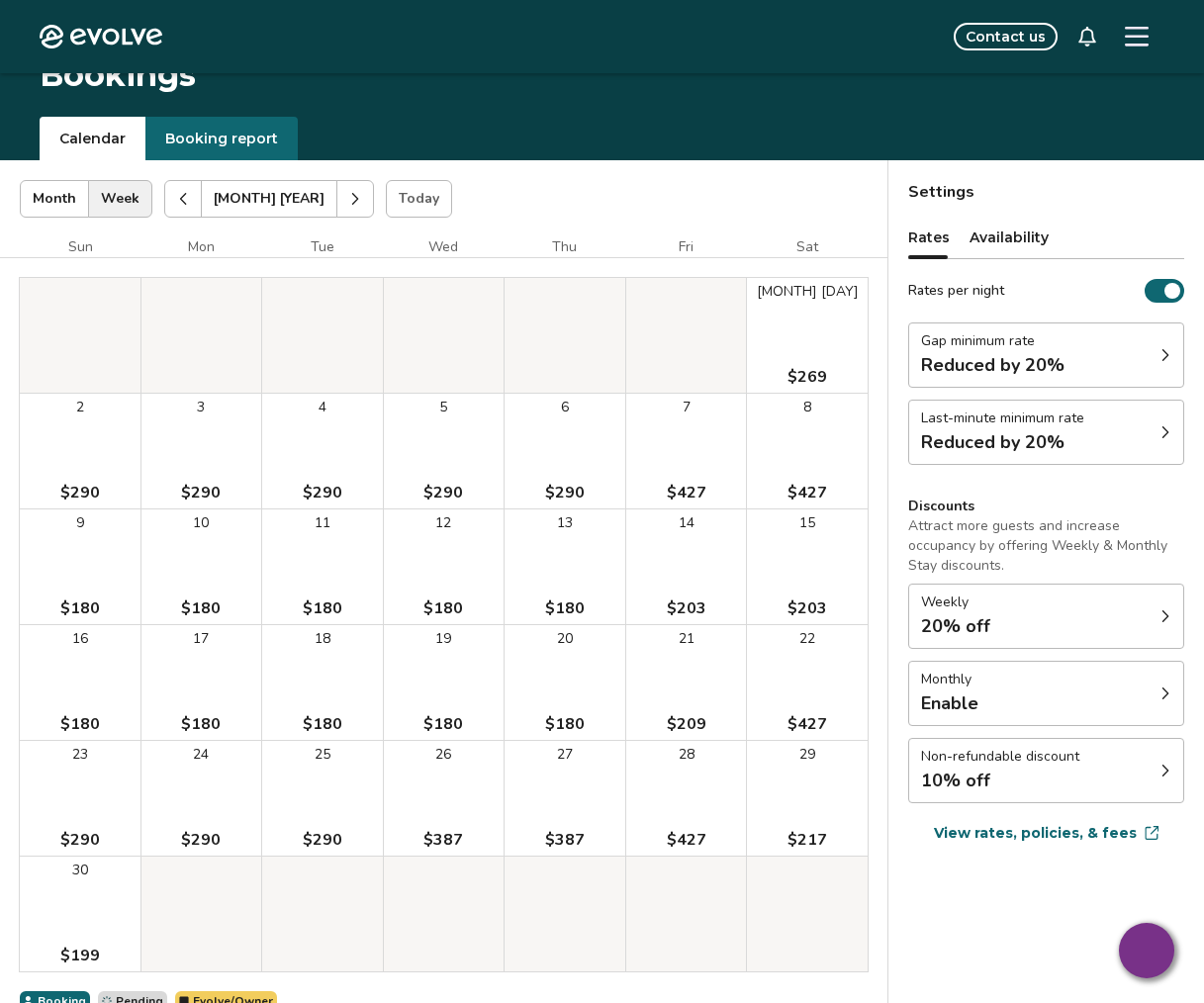click 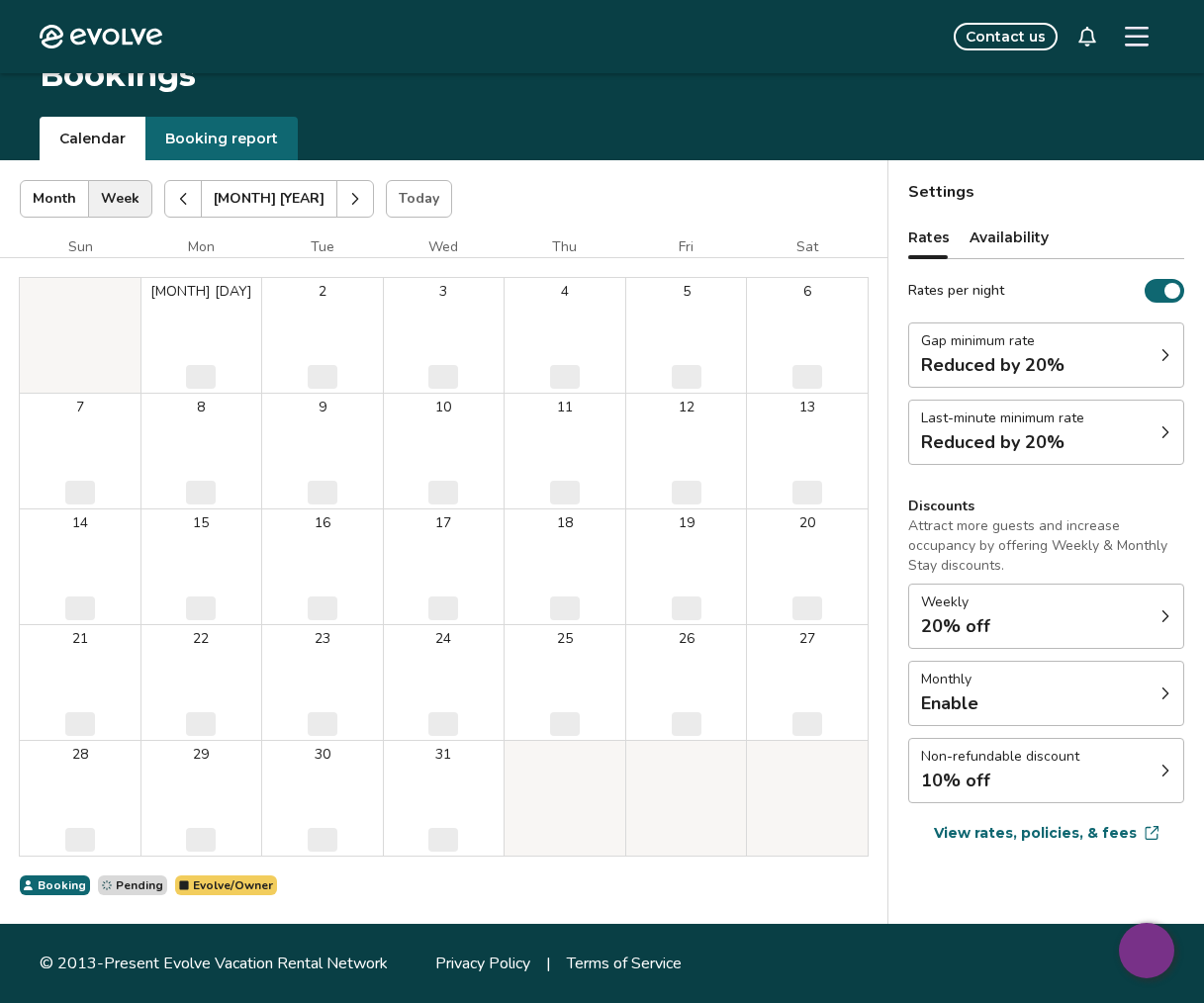 click 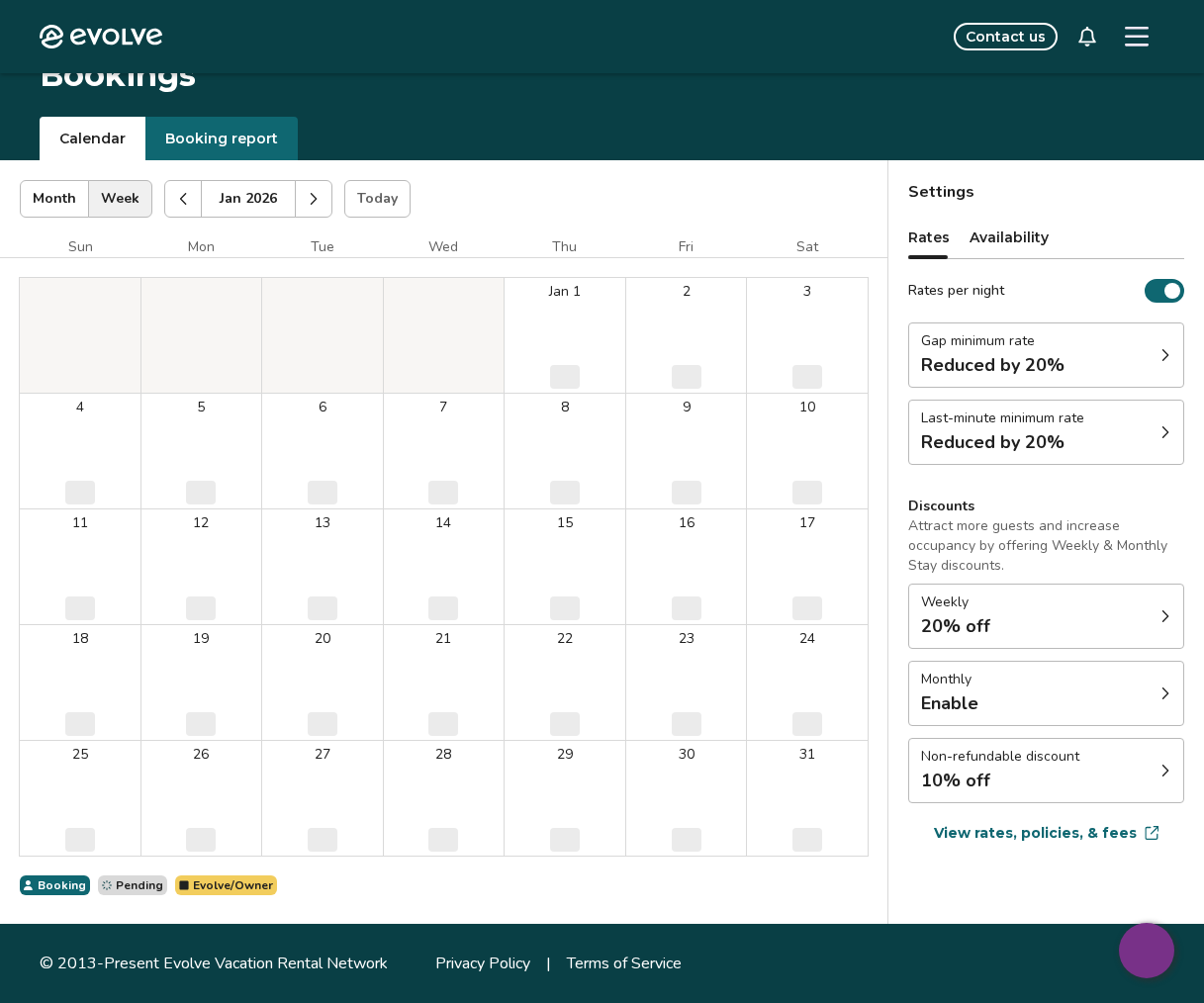 click 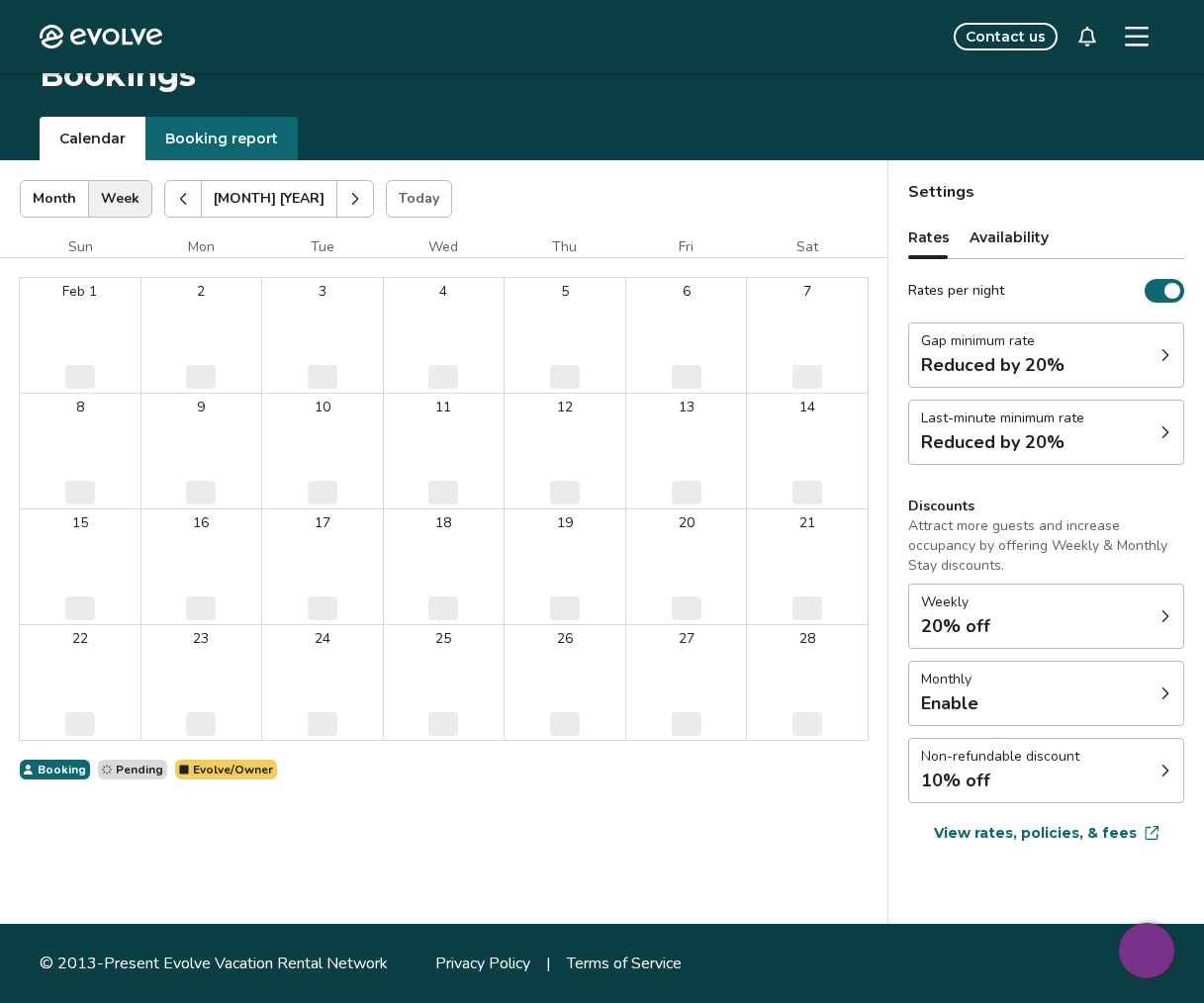 click 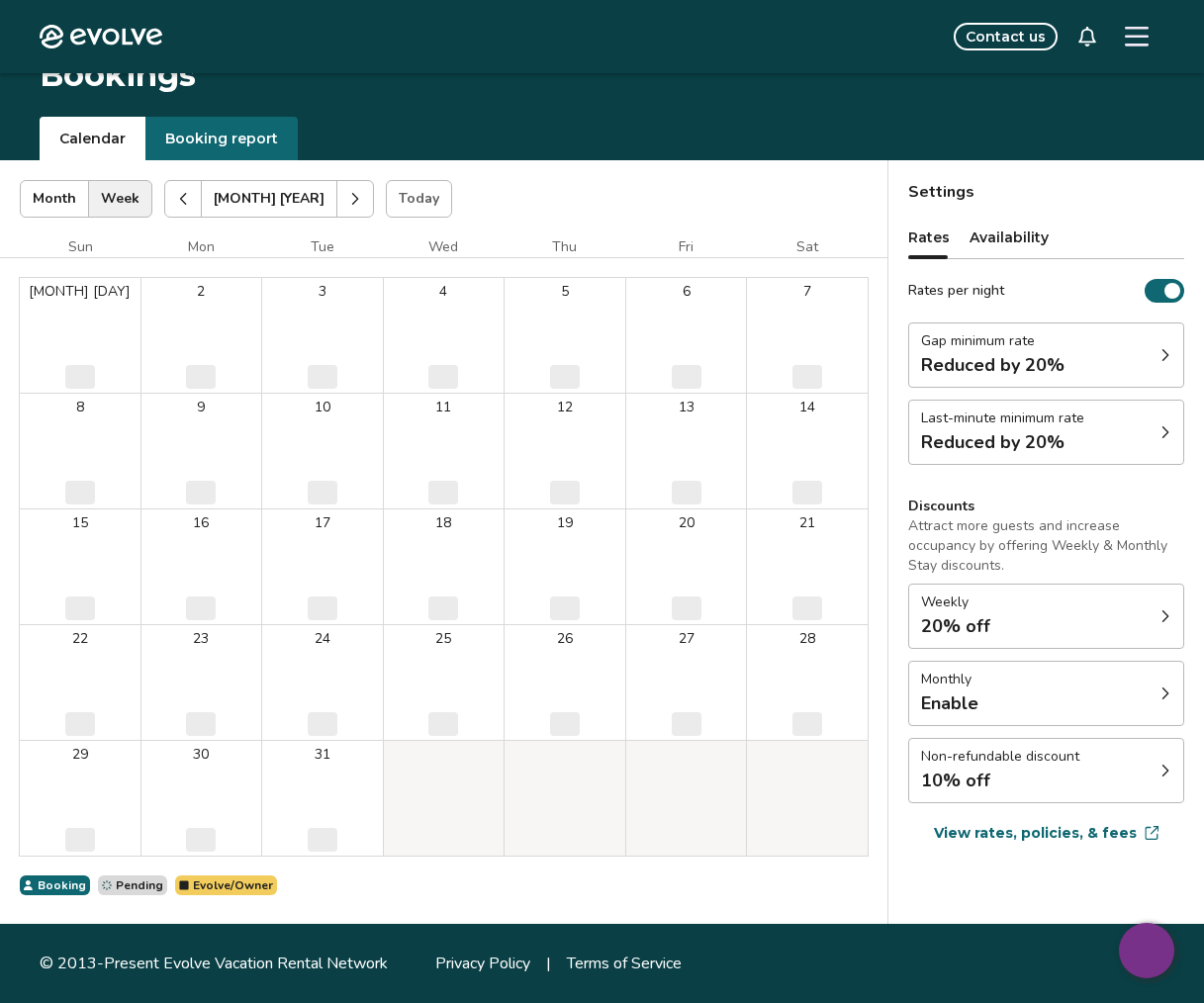 click 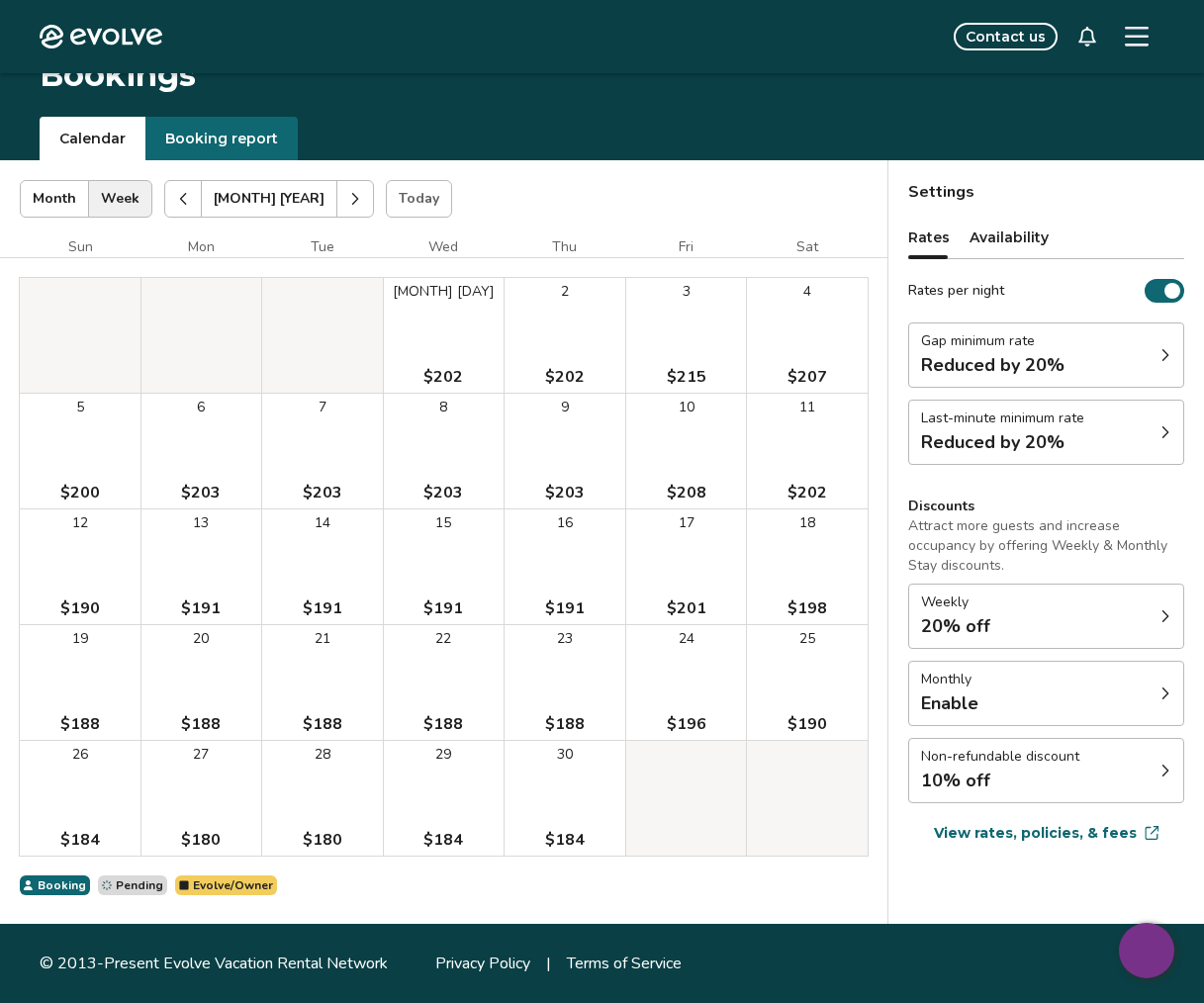 click 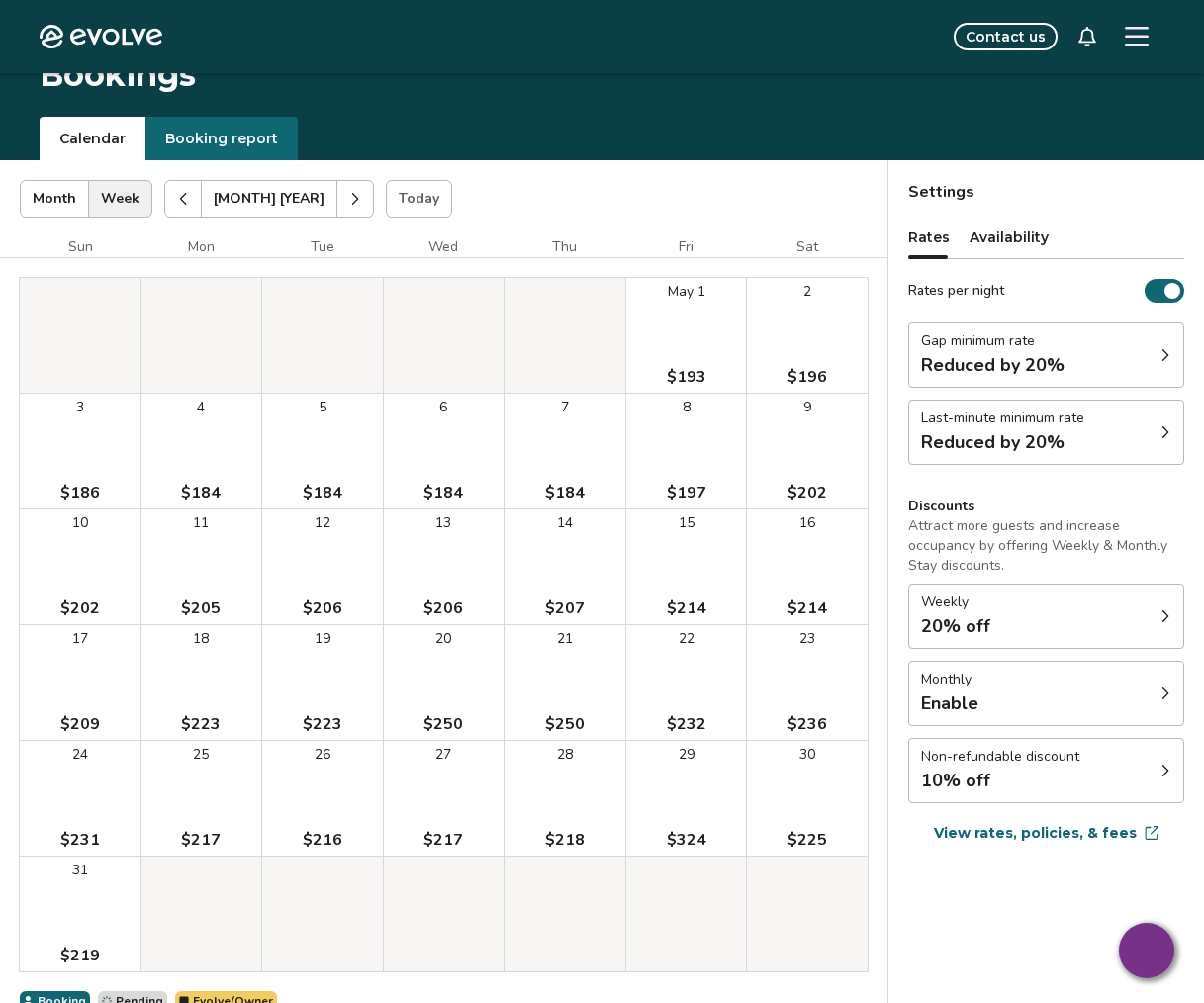 click 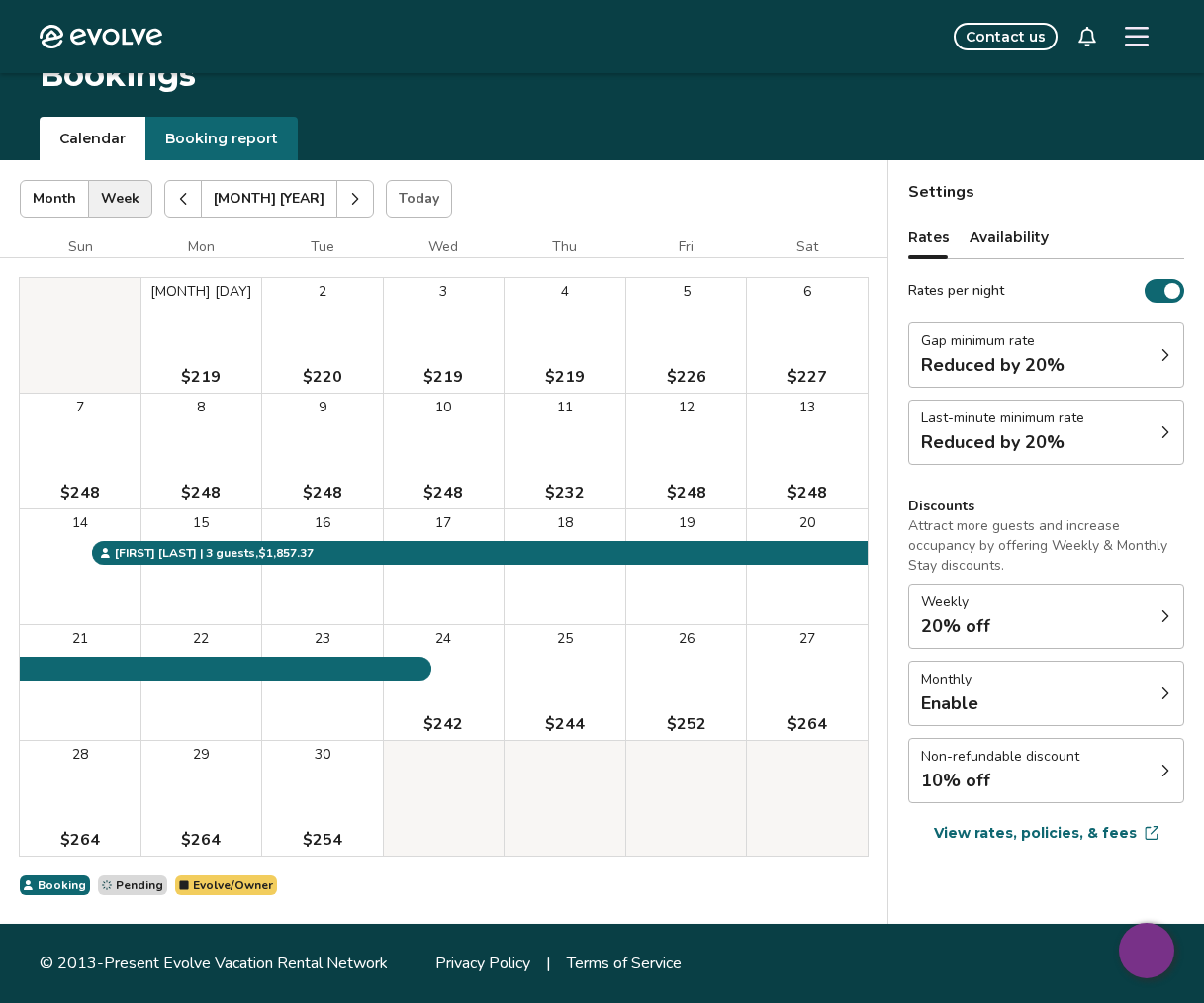 click at bounding box center [183, 199] 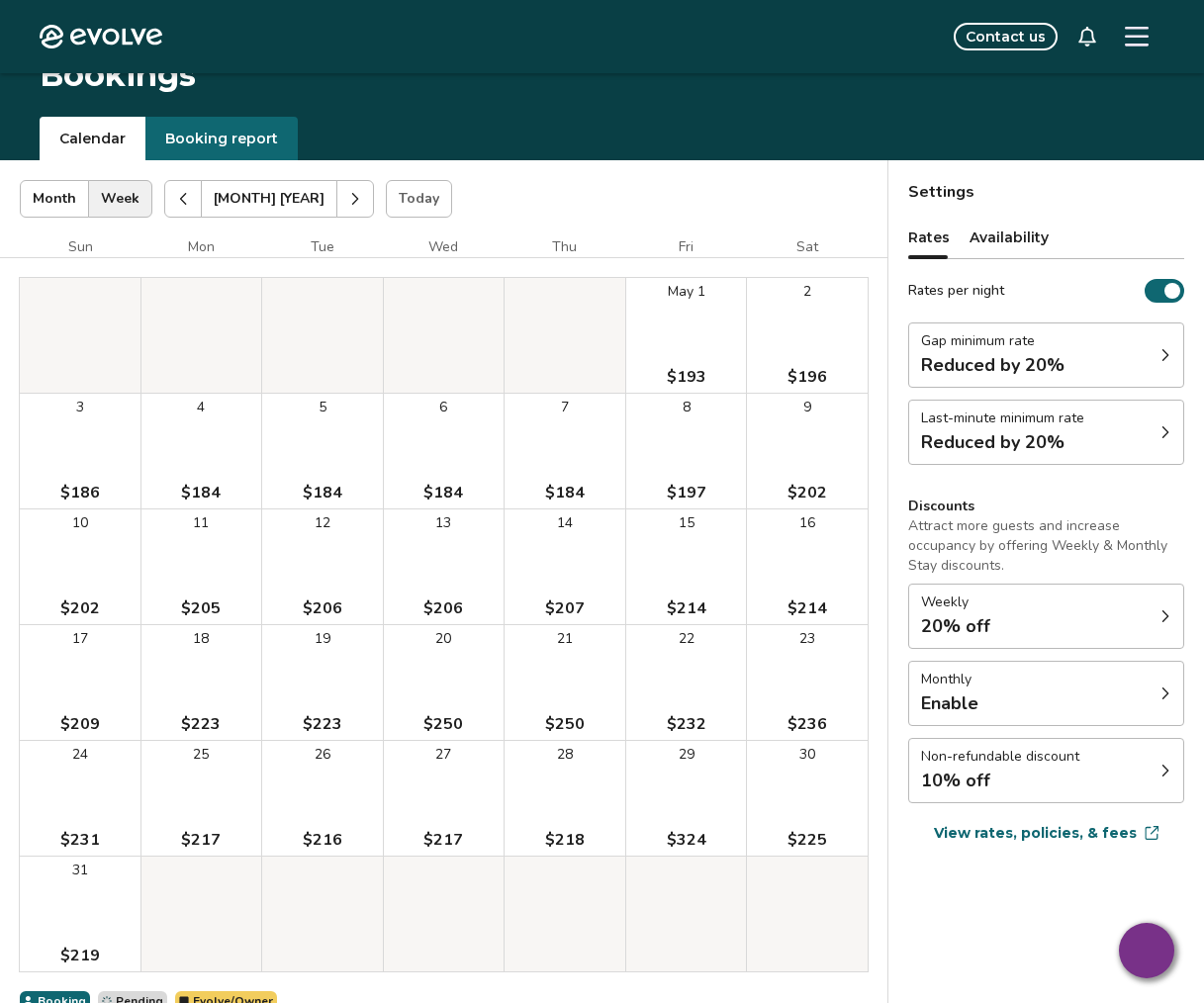 click at bounding box center (183, 199) 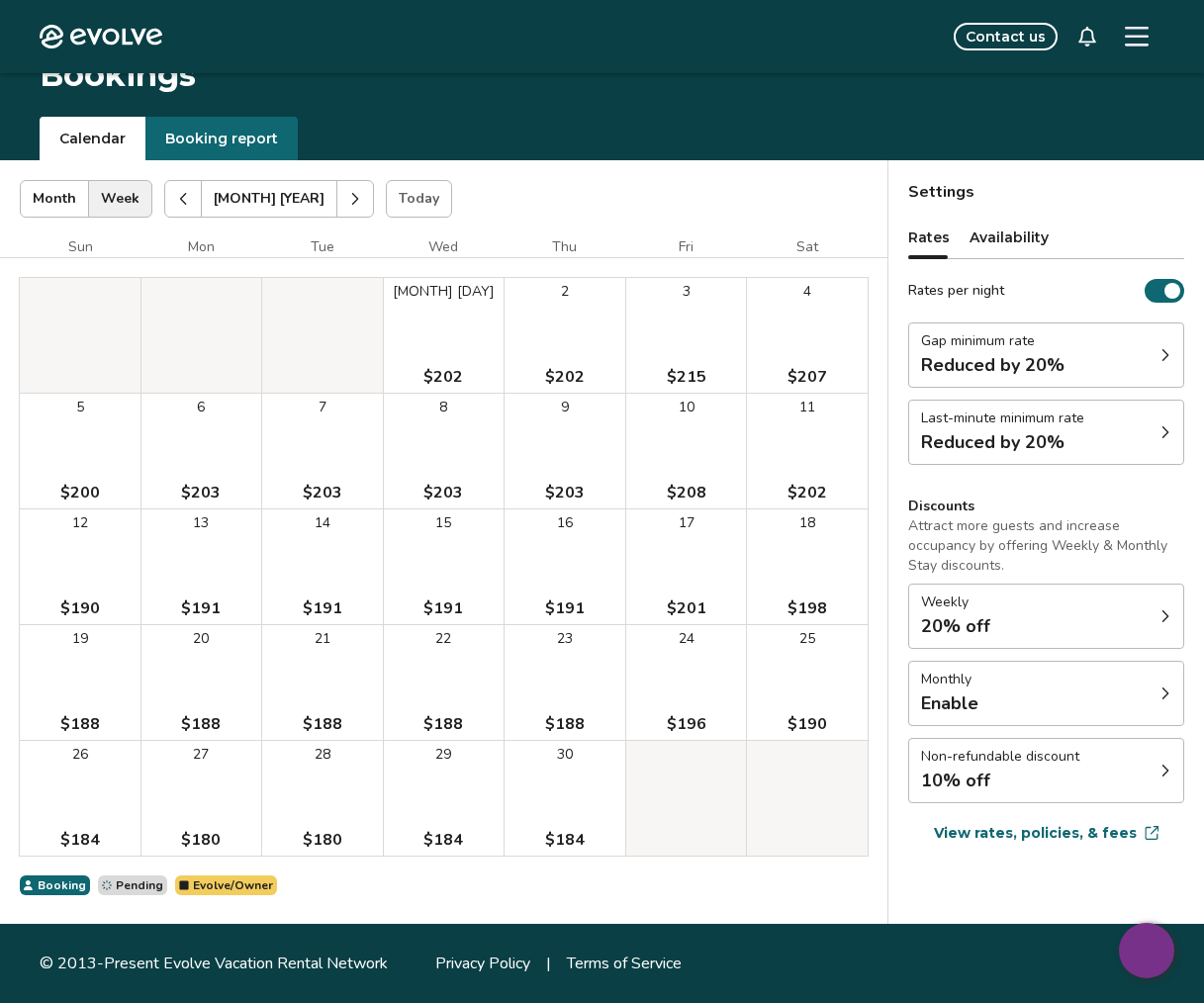 click at bounding box center [183, 199] 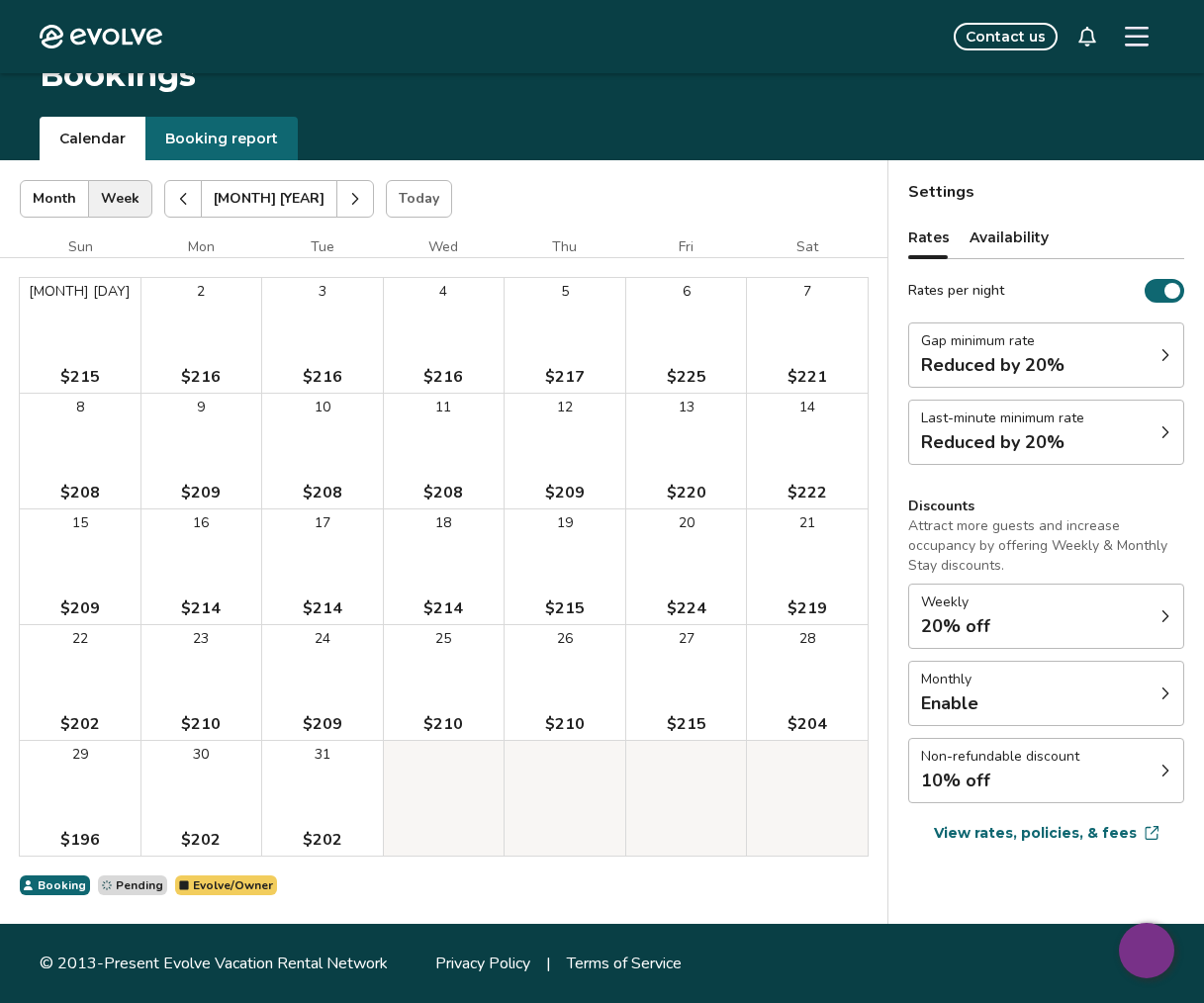 click at bounding box center [183, 199] 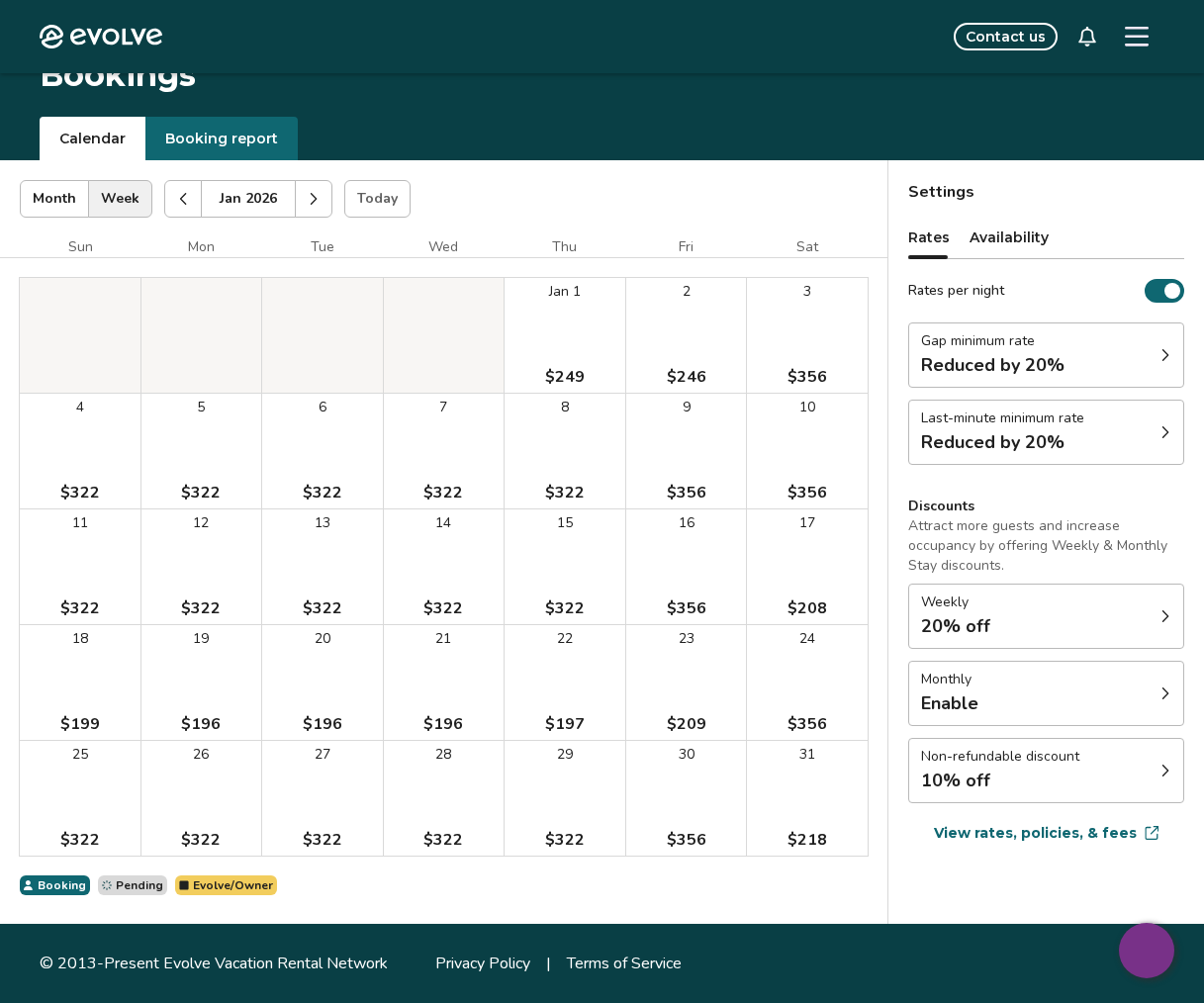 click at bounding box center [183, 199] 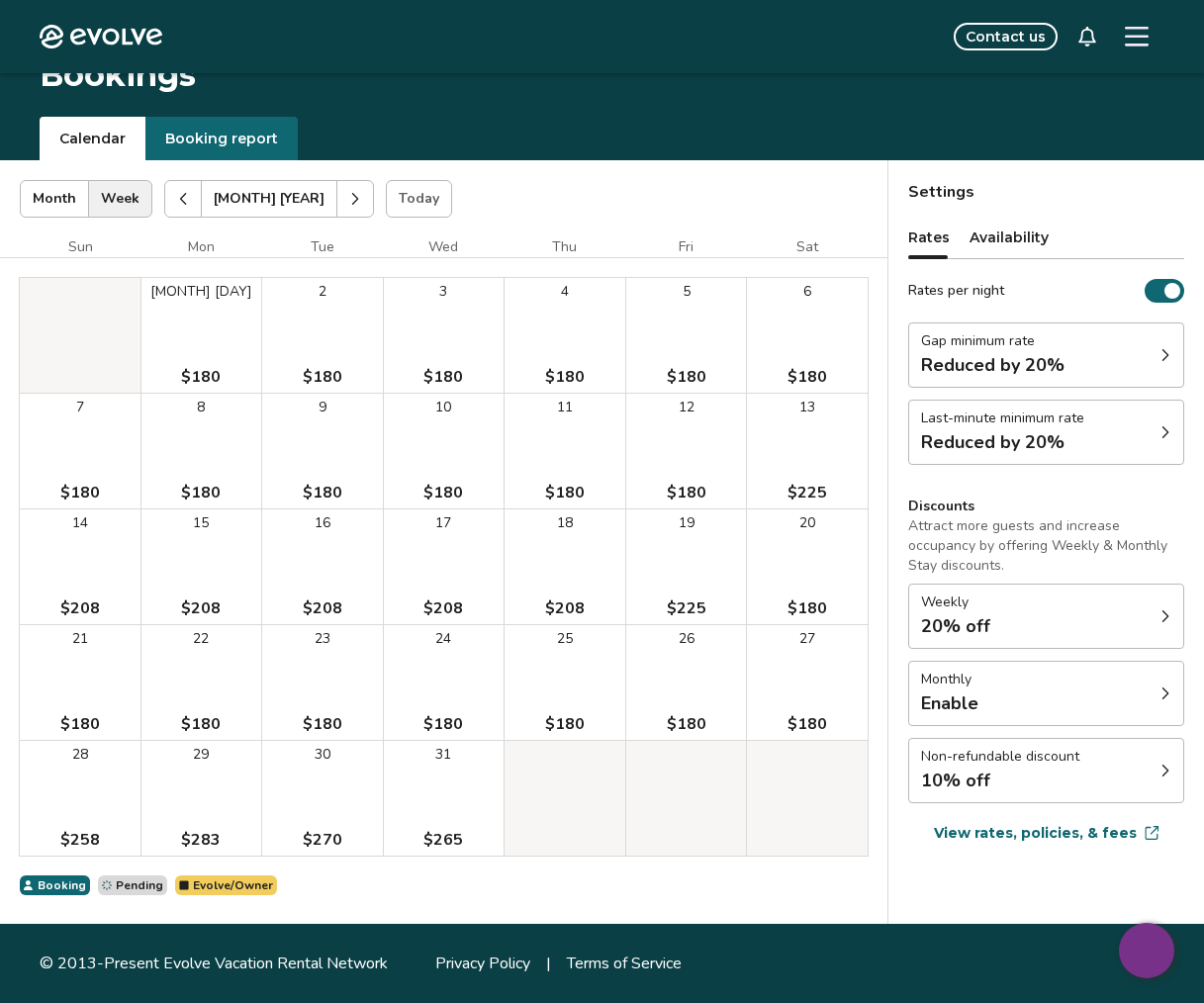 click at bounding box center (183, 199) 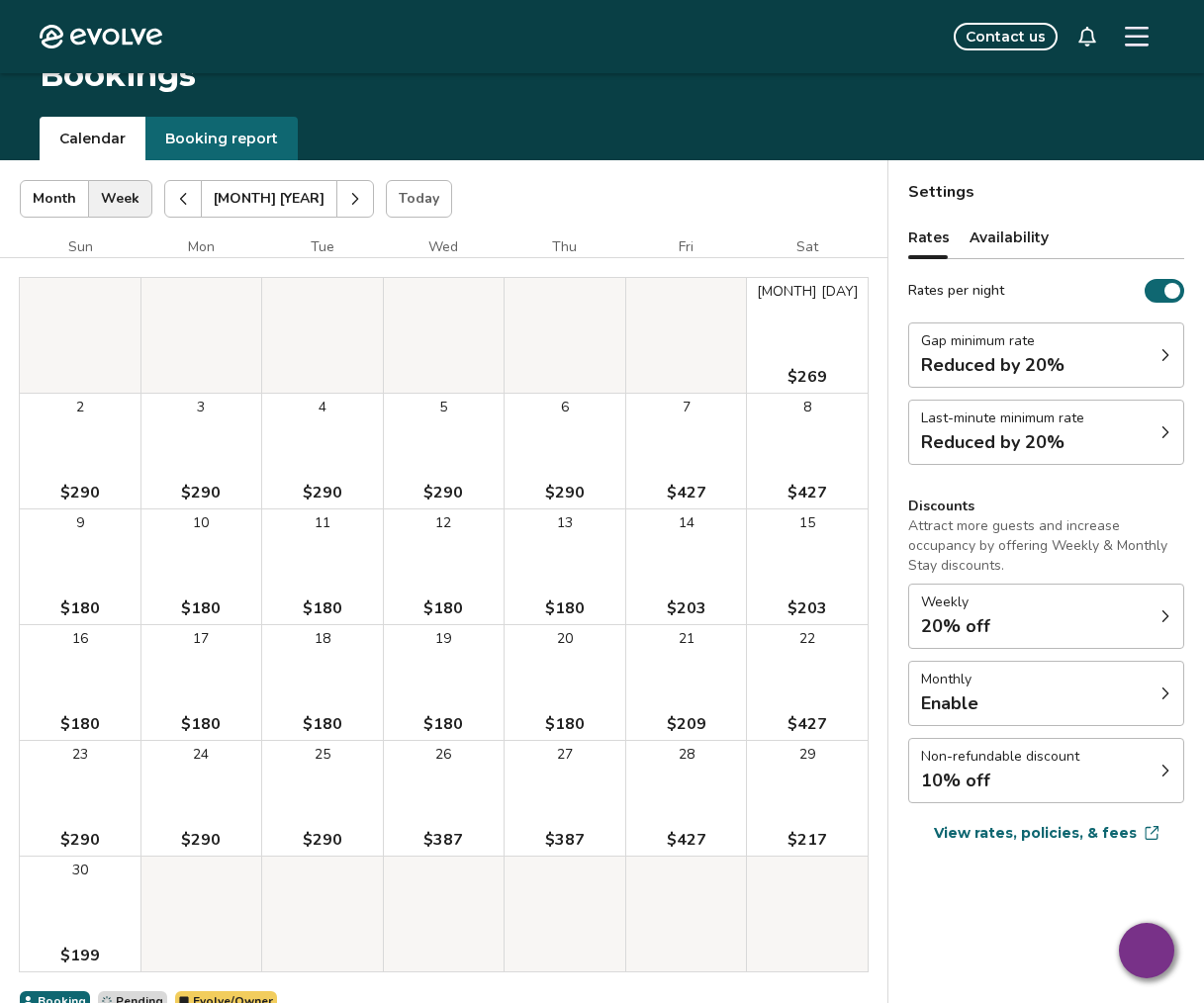 click at bounding box center (183, 199) 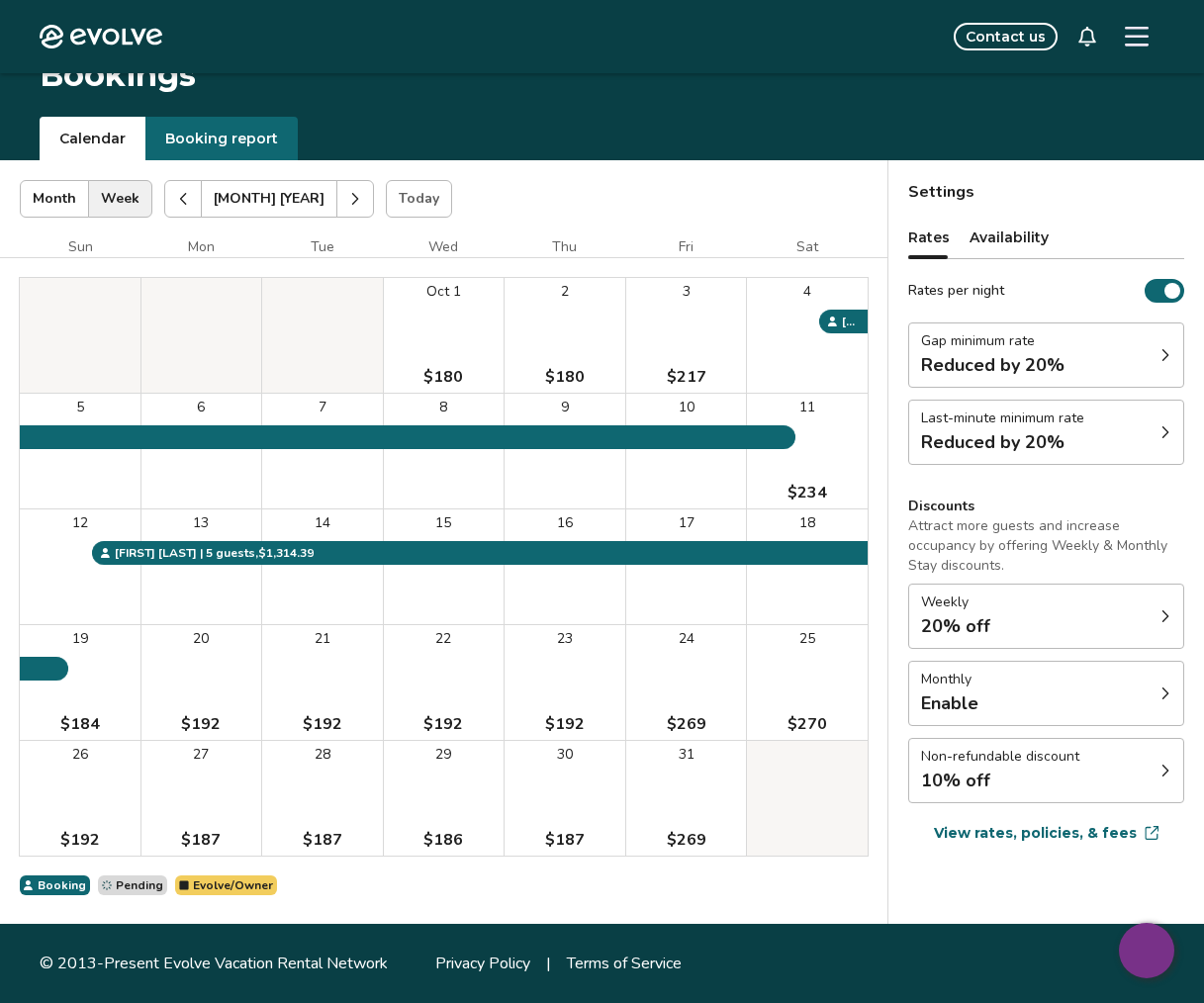 click at bounding box center [183, 199] 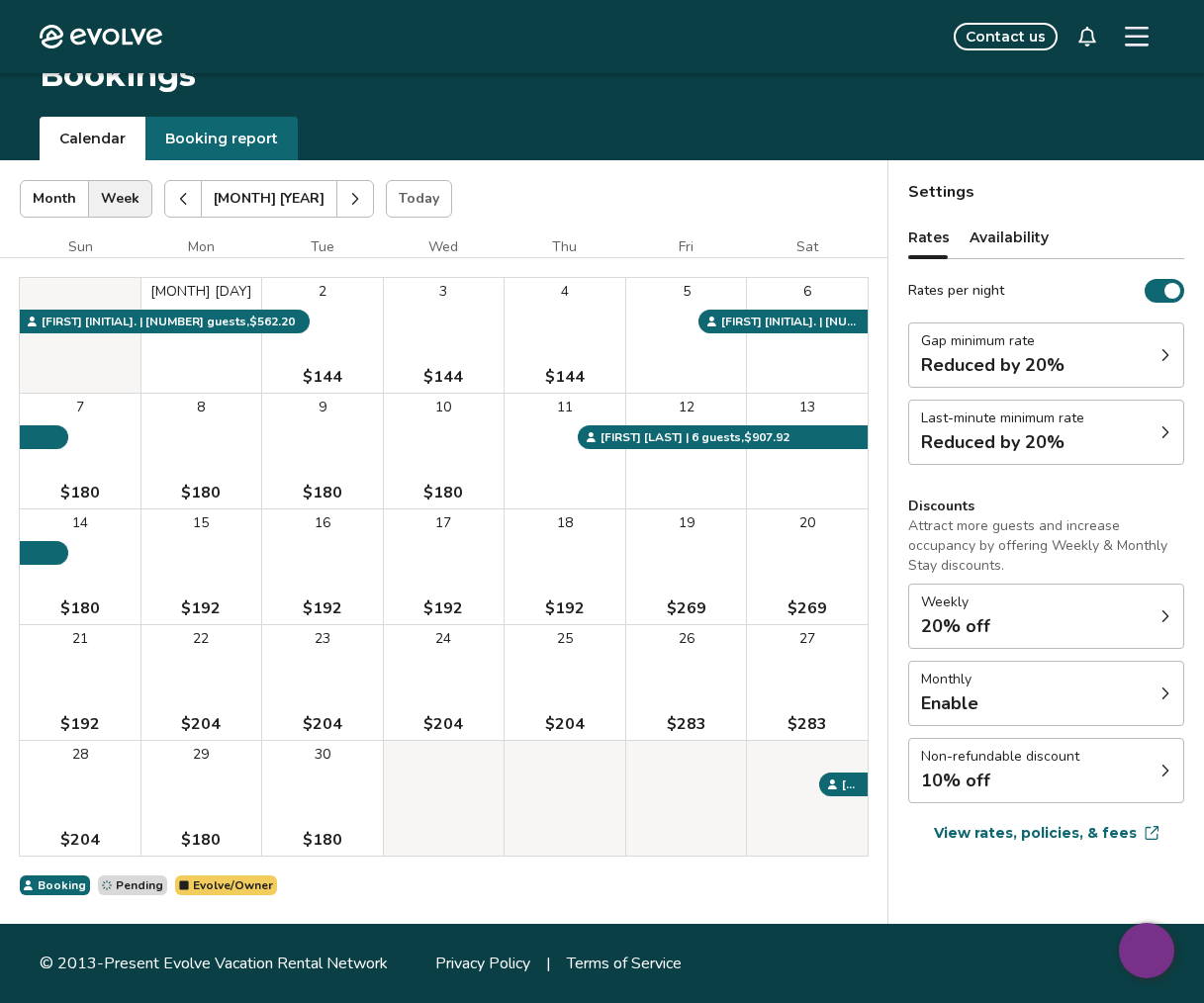 click at bounding box center (183, 199) 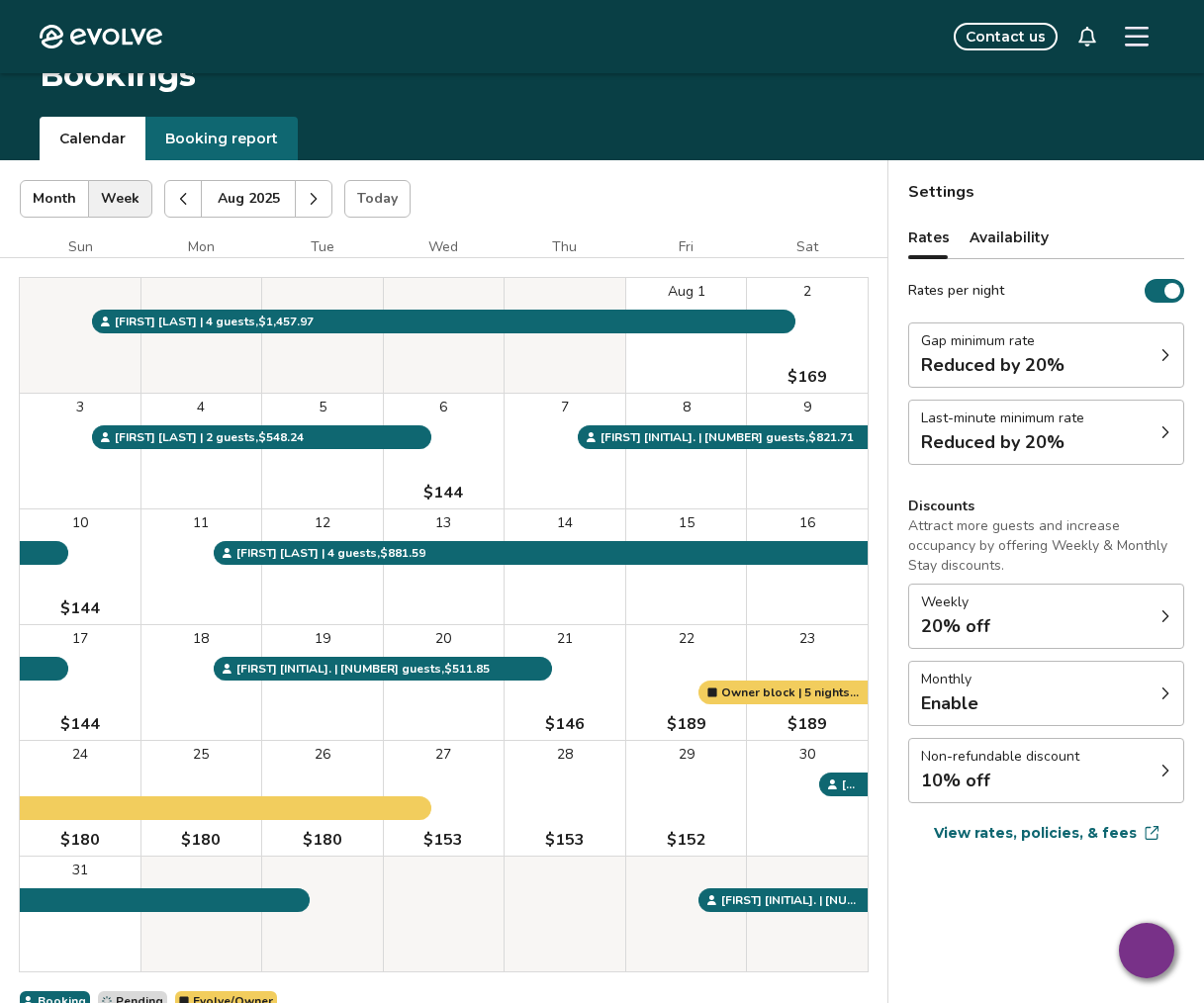click 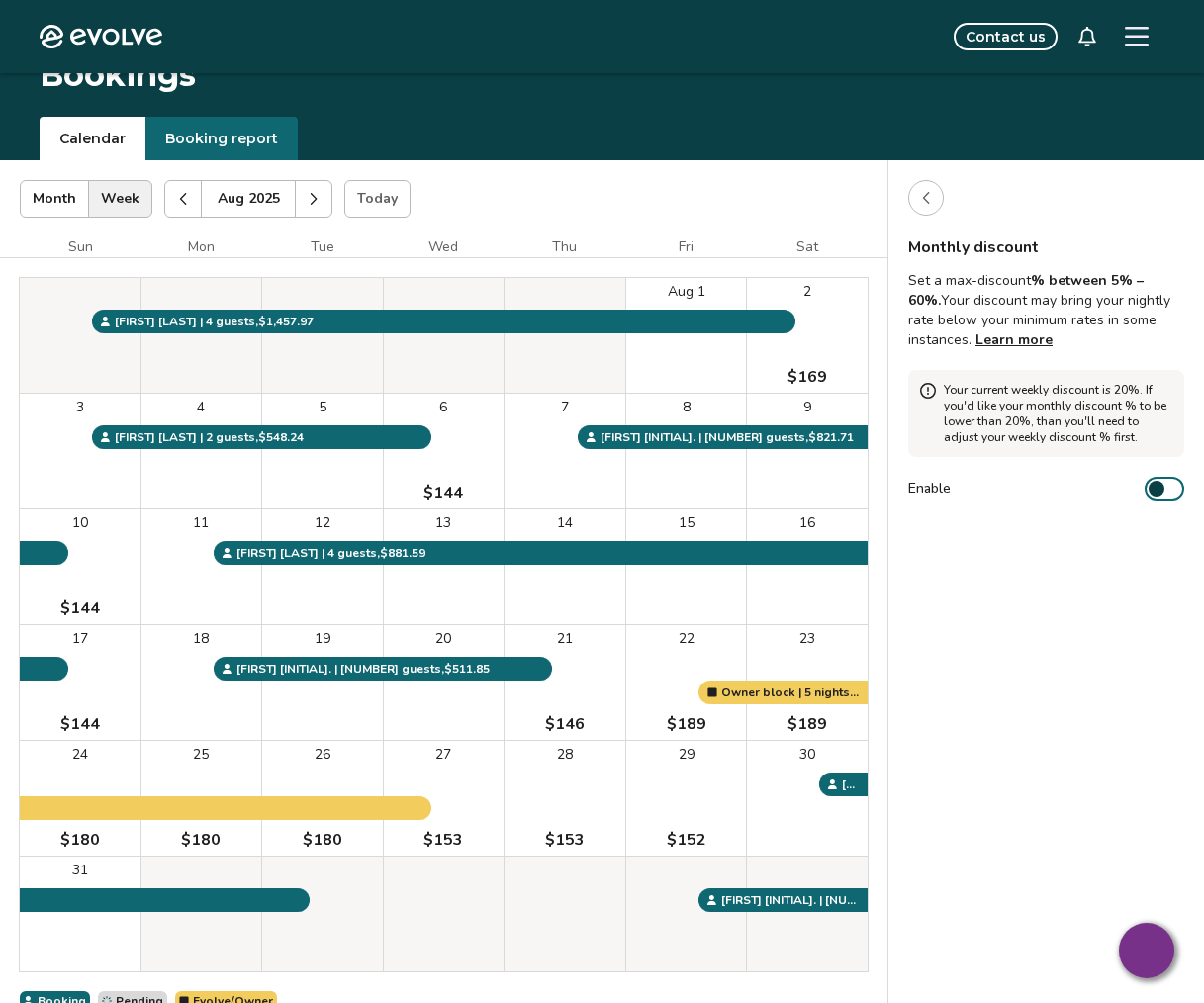 click 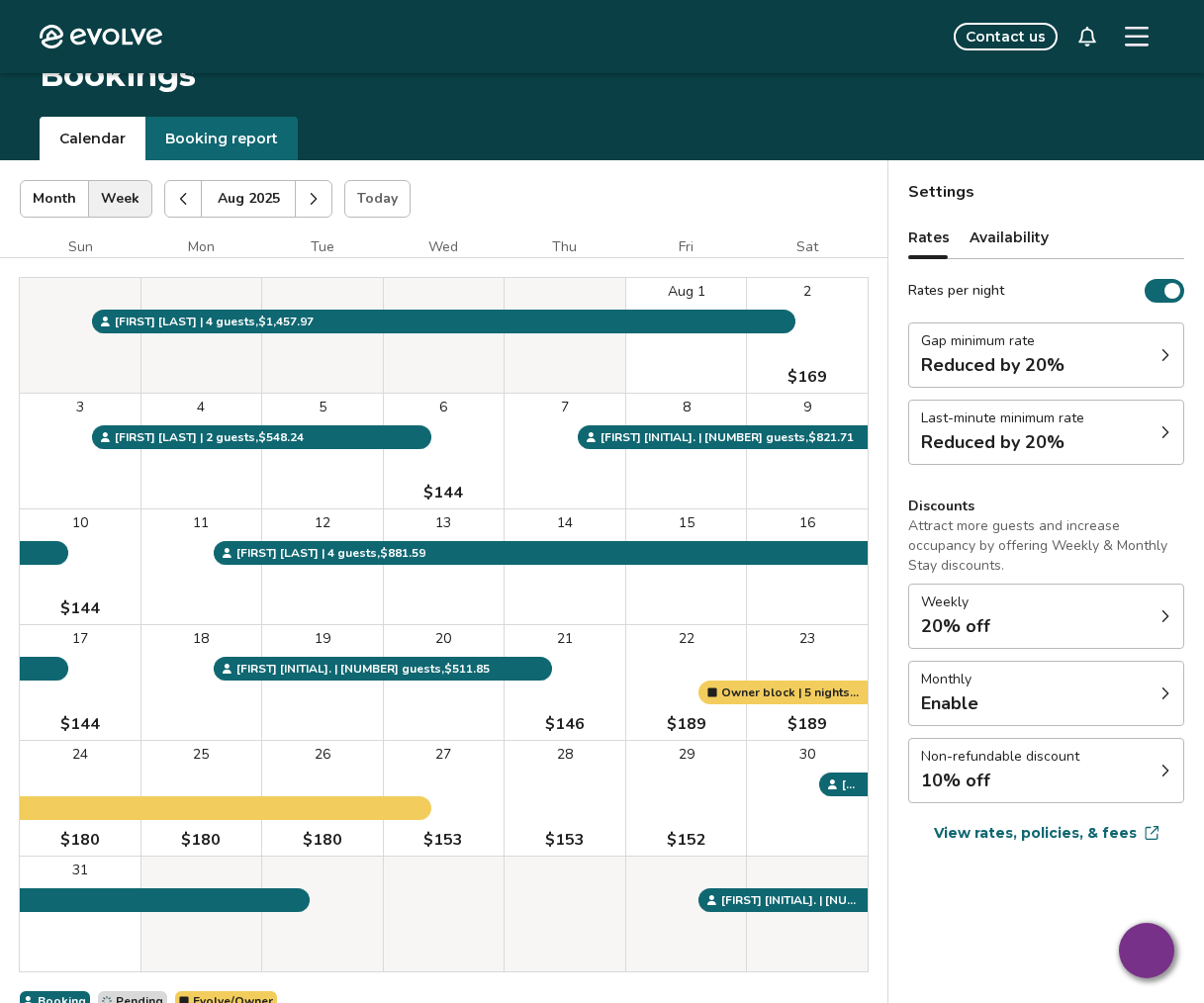 click at bounding box center (1165, 616) 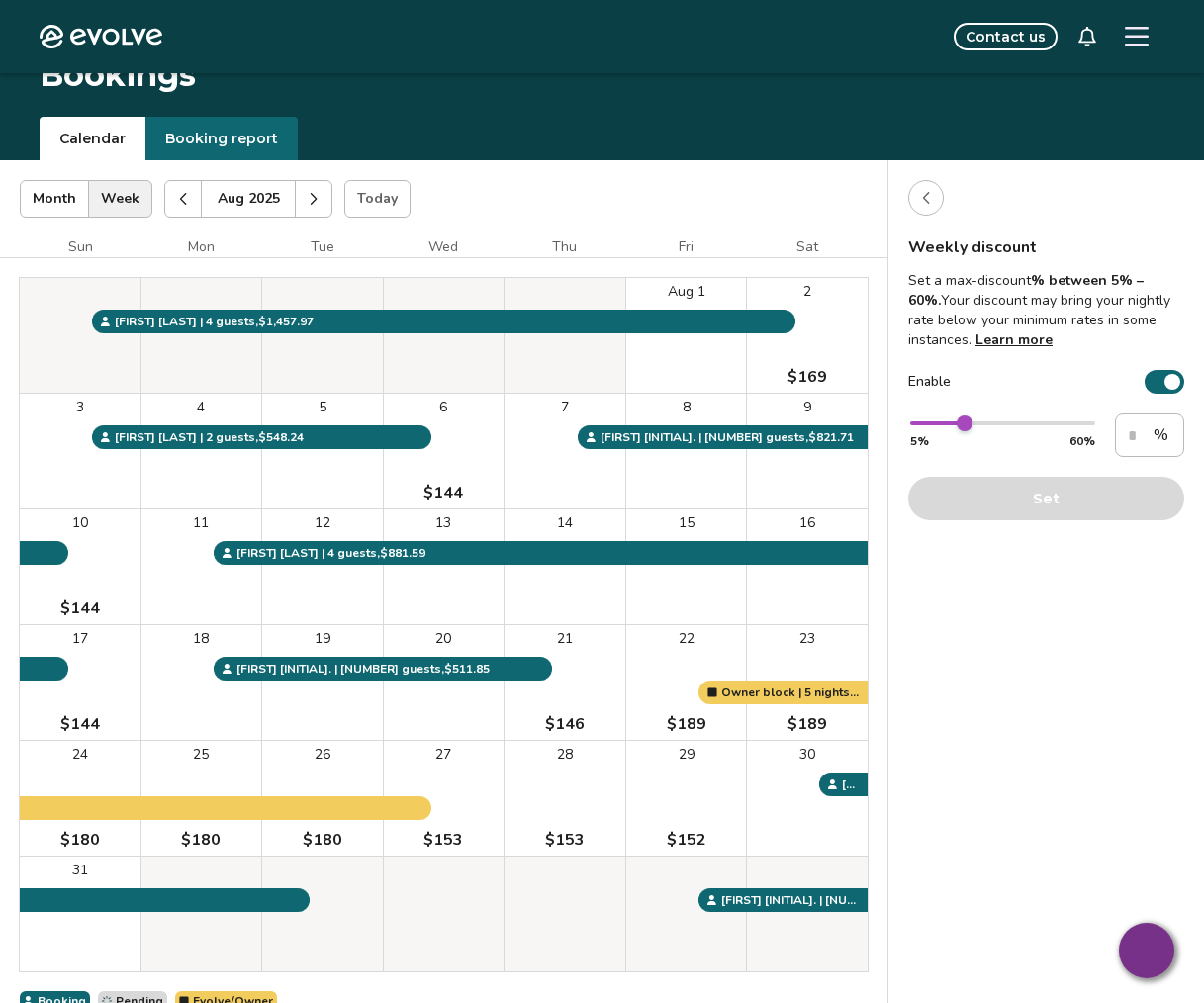 click 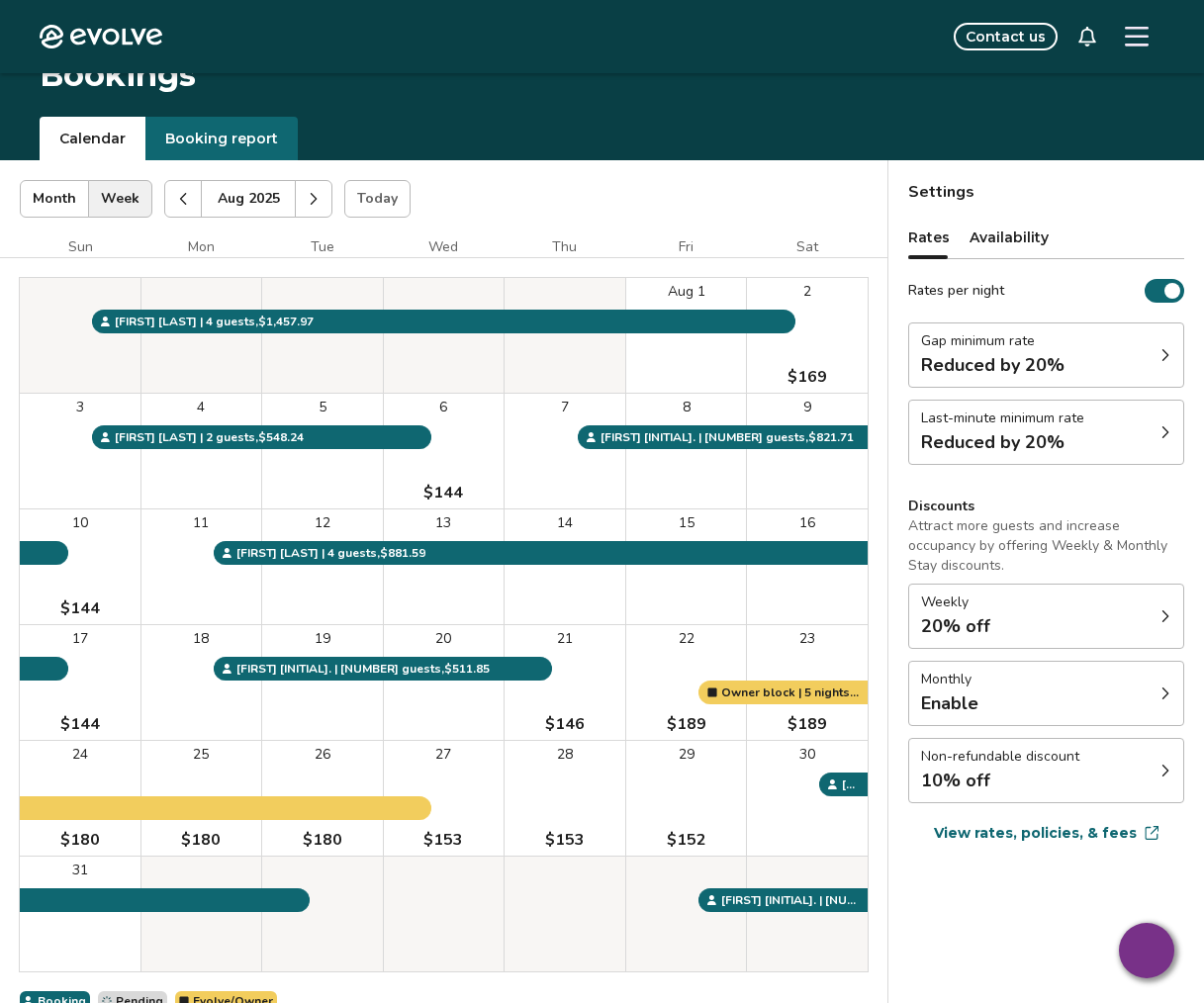 click on "Weekly 20% off" at bounding box center [1046, 616] 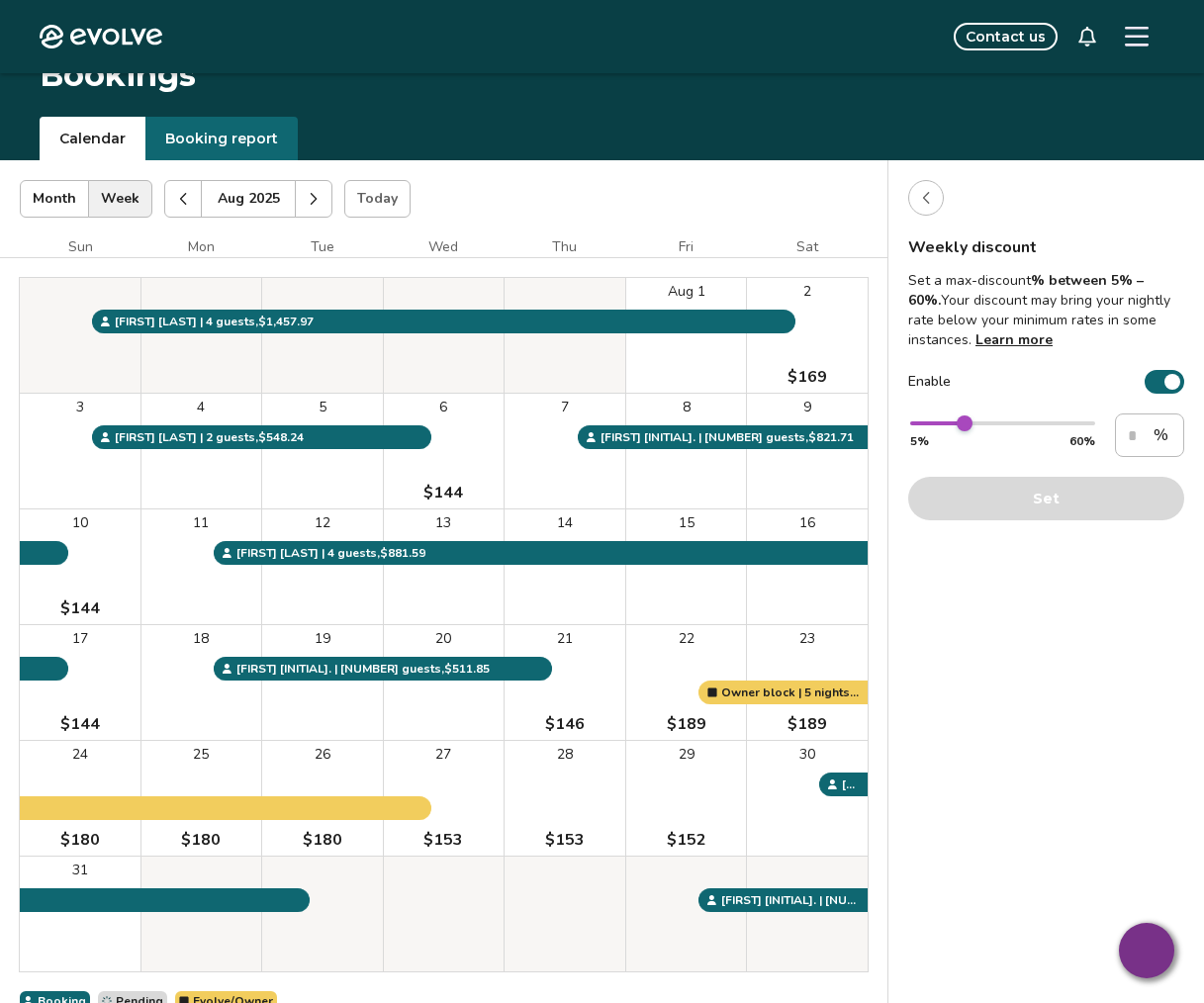 click 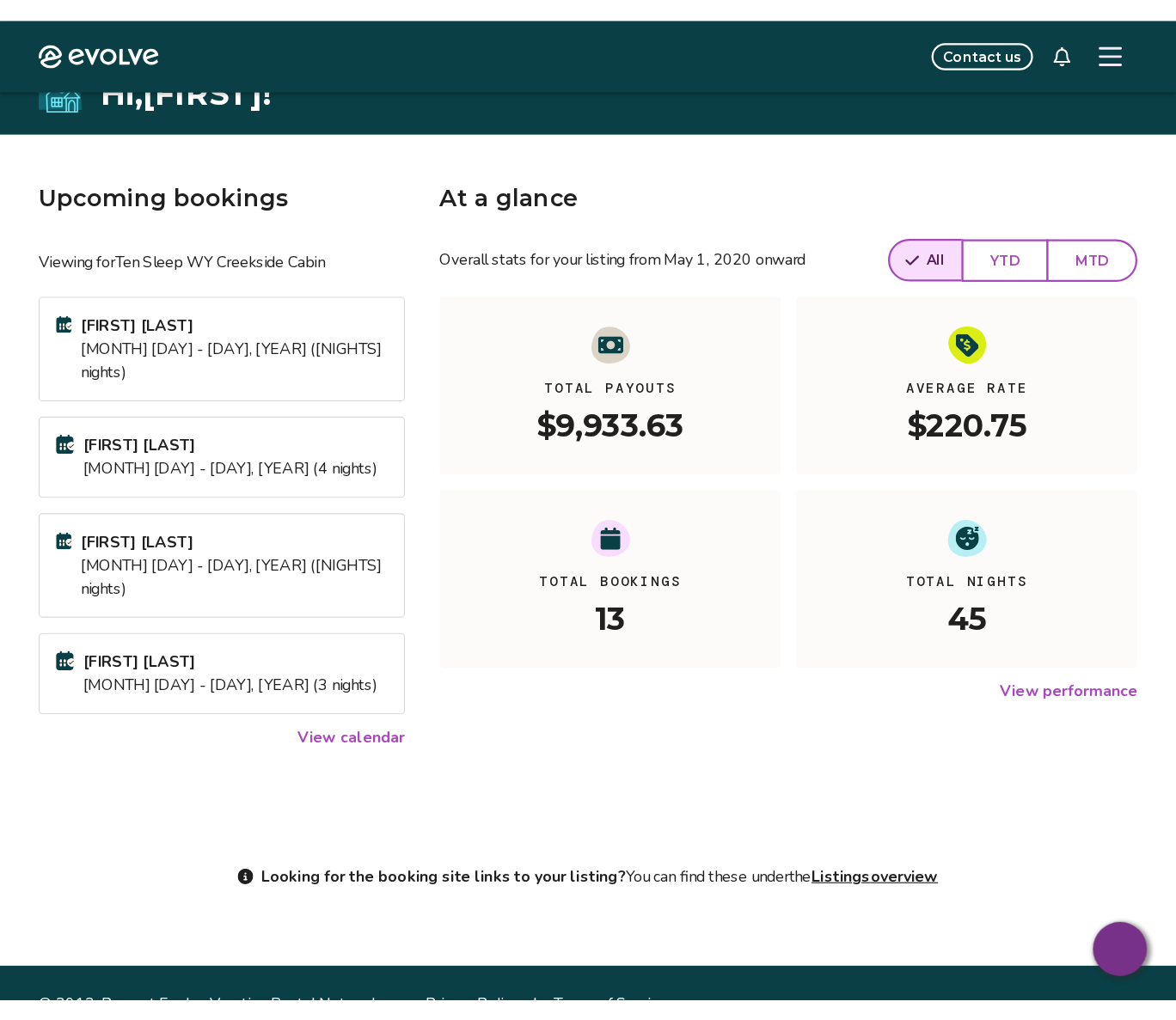 scroll, scrollTop: 0, scrollLeft: 0, axis: both 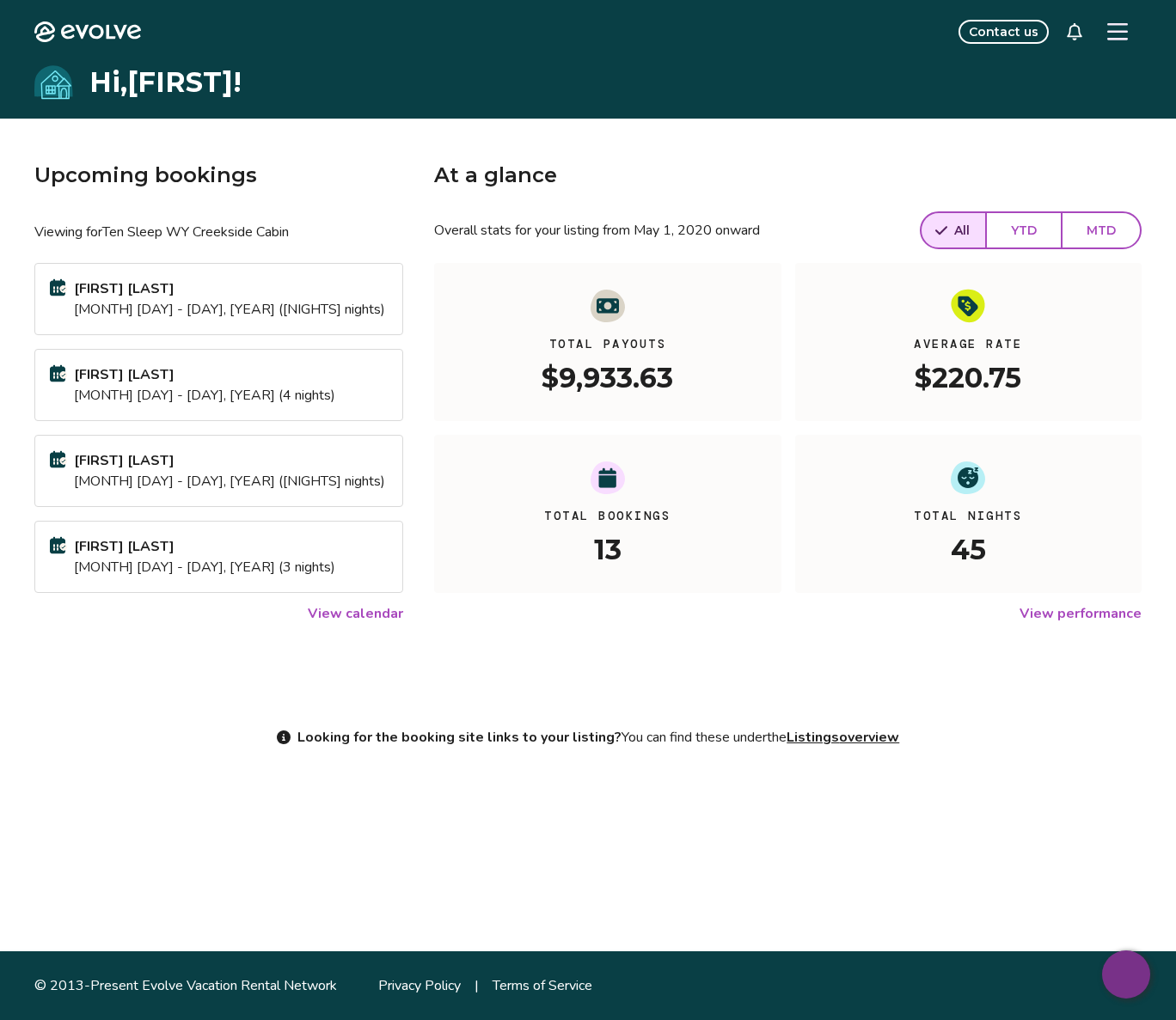 click at bounding box center [1118, 32] 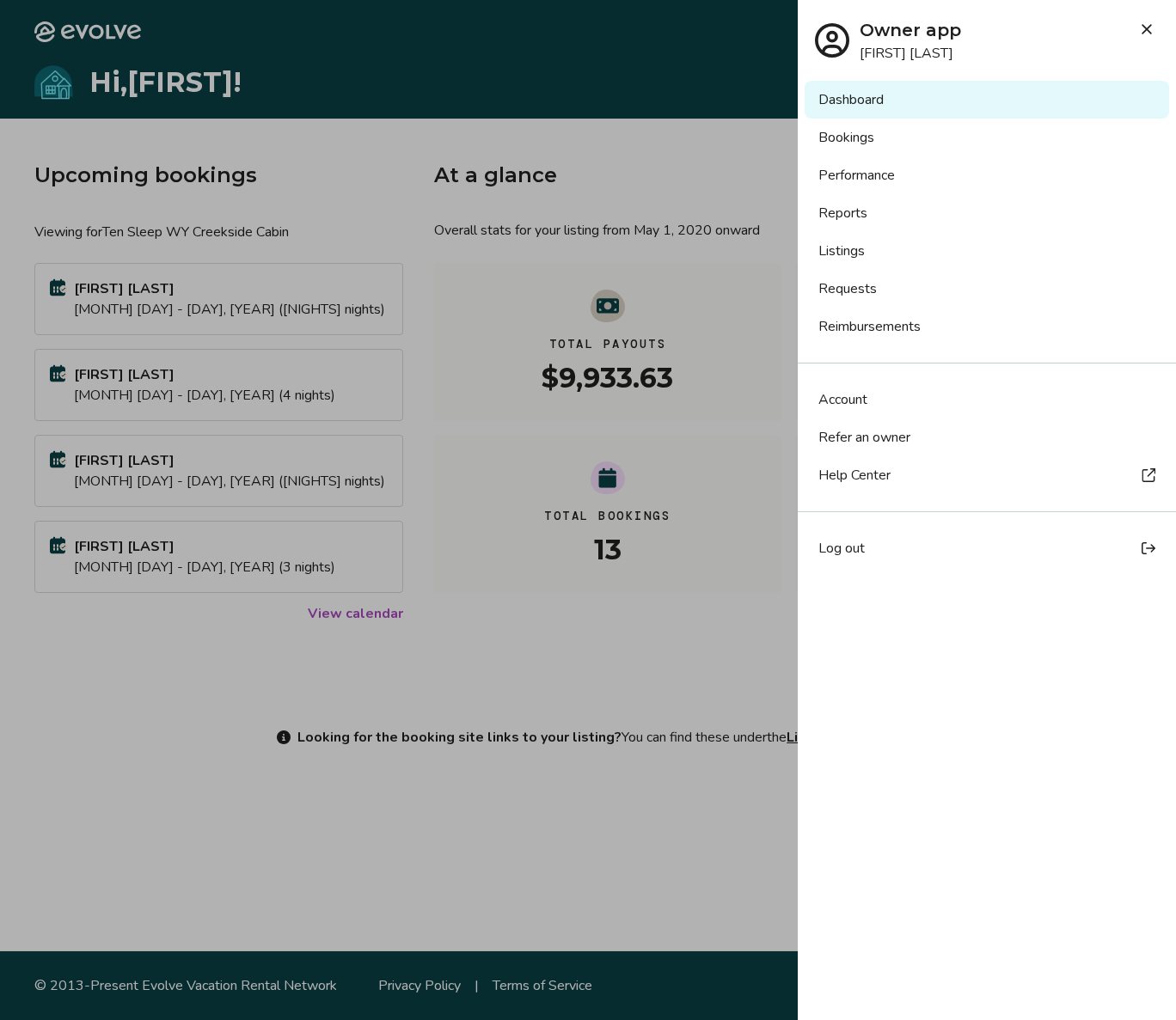 click on "Reports" at bounding box center [987, 213] 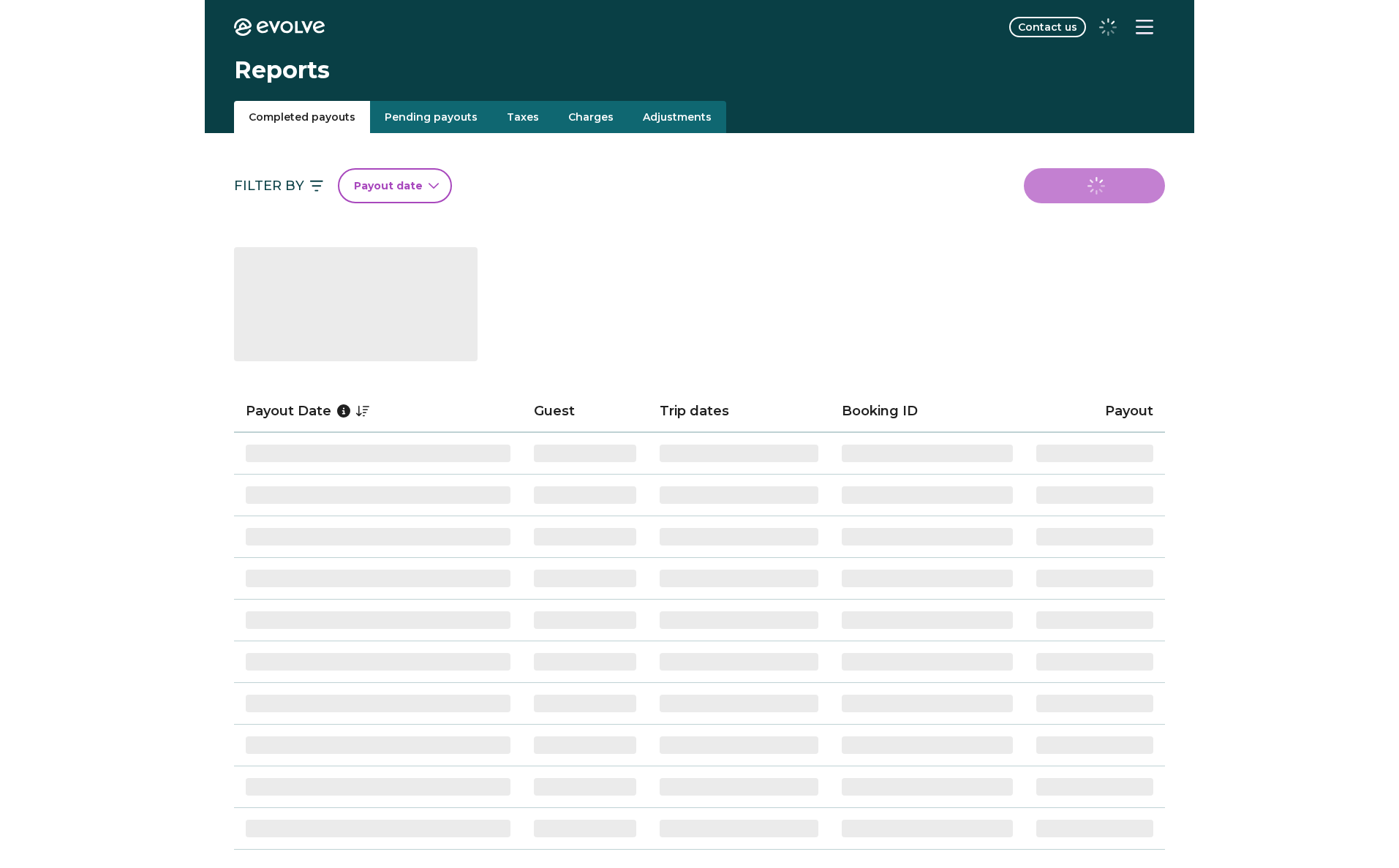 scroll, scrollTop: 0, scrollLeft: 0, axis: both 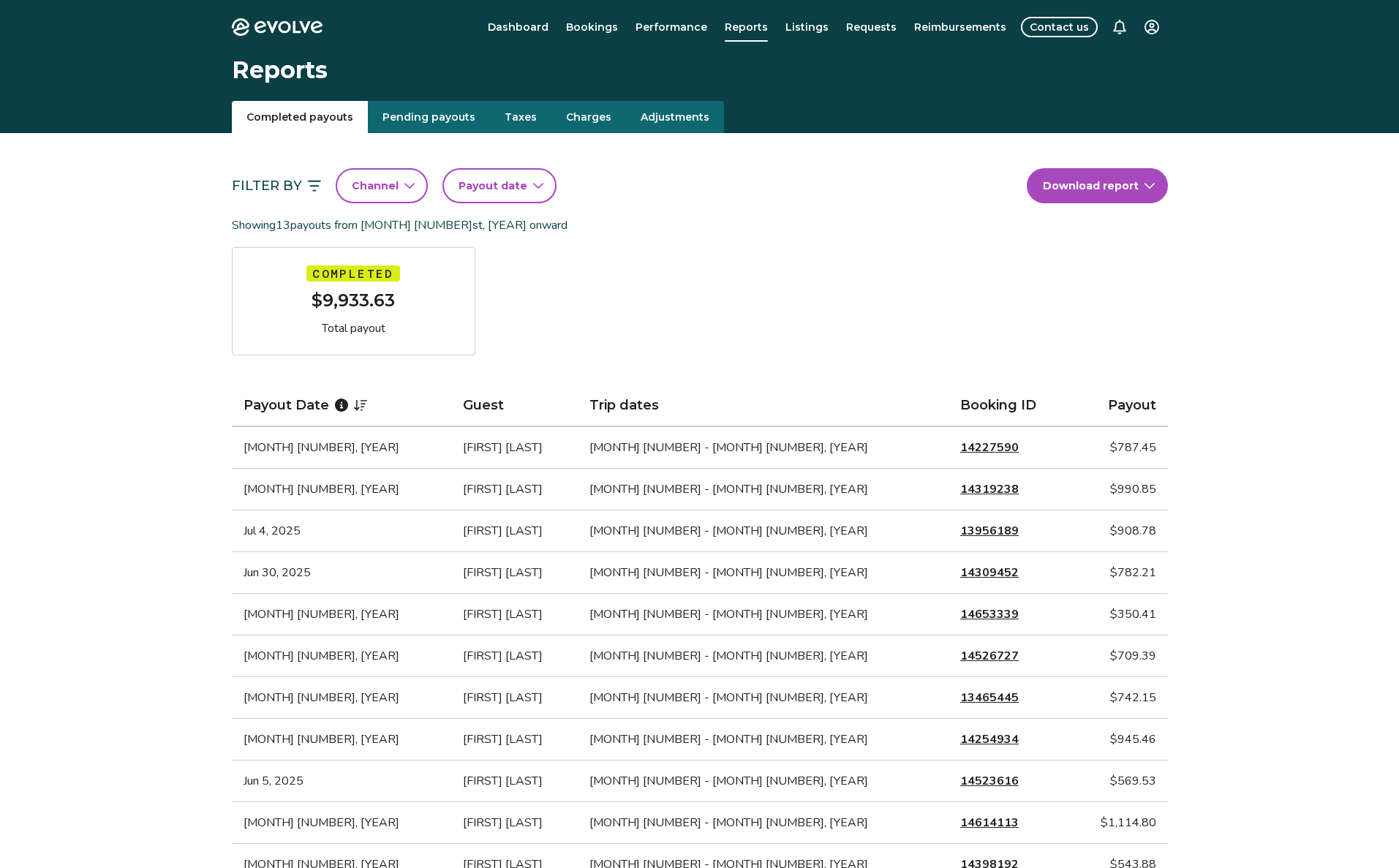 click at bounding box center [1120, 27] 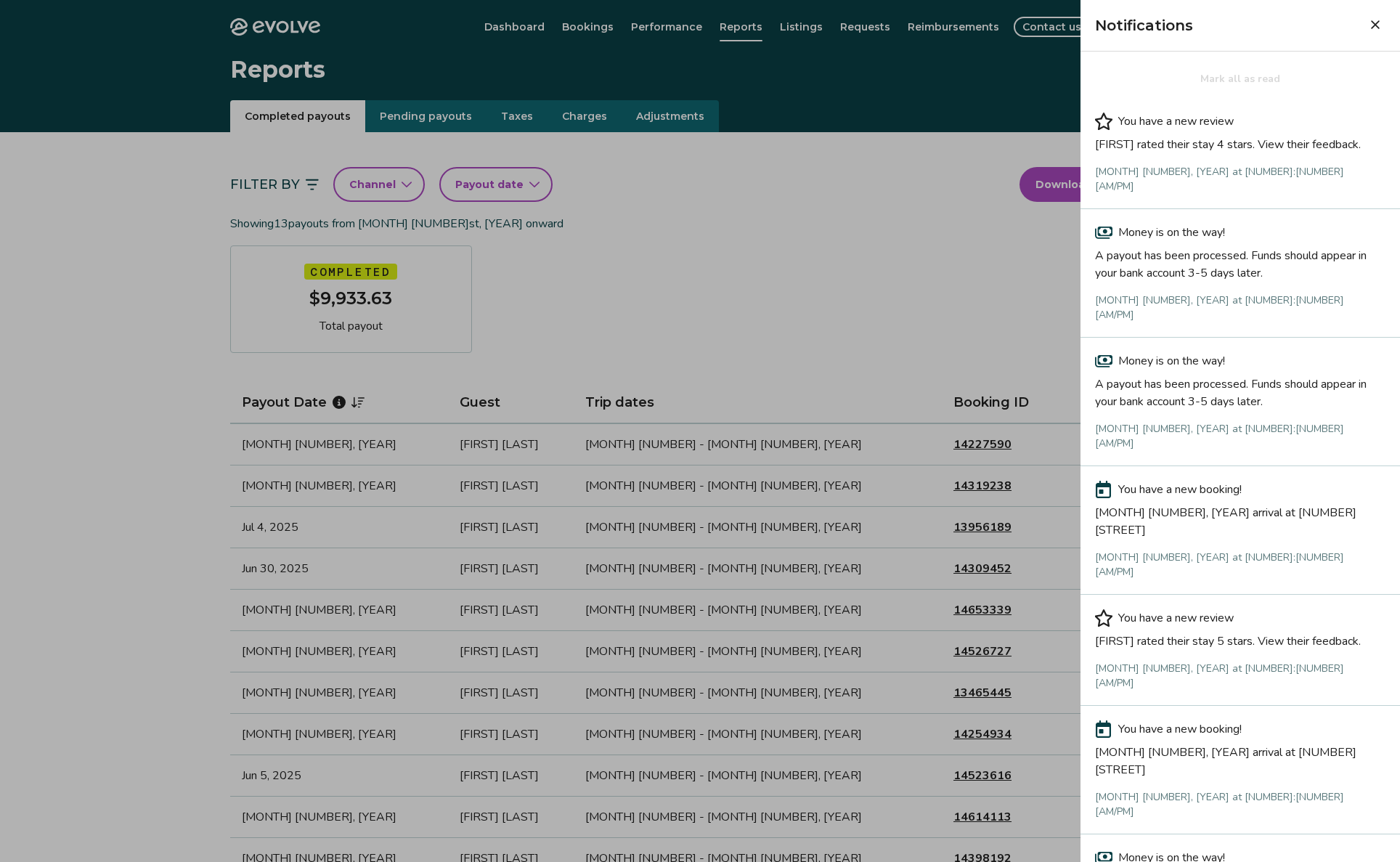 click 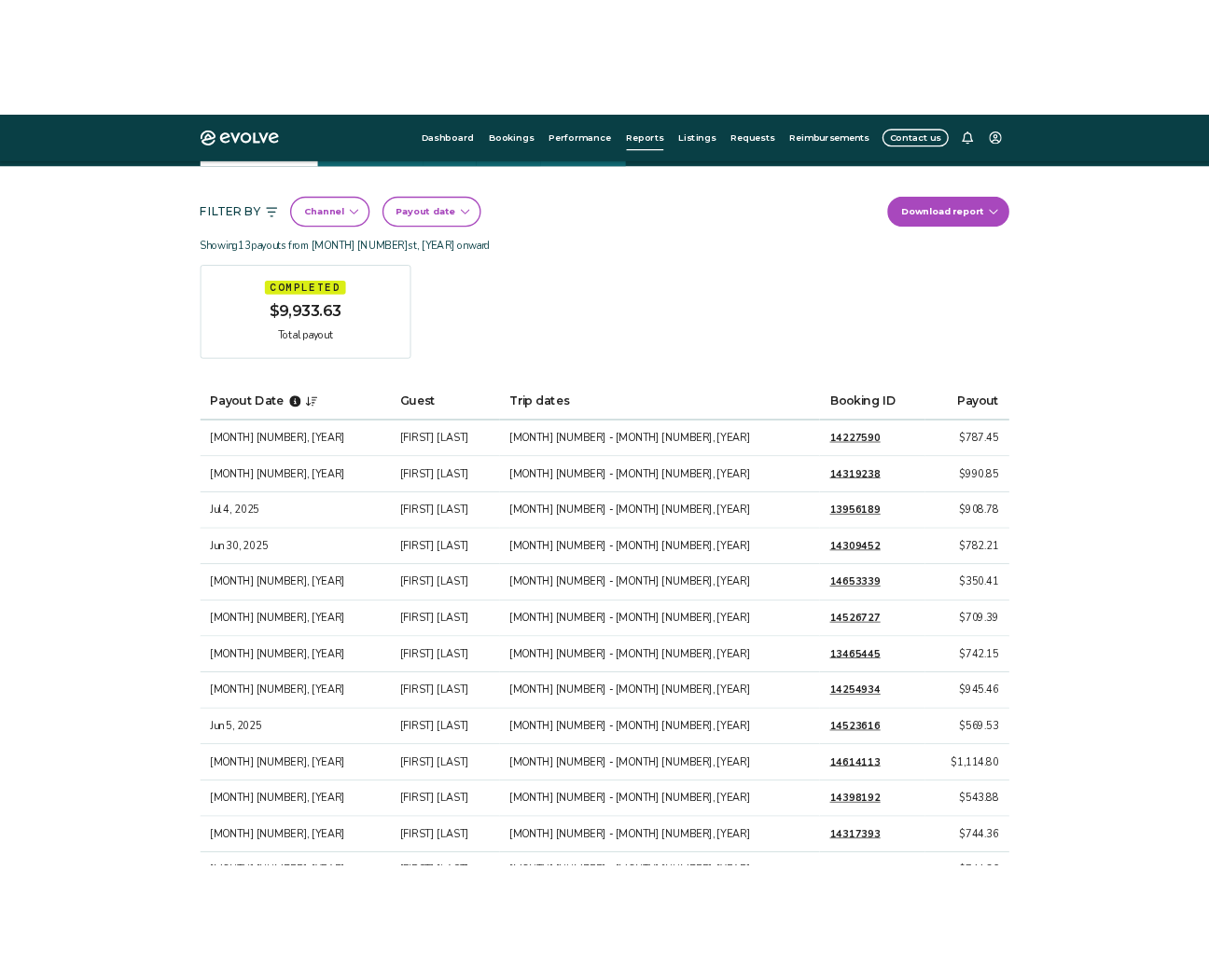scroll, scrollTop: 0, scrollLeft: 0, axis: both 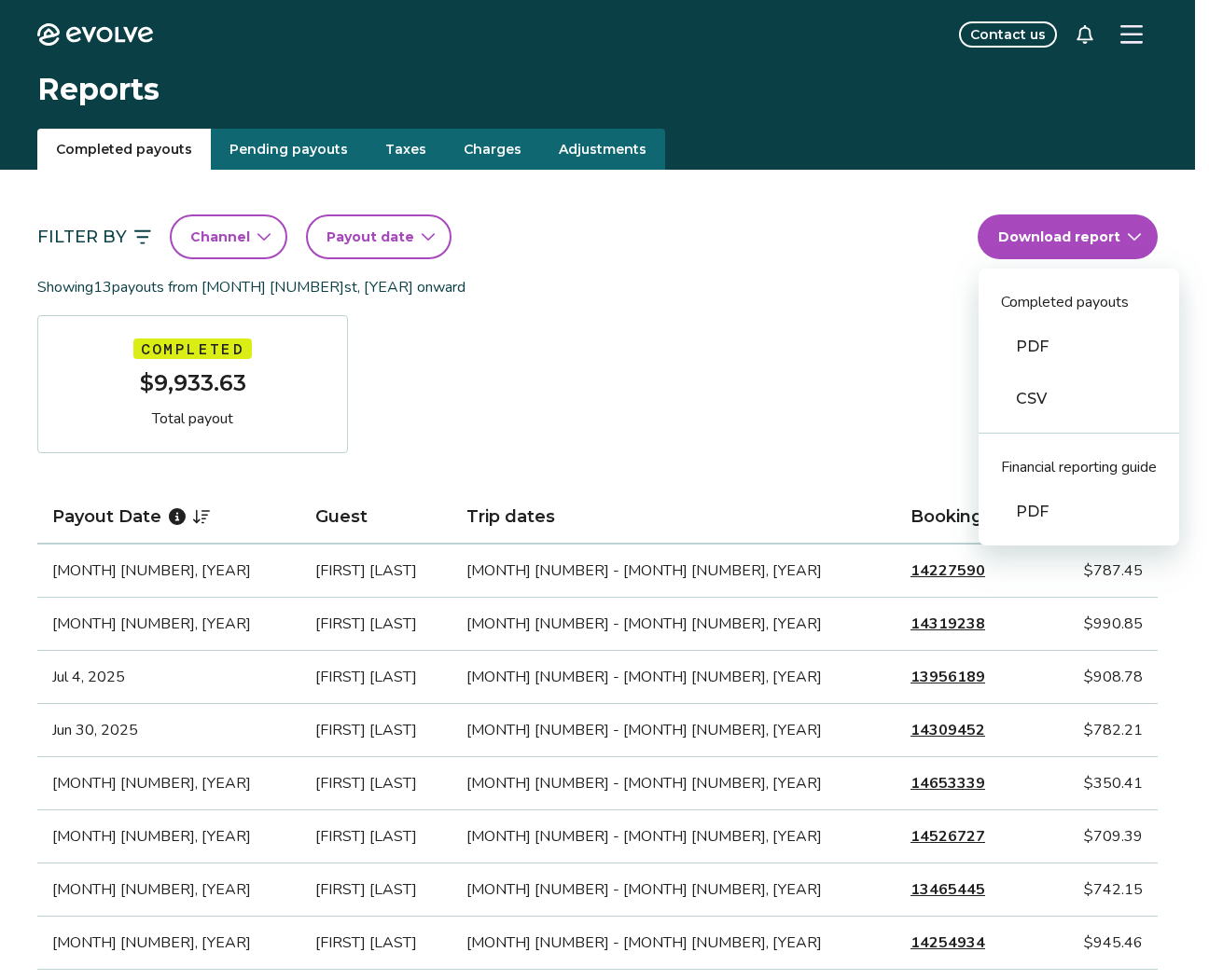 click on "Evolve Contact us Reports Completed payouts Pending payouts Taxes Charges Adjustments Filter By  Channel Payout date Download   report Completed payouts PDF CSV Financial reporting guide PDF Showing  13  payouts   from May 1st, 2020 onward Completed $9,933.63 Total payout Payout Date Guest Trip dates Booking ID Payout Jul 14, 2025 Jillian Peterson Jul 12 - Jul 15, 2025 14227590 $787.45 Jul 9, 2025 Michael Svoboda Jul 7 - Jul 11, 2025 14319238 $990.85 Jul 4, 2025 Michaela Cui Jul 2 - Jul 5, 2025 13956189 $908.78 Jun 30, 2025 Cheri Noblitt Jun 28 - Jul 1, 2025 14309452 $782.21 Jun 26, 2025 Eleanor Corcoran Jun 24 - Jun 26, 2025 14653339 $350.41 Jun 21, 2025 Karen Seppanen Jun 19 - Jun 23, 2025 14526727 $709.39 Jun 15, 2025 Marsha A Rusch Jun 13 - Jun 16, 2025 13465445 $742.15 Jun 10, 2025 Leah Fay Jun 8 - Jun 12, 2025 14254934 $945.46 Jun 5, 2025 Ronda Goebel Jun 3 - Jun 7, 2025 14523616 $569.53 May 26, 2025 Eric Seidel May 24 - May 31, 2025 14614113 $1,114.80 May 23, 2025 ⁨M.⁩ Maken May 21 - May 23, 2025" at bounding box center [604, 1145] 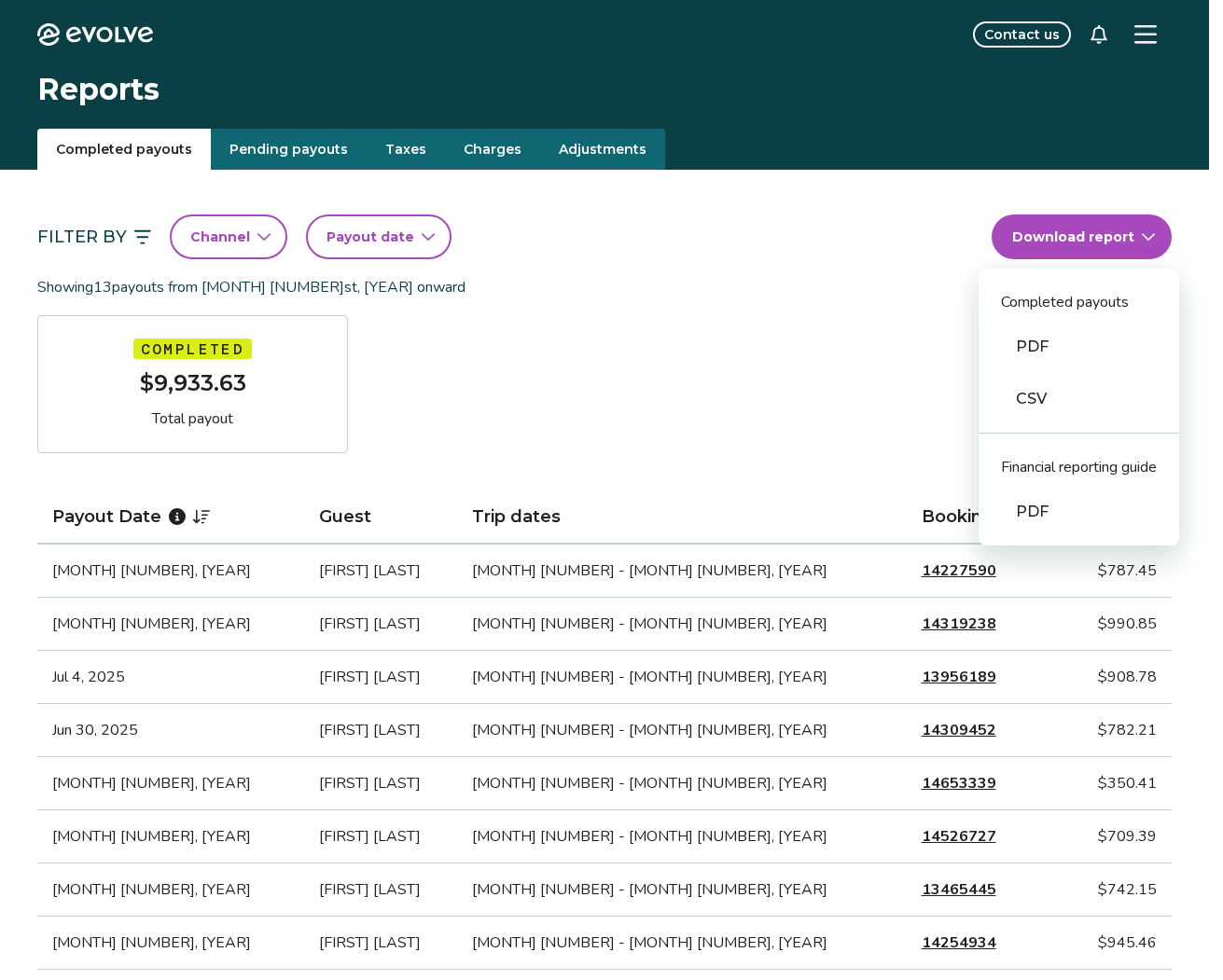 click on "PDF" at bounding box center [1078, 347] 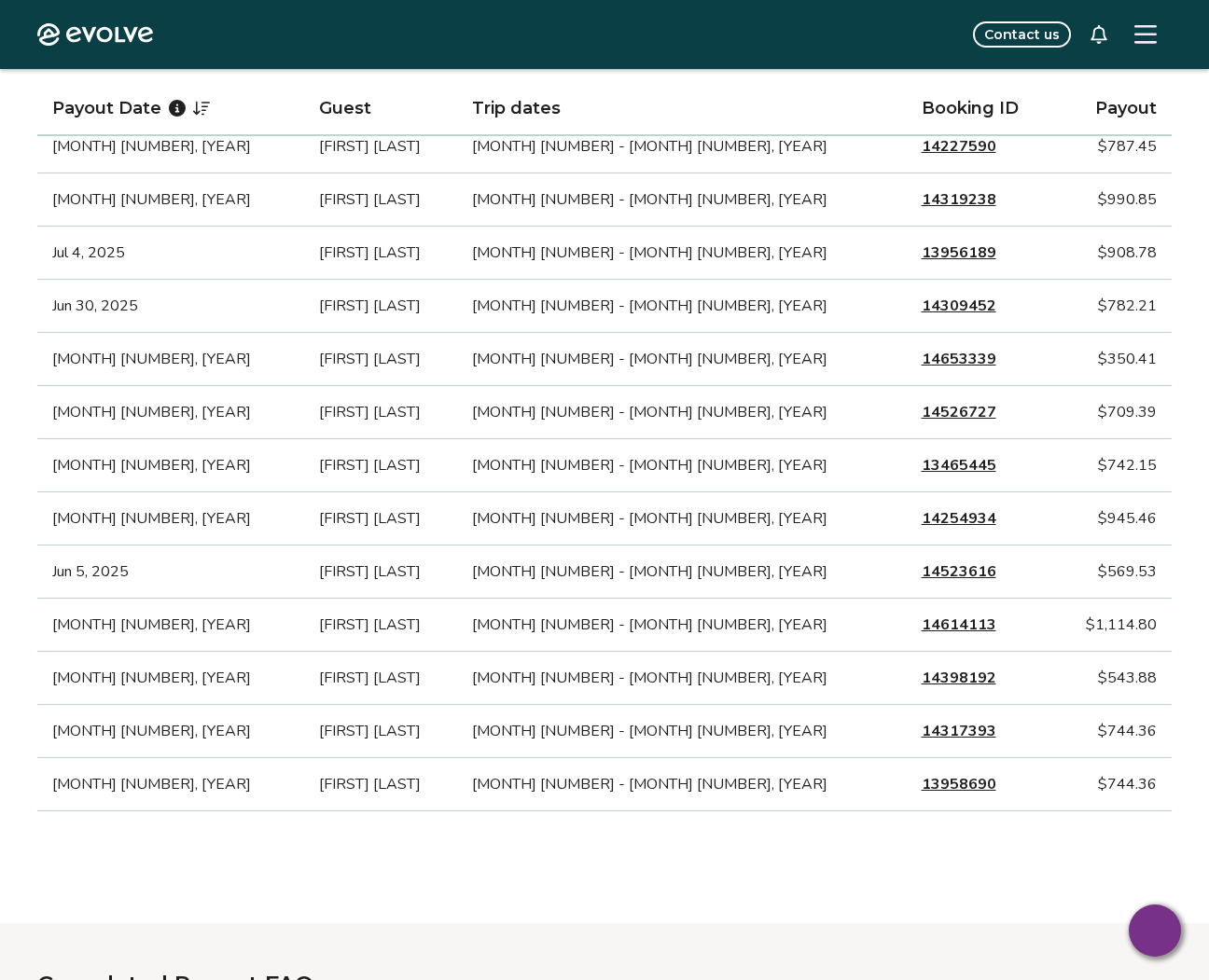 scroll, scrollTop: 466, scrollLeft: 0, axis: vertical 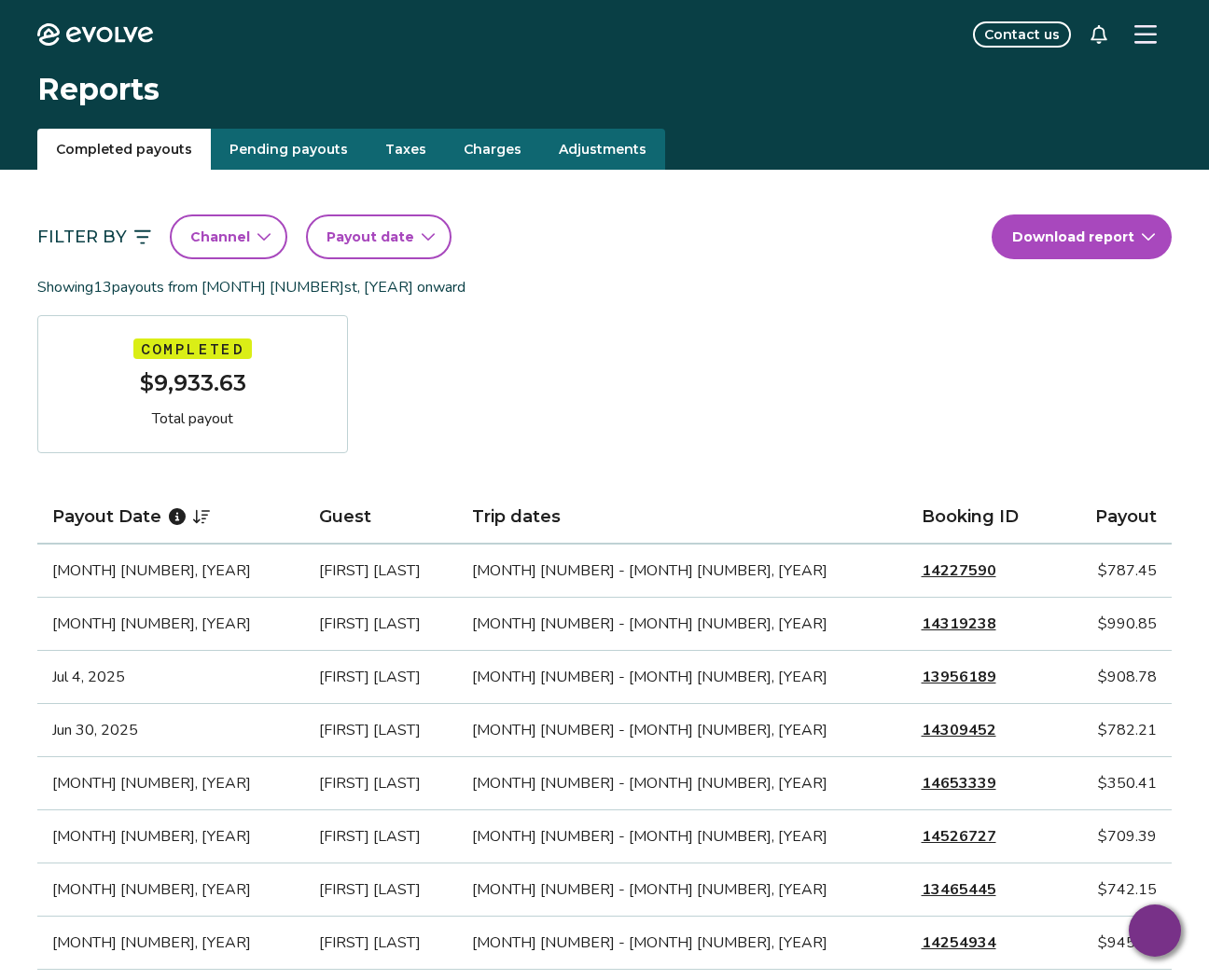 click on "Pending payouts" at bounding box center [288, 149] 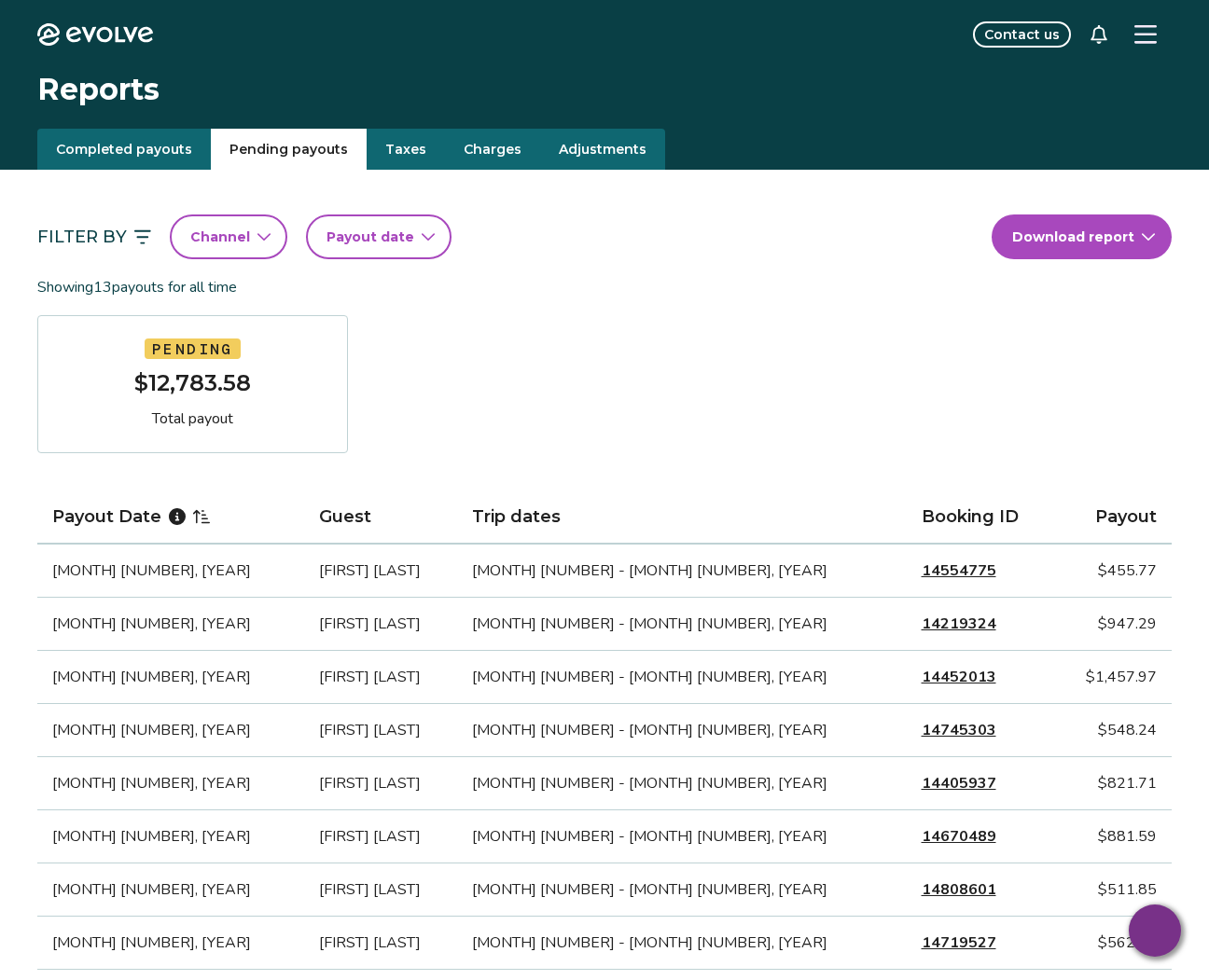 click on "Pending payouts" at bounding box center (288, 149) 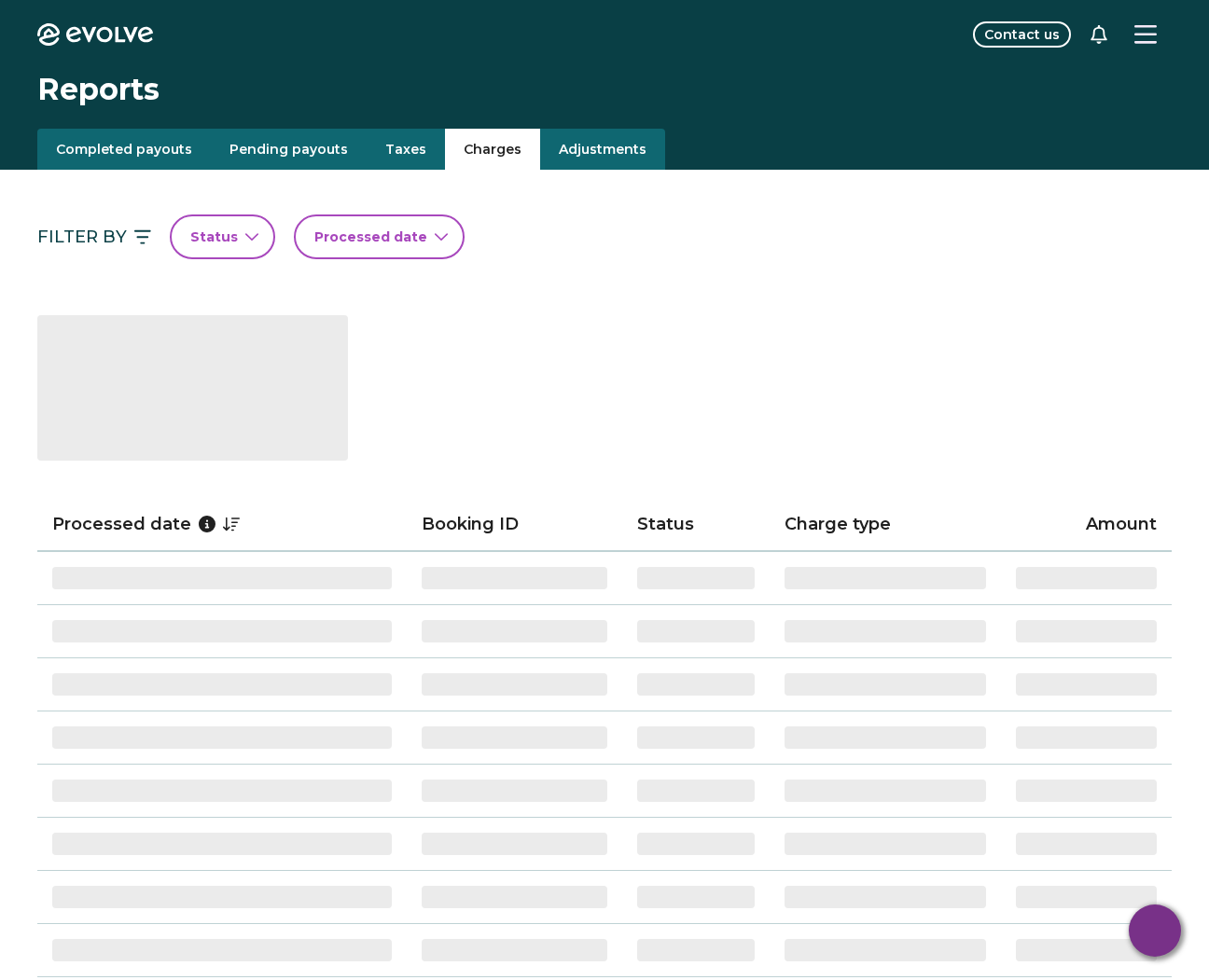 click on "Charges" at bounding box center [493, 149] 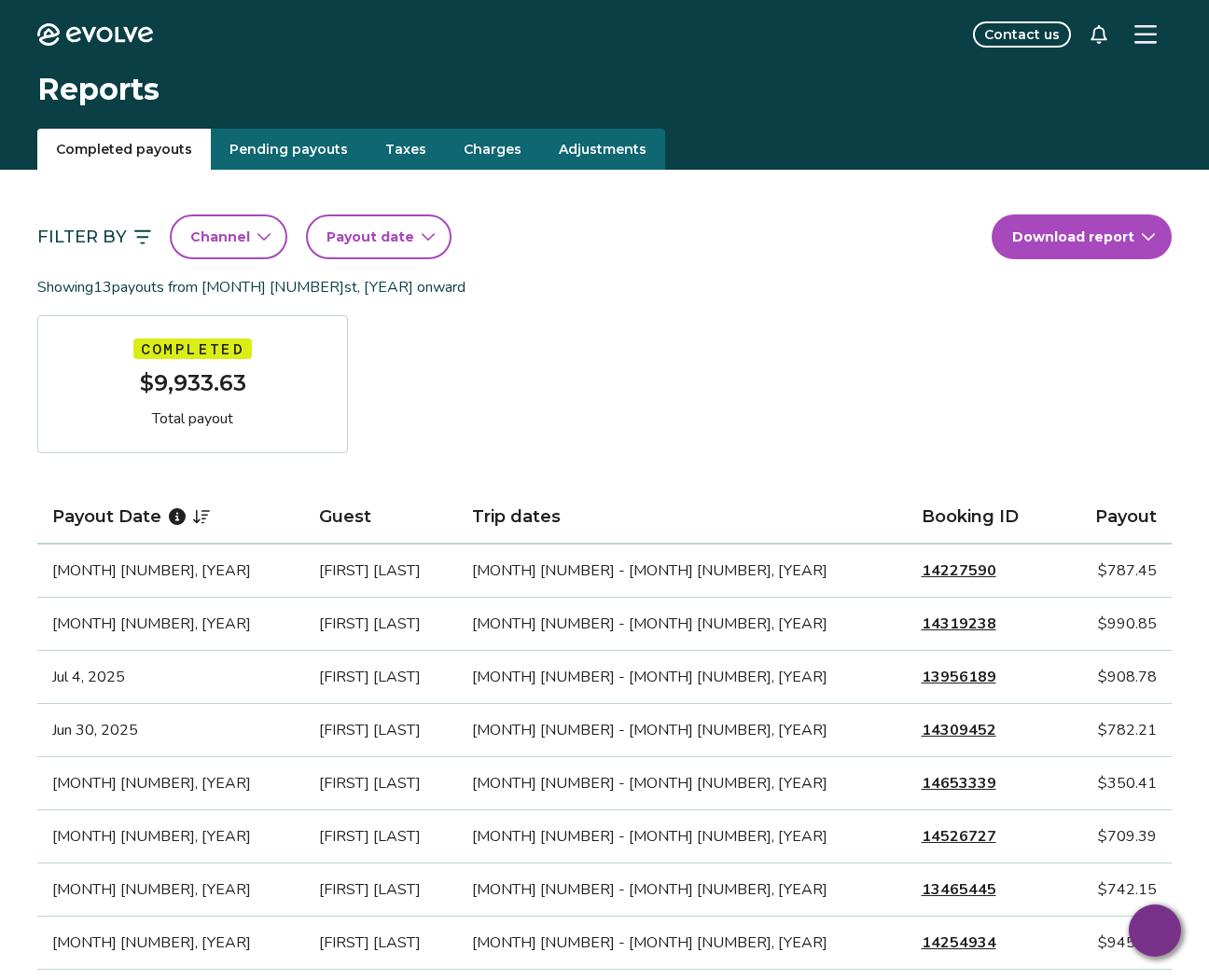 drag, startPoint x: 134, startPoint y: 147, endPoint x: 830, endPoint y: 136, distance: 696.0869 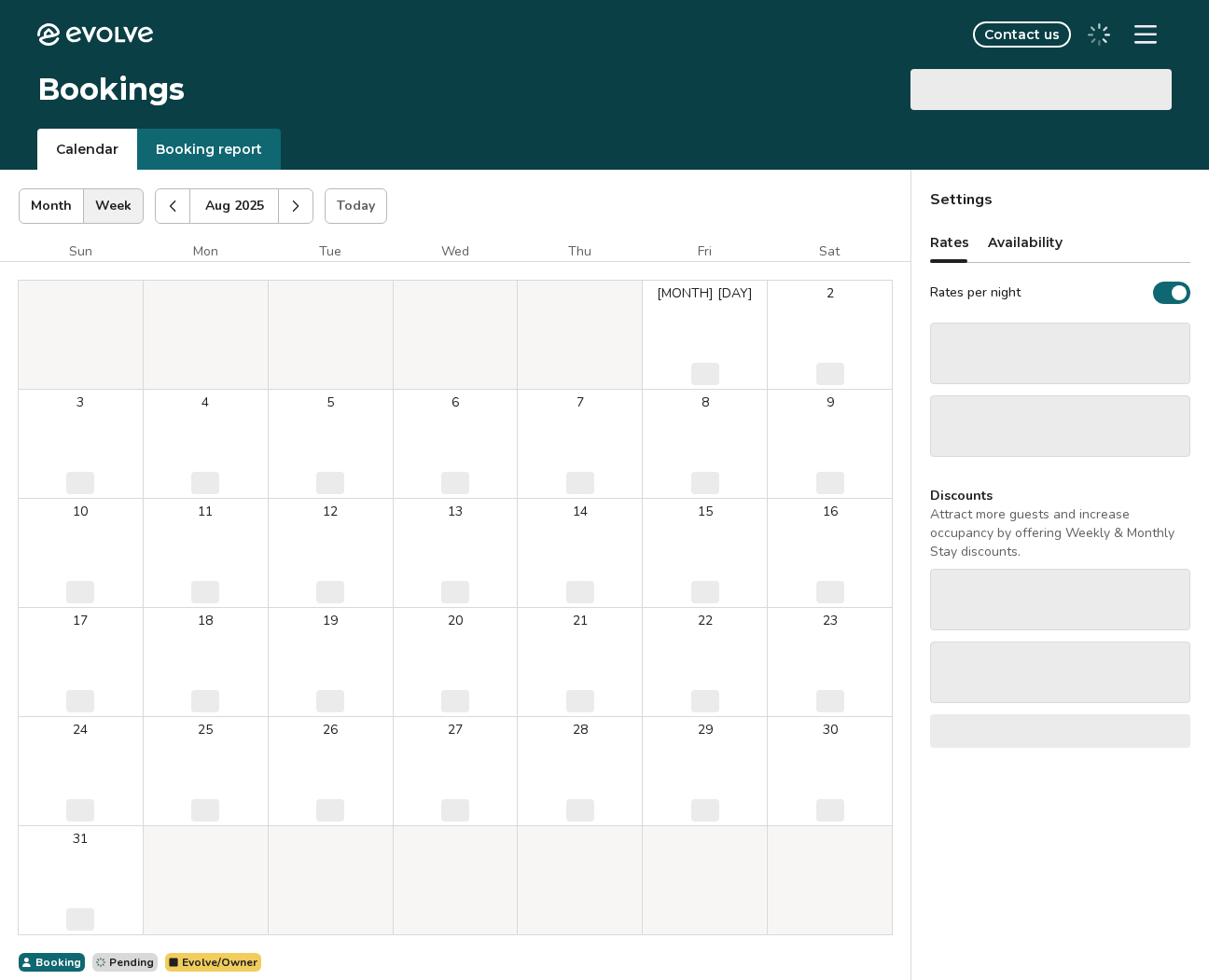 scroll, scrollTop: 0, scrollLeft: 0, axis: both 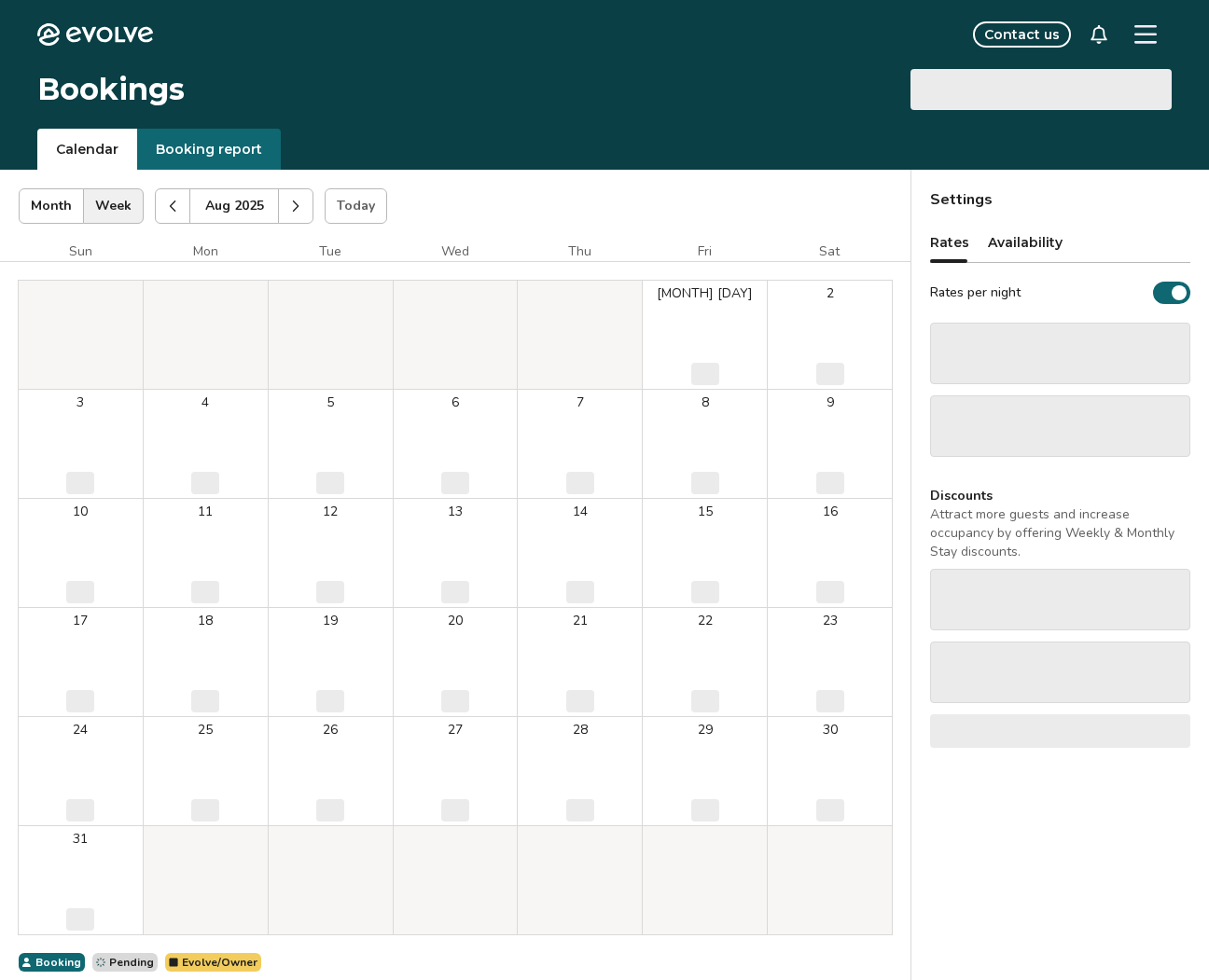 click on "Booking report" at bounding box center [209, 149] 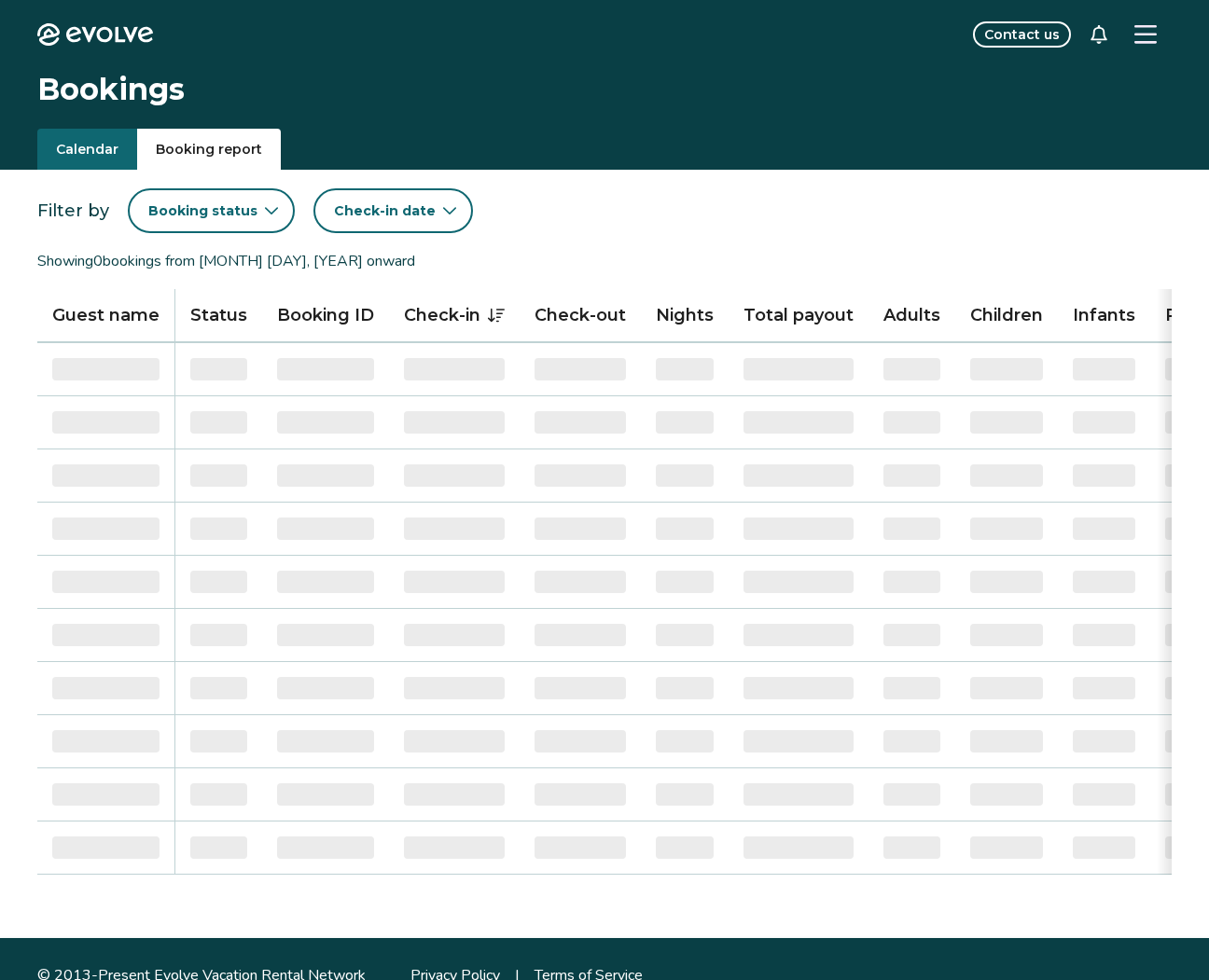 click on "Booking status" at bounding box center (211, 211) 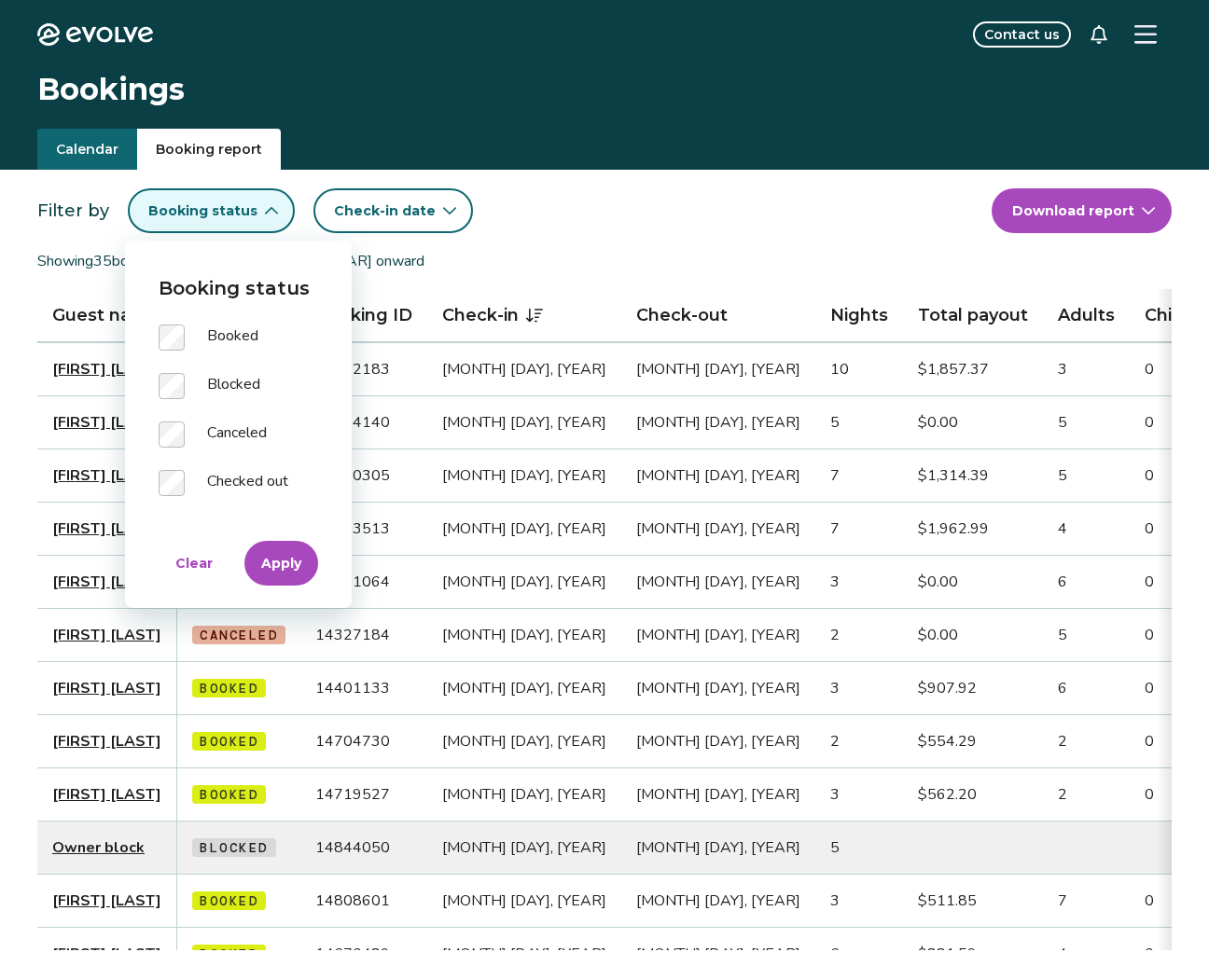 click on "Apply" at bounding box center (281, 563) 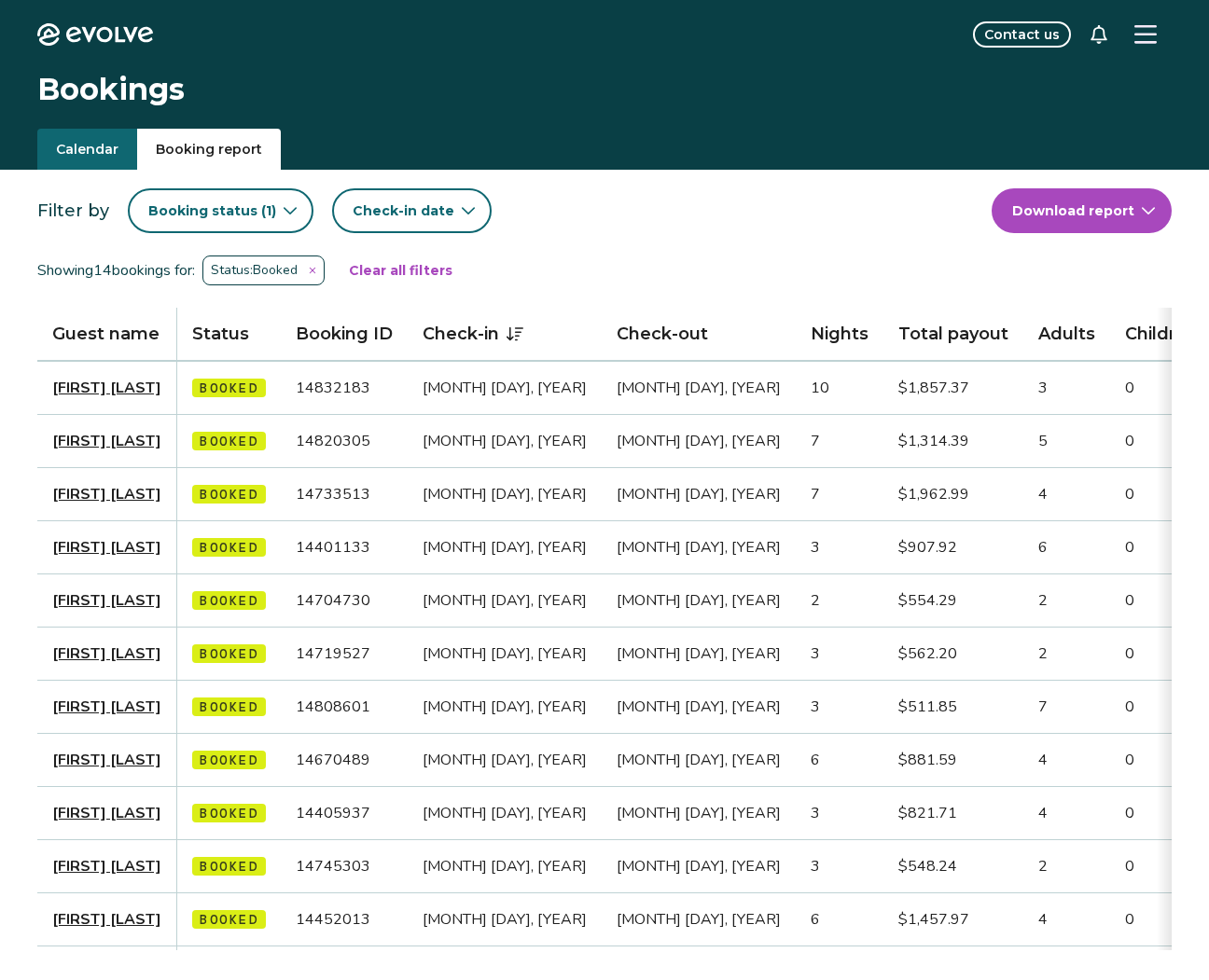 scroll, scrollTop: 0, scrollLeft: 23, axis: horizontal 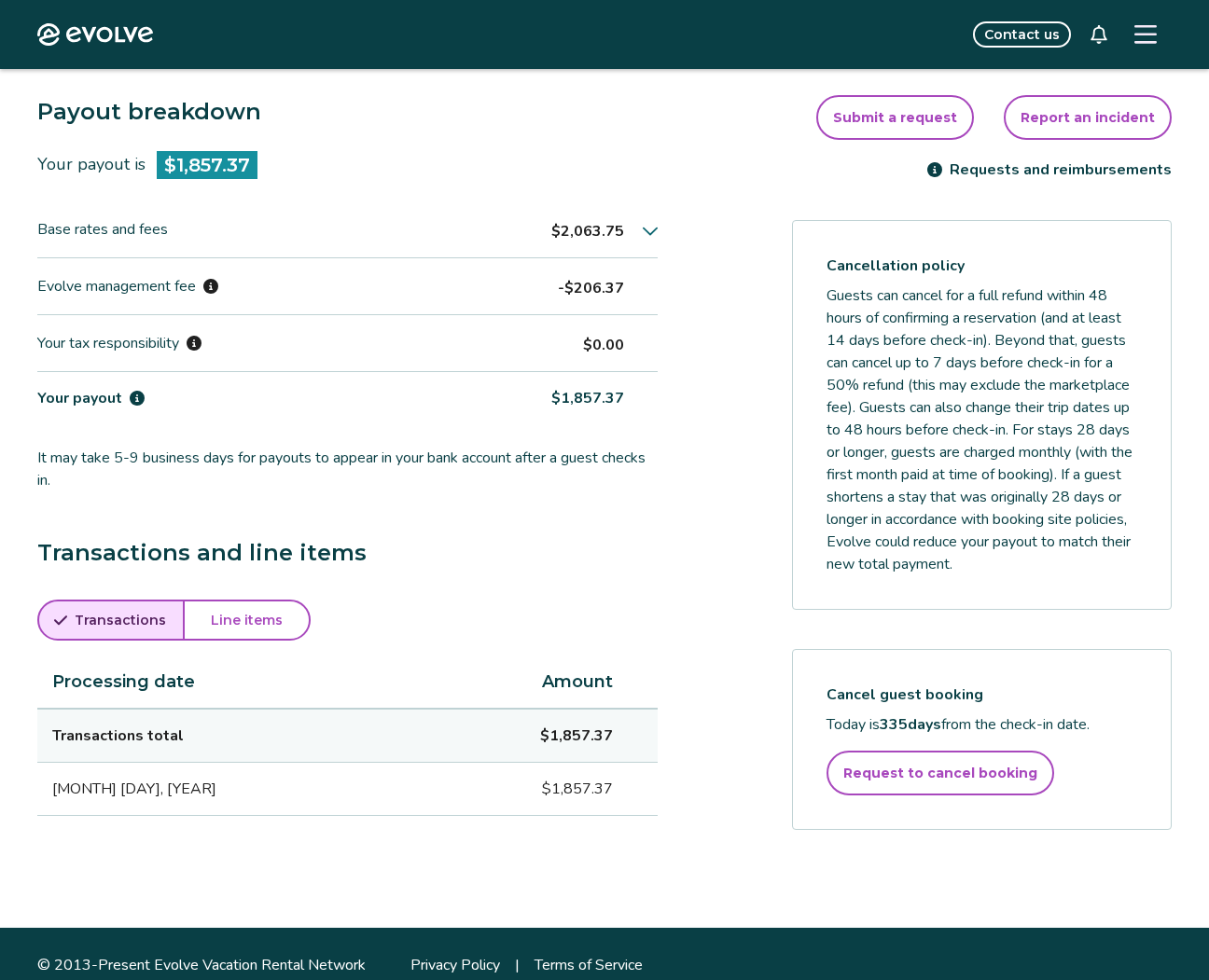 click on "Line items" at bounding box center [246, 620] 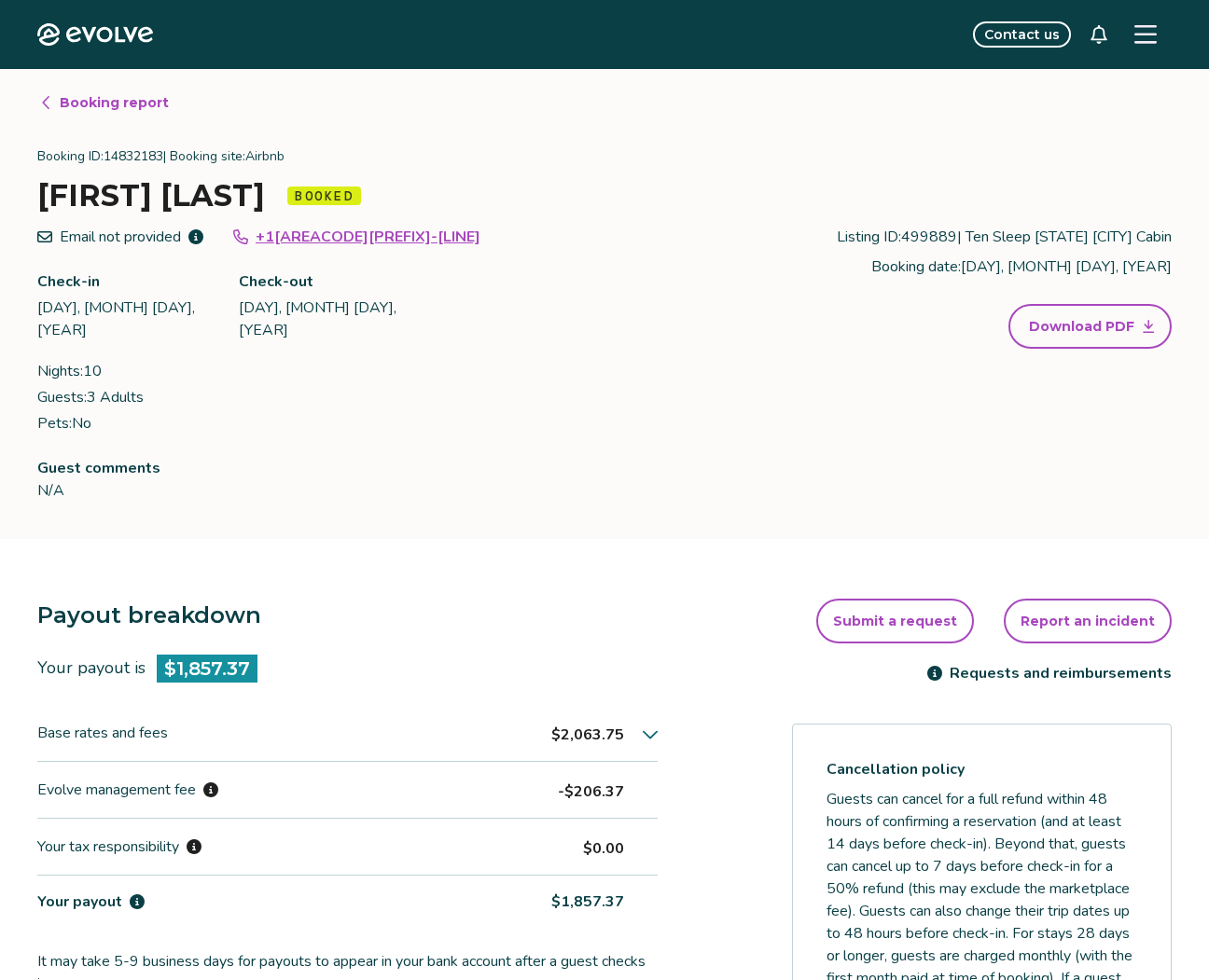 click on "Booking report" at bounding box center [114, 103] 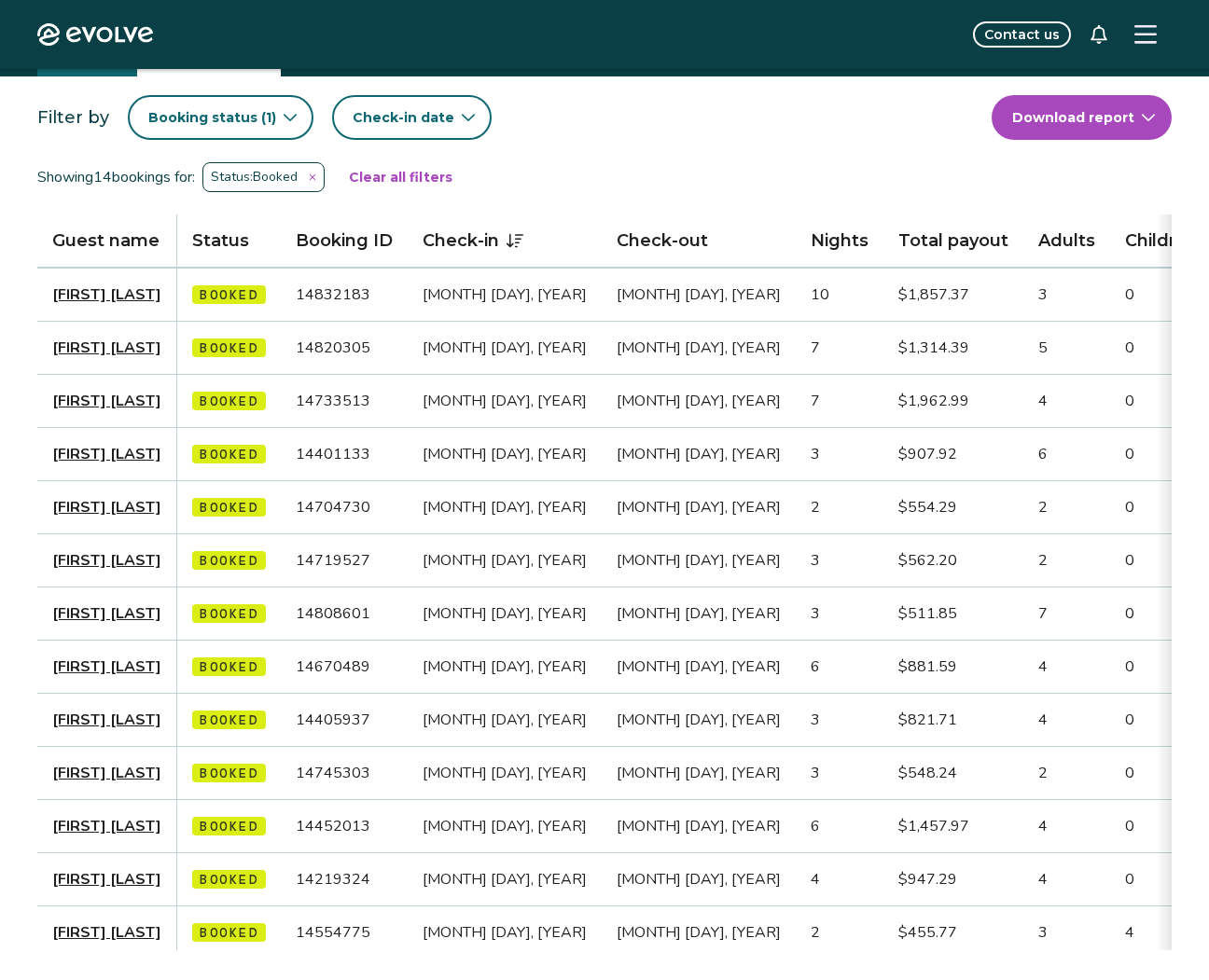 click on "Chelsea McGivney" at bounding box center [106, 295] 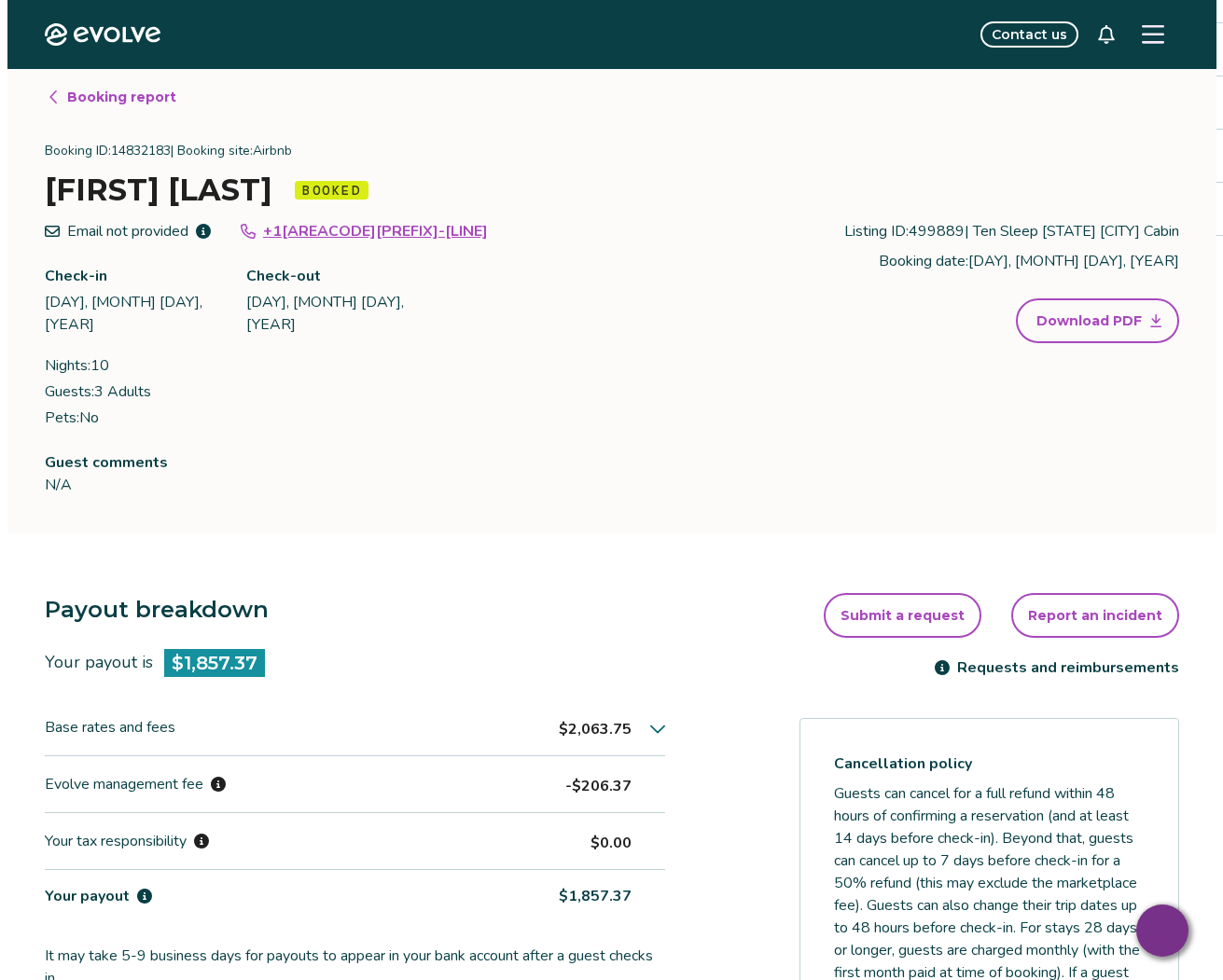 scroll, scrollTop: 0, scrollLeft: 0, axis: both 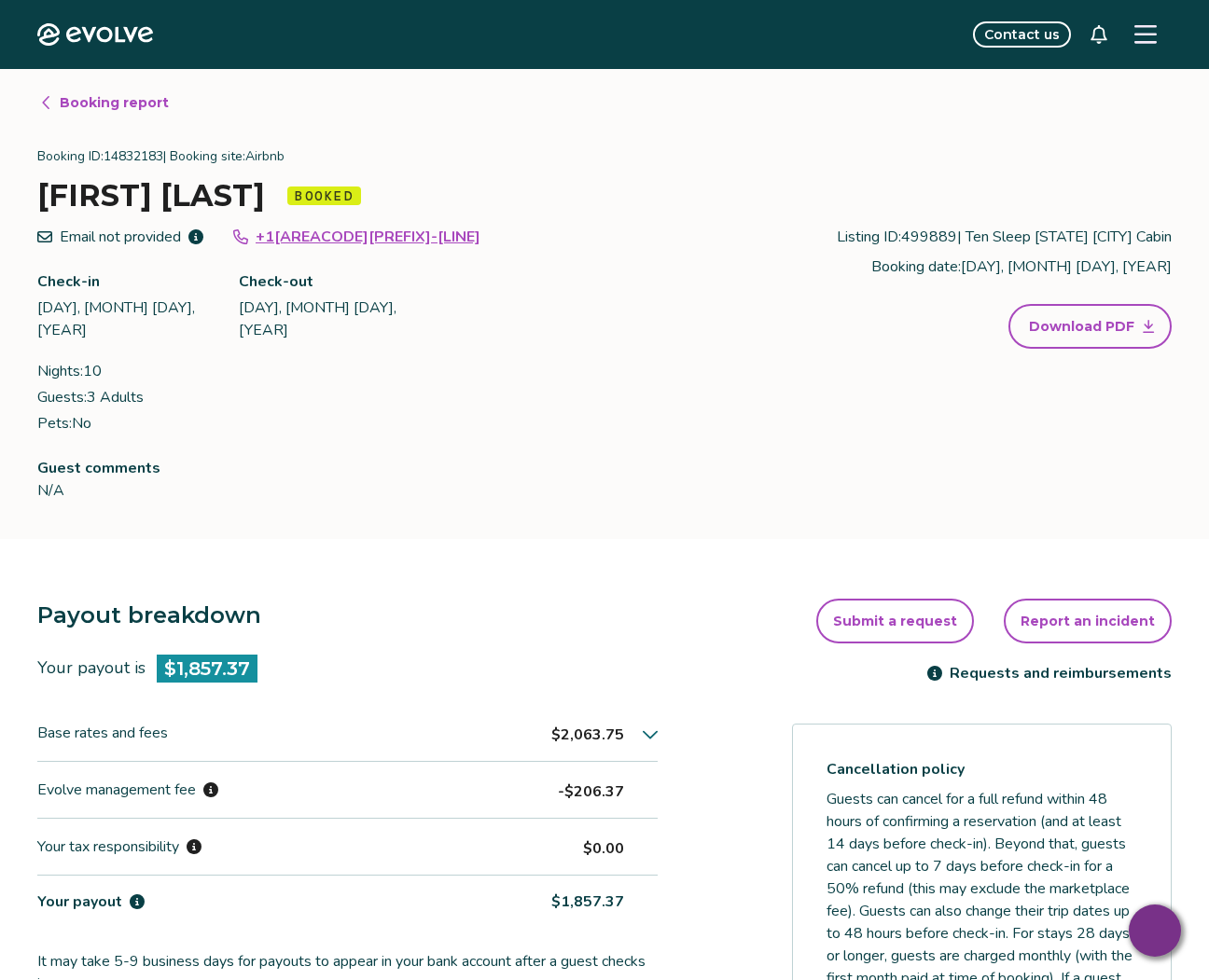 click on "Booking report" at bounding box center (114, 103) 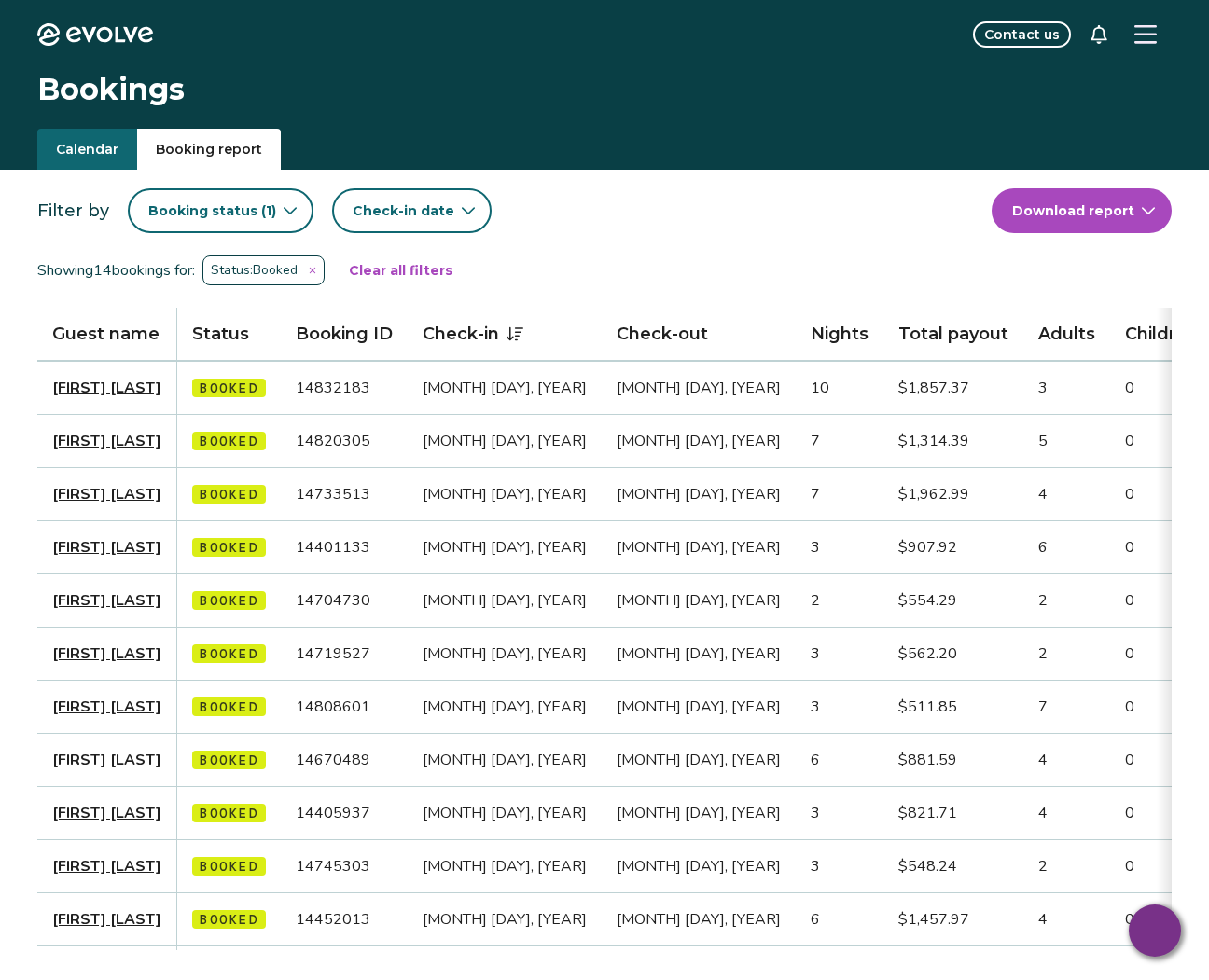 click on "Calendar" at bounding box center (87, 149) 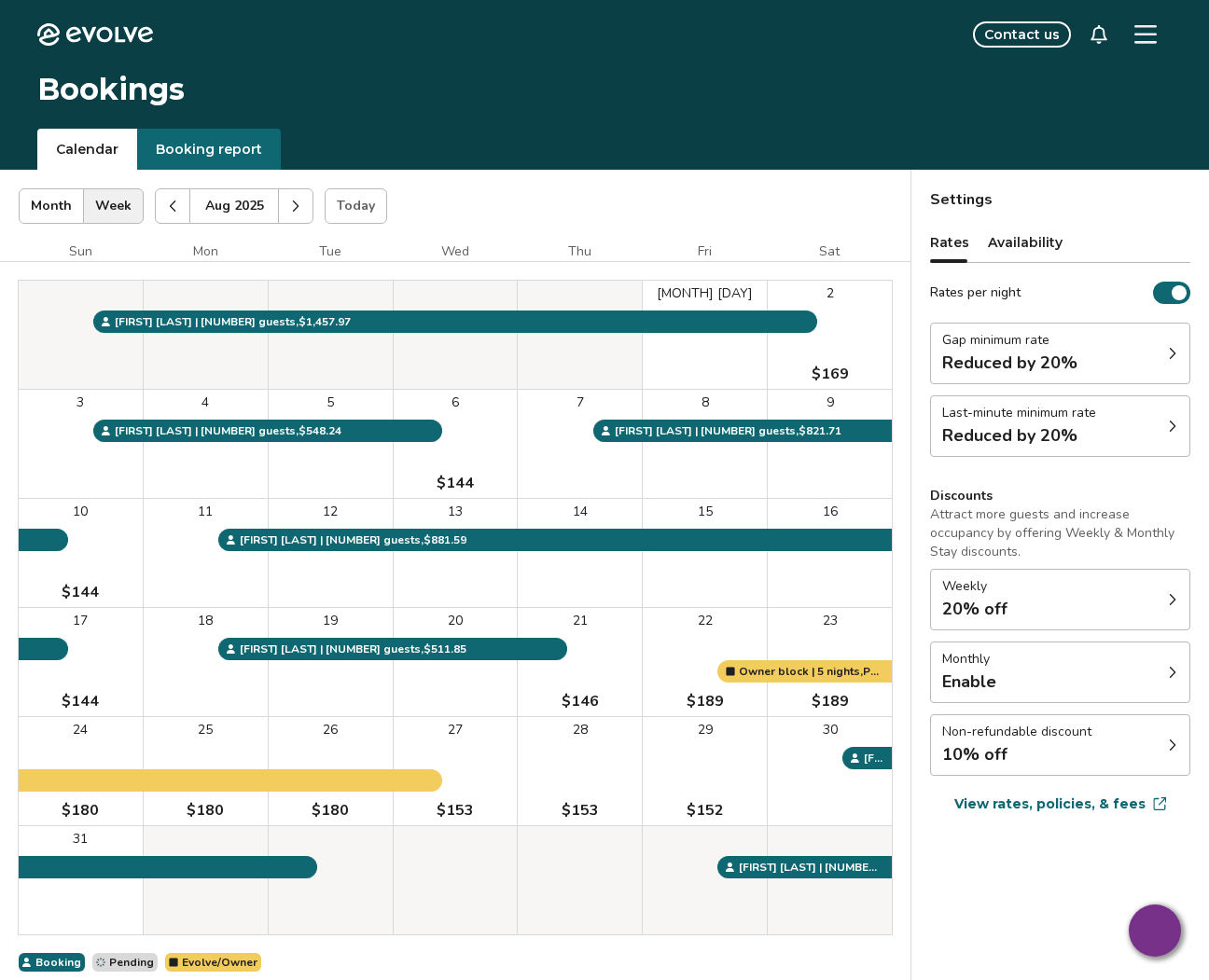 click at bounding box center (173, 206) 